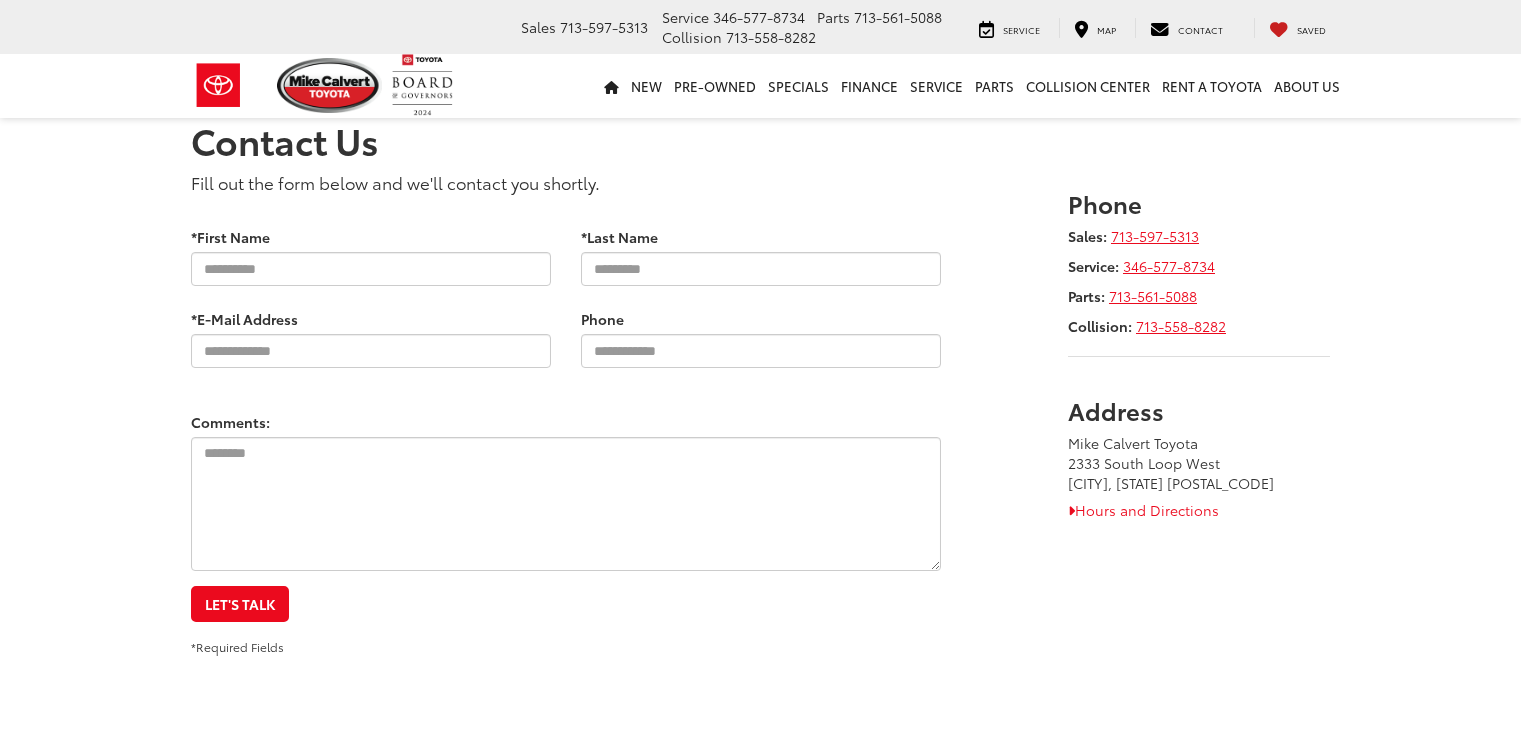 scroll, scrollTop: 0, scrollLeft: 0, axis: both 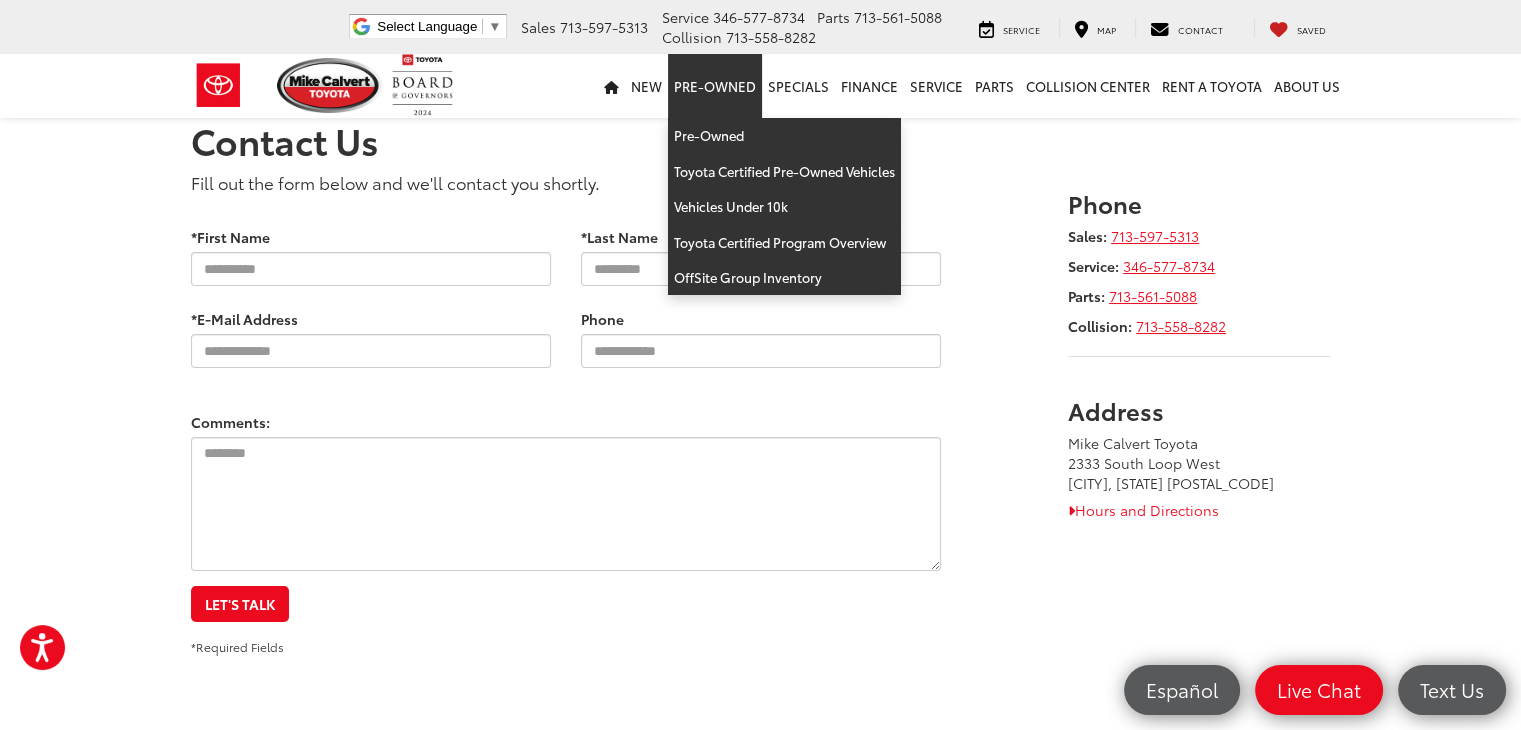 click on "Pre-Owned" at bounding box center [715, 86] 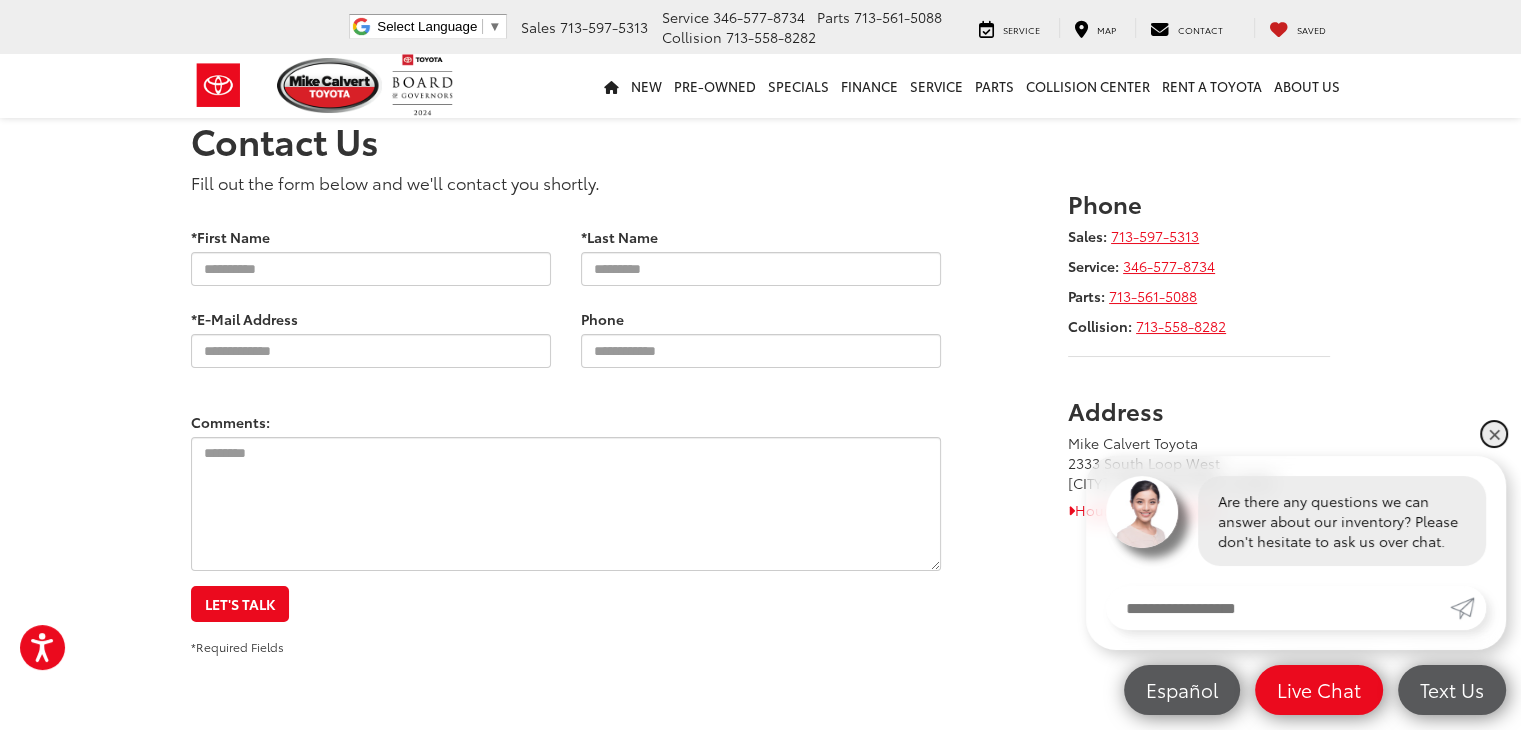 click on "✕" at bounding box center [1494, 434] 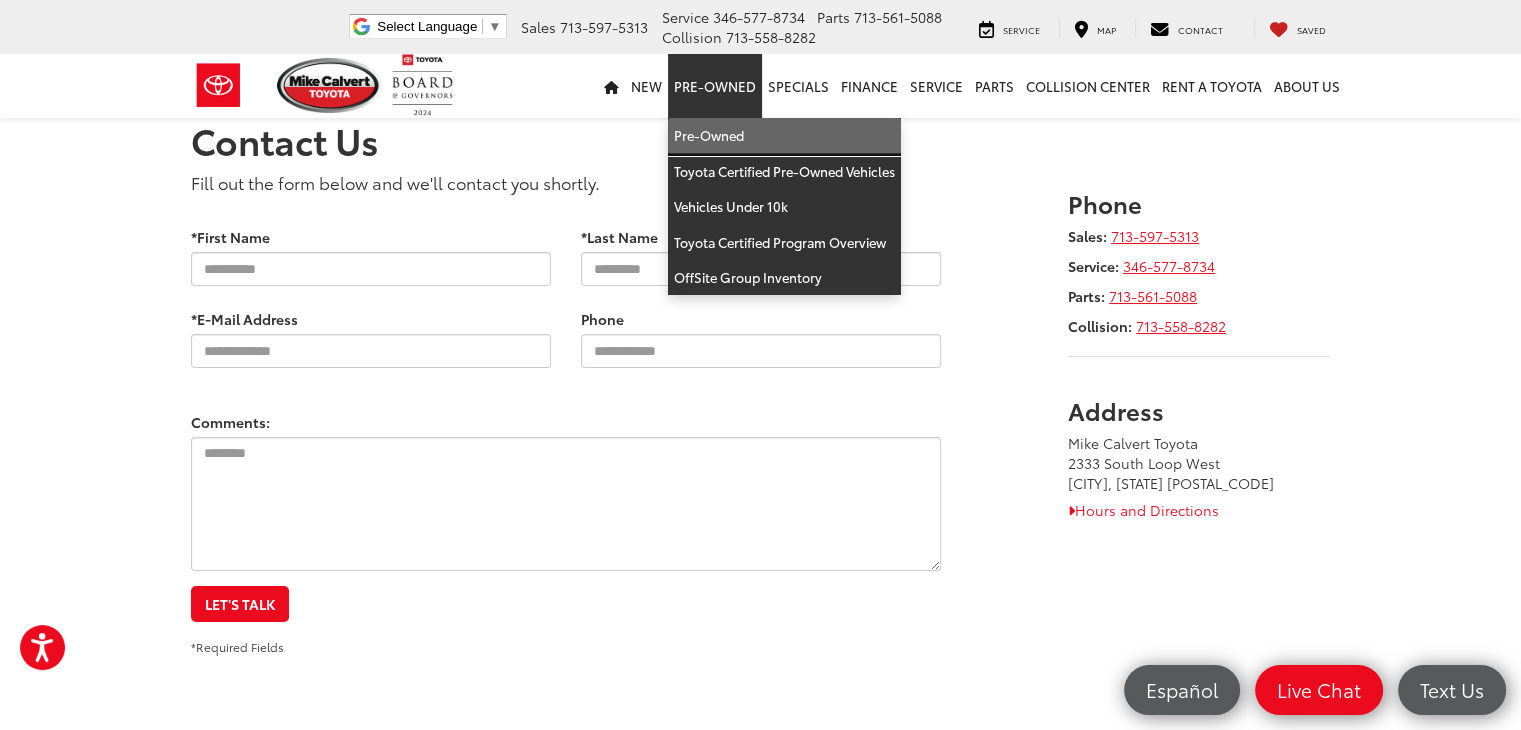 click on "Pre-Owned" at bounding box center (784, 136) 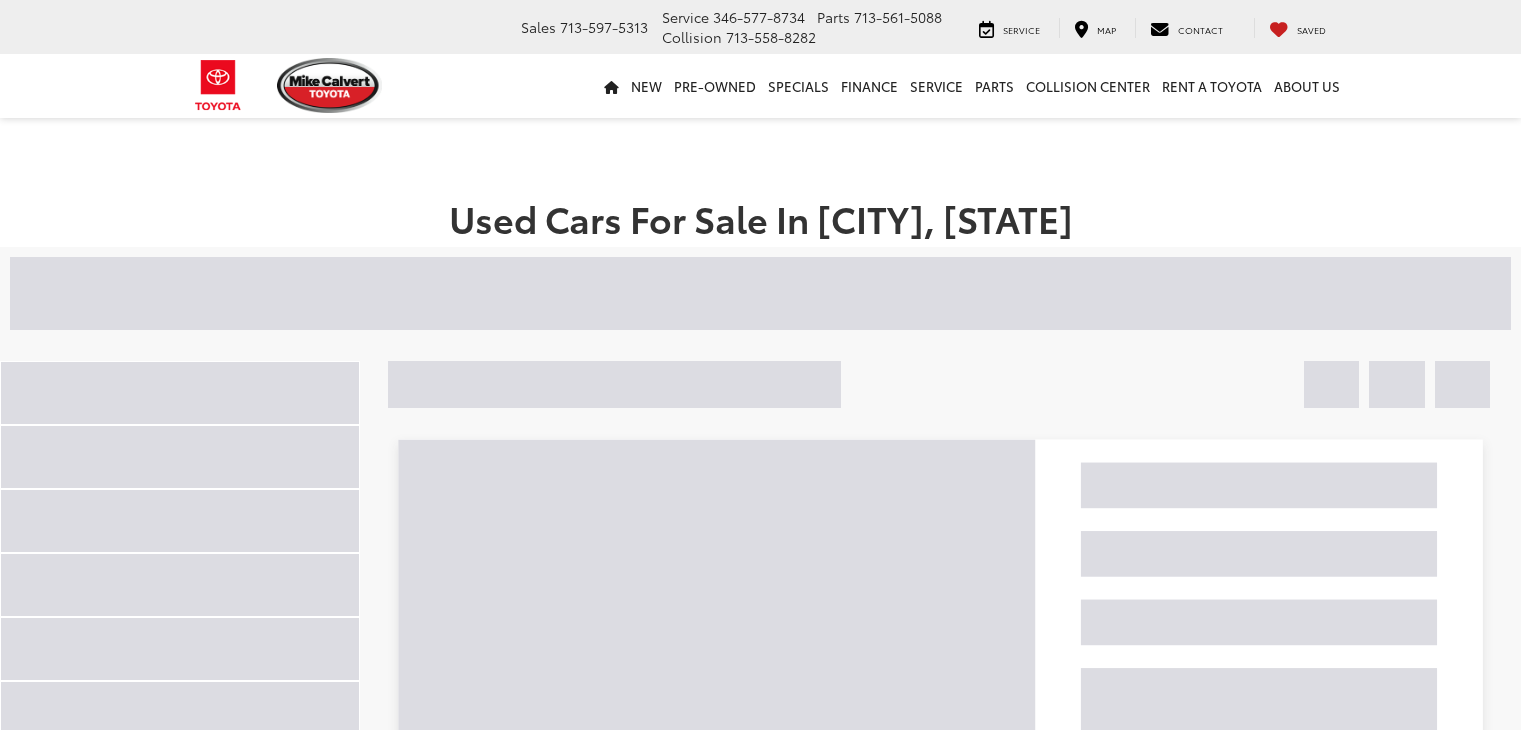 scroll, scrollTop: 0, scrollLeft: 0, axis: both 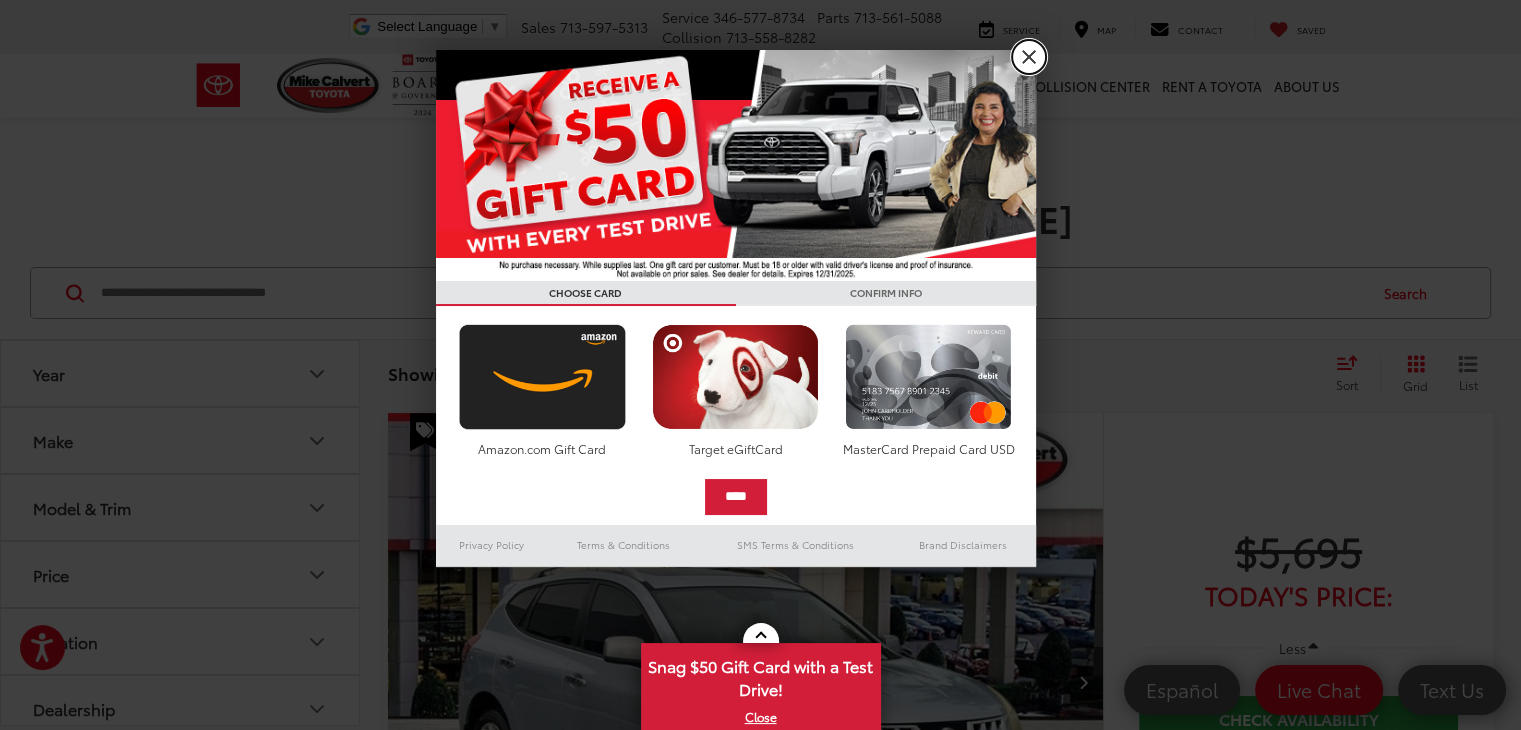 click on "X" at bounding box center (1029, 57) 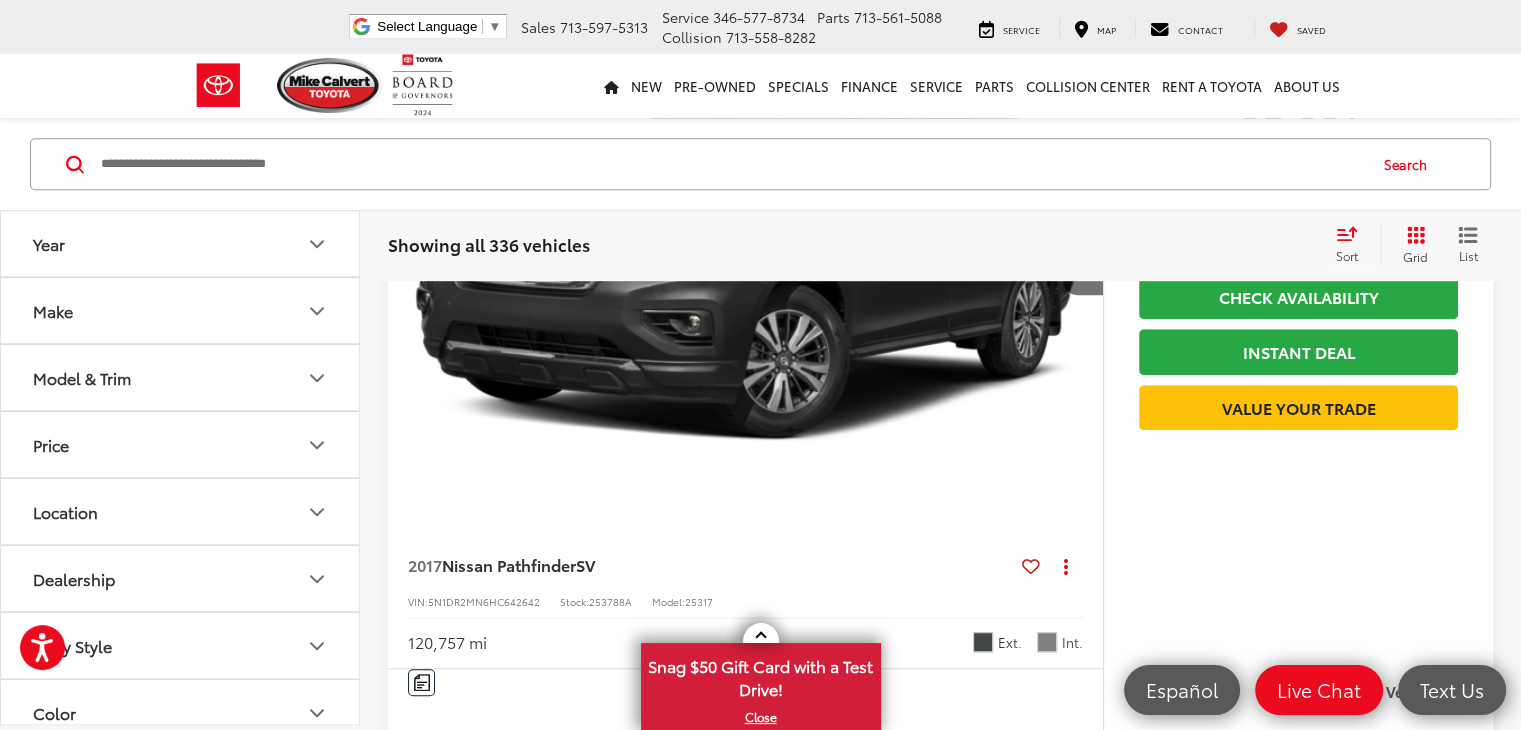 scroll, scrollTop: 1244, scrollLeft: 0, axis: vertical 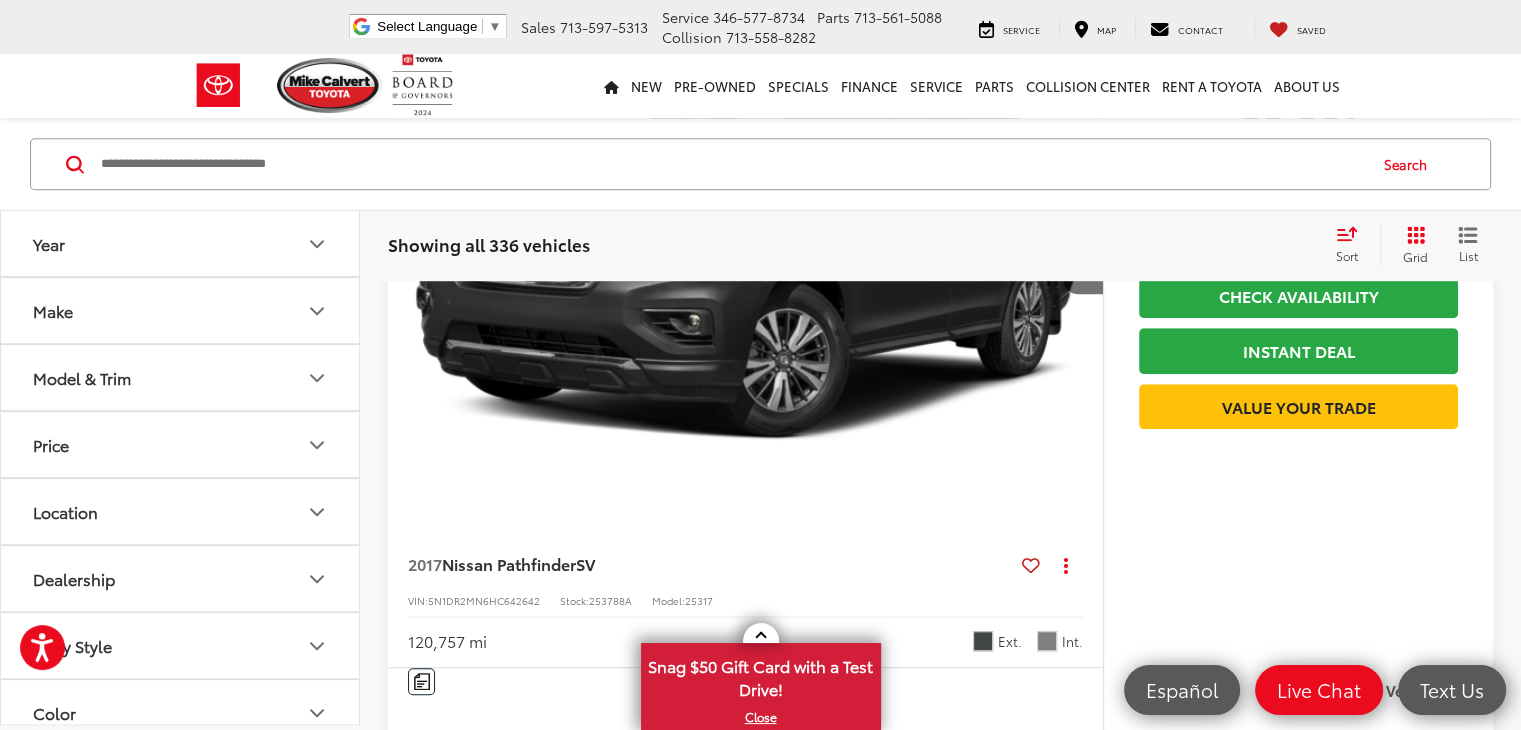 click 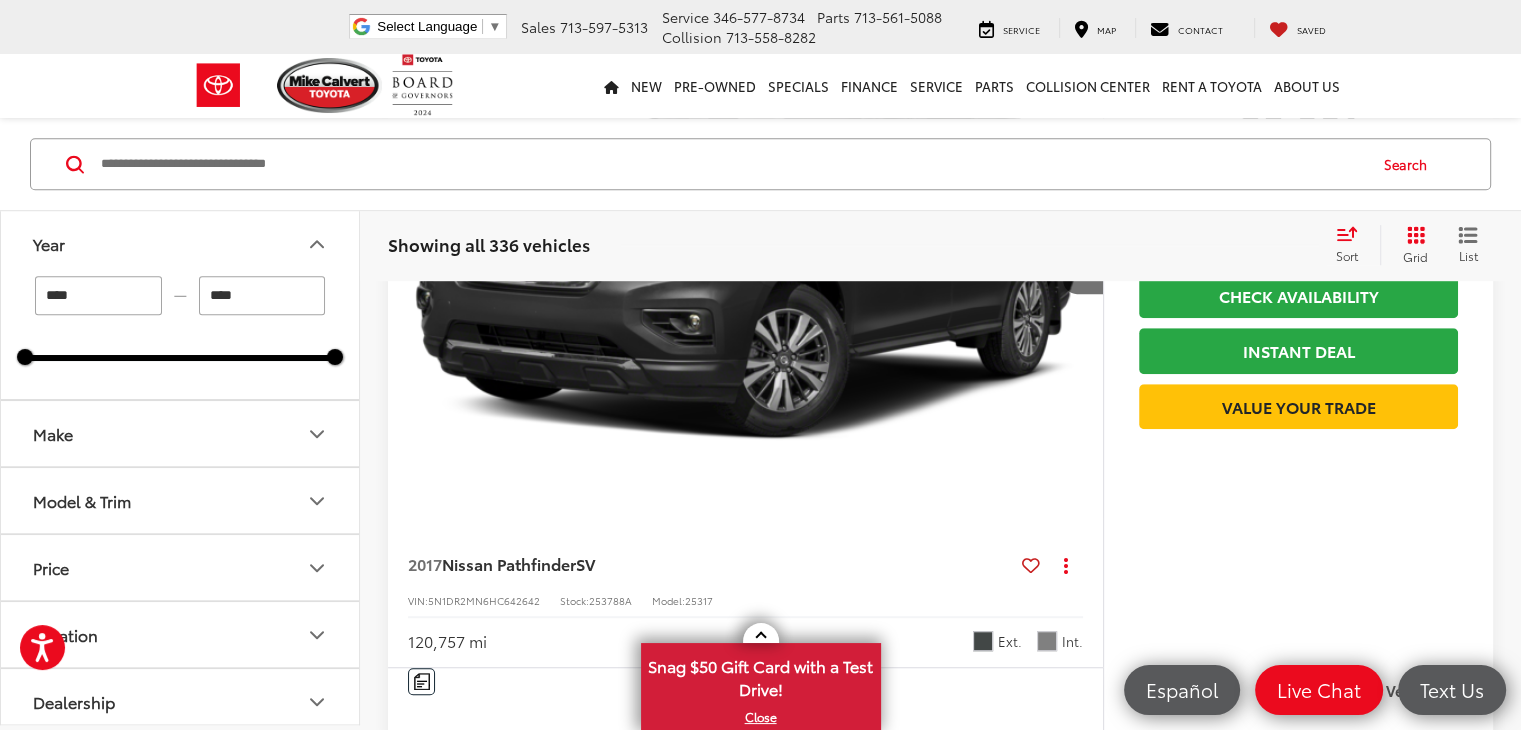 click on "****" at bounding box center [98, 295] 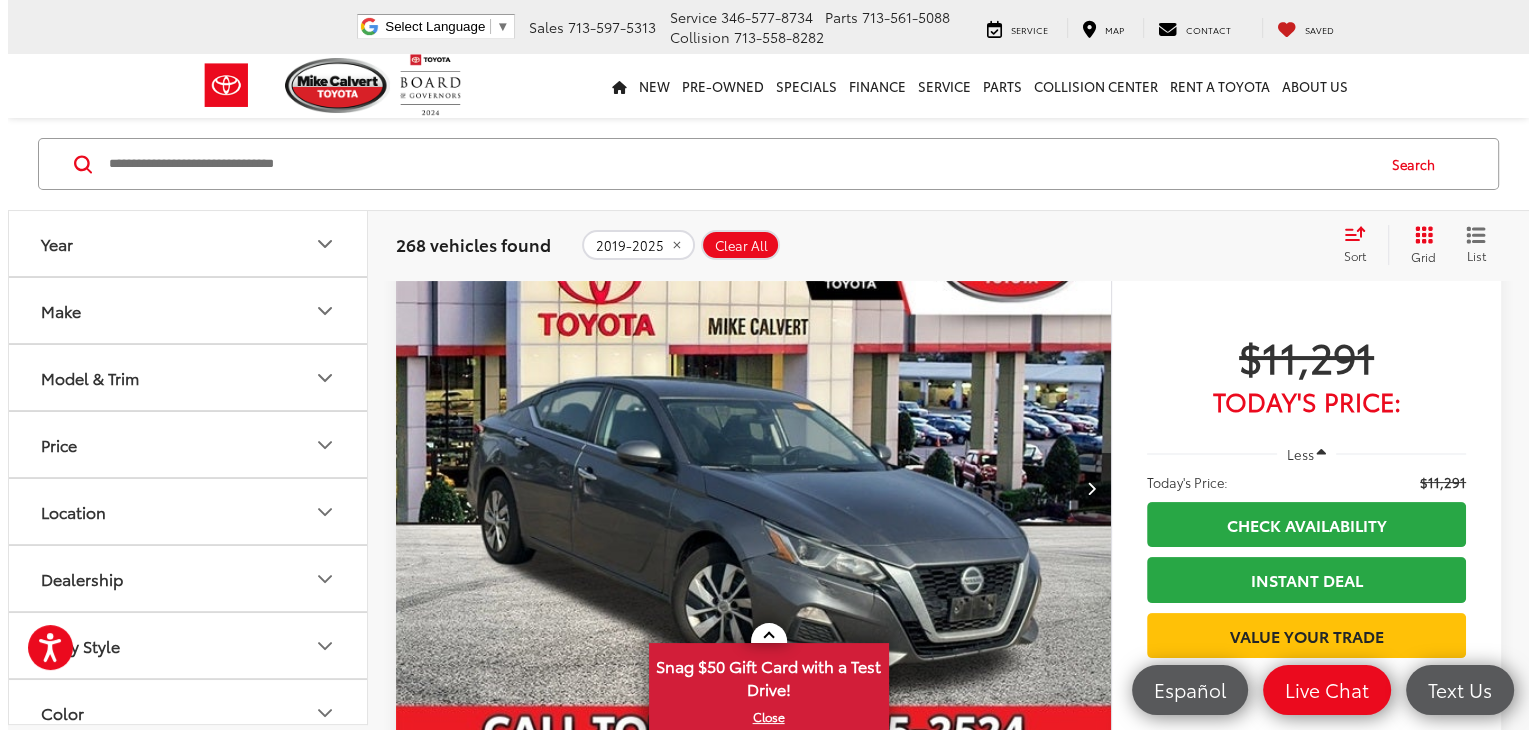 scroll, scrollTop: 199, scrollLeft: 0, axis: vertical 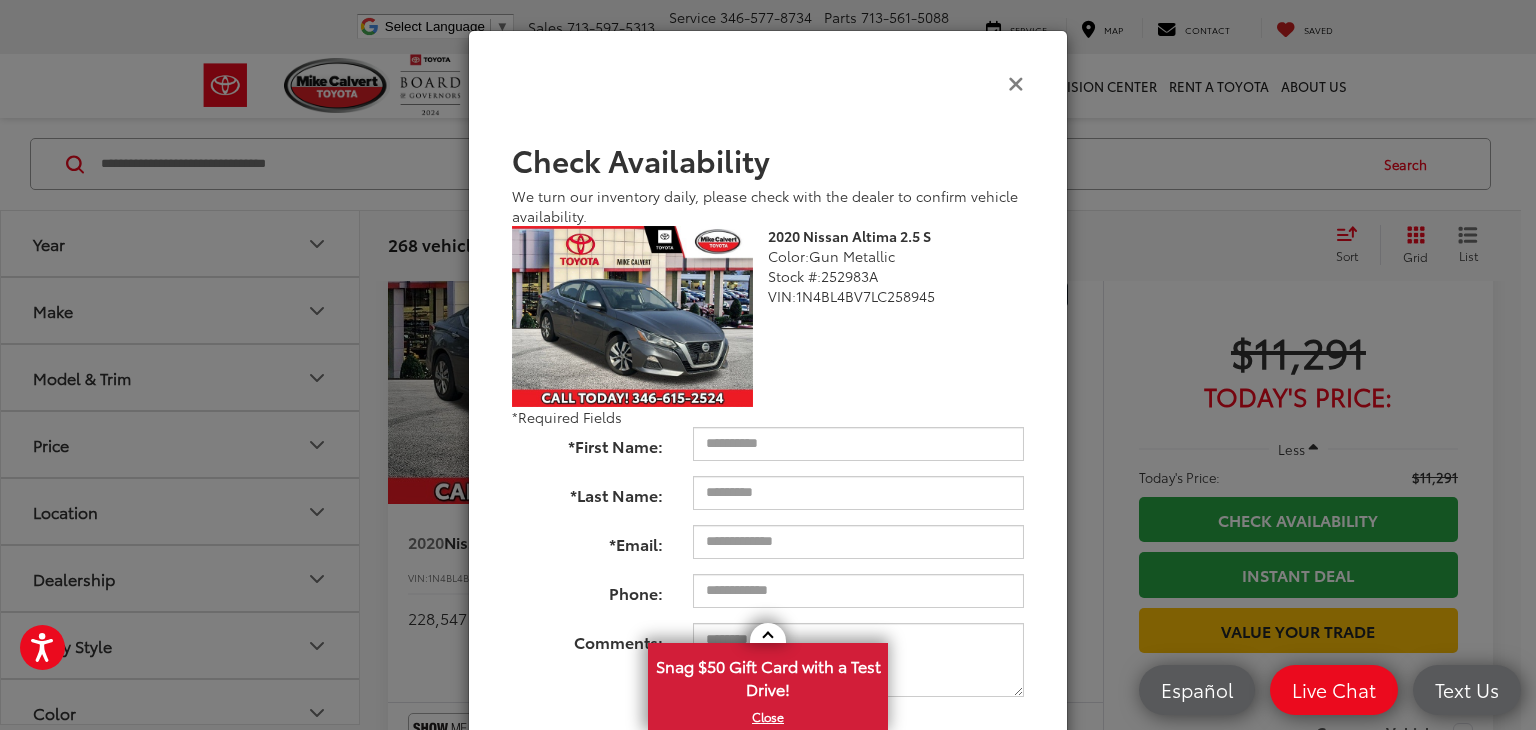 click at bounding box center [1016, 82] 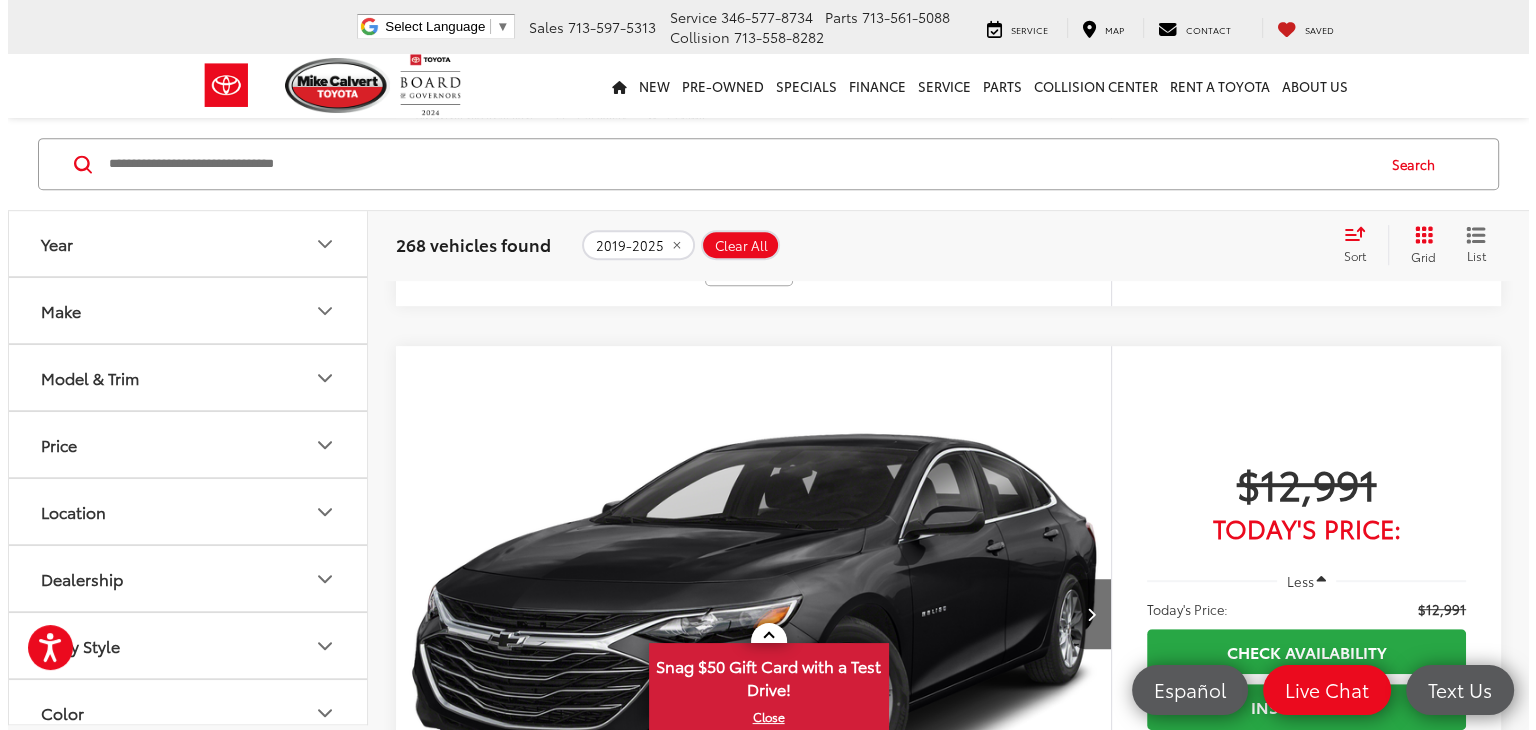 scroll, scrollTop: 911, scrollLeft: 0, axis: vertical 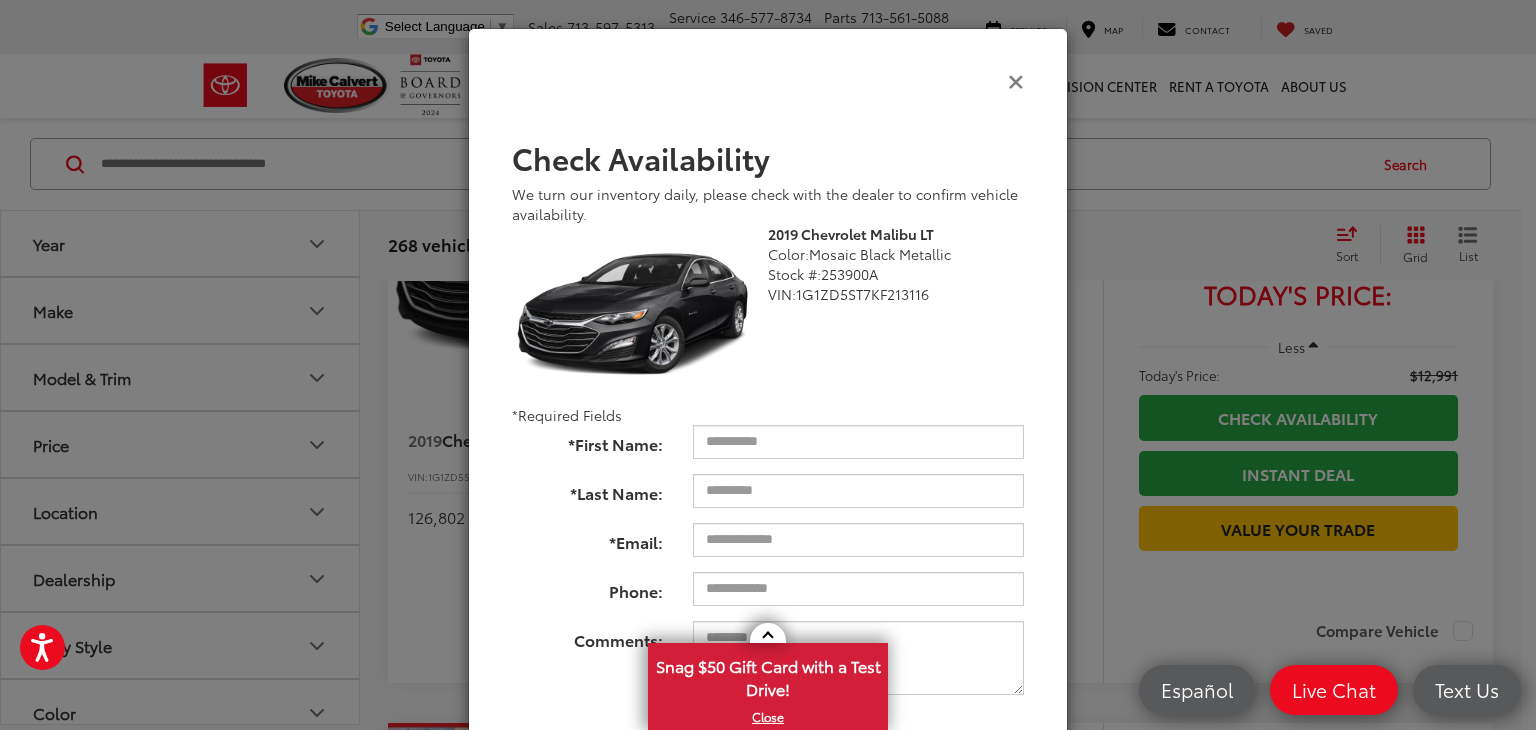 click at bounding box center (1016, 80) 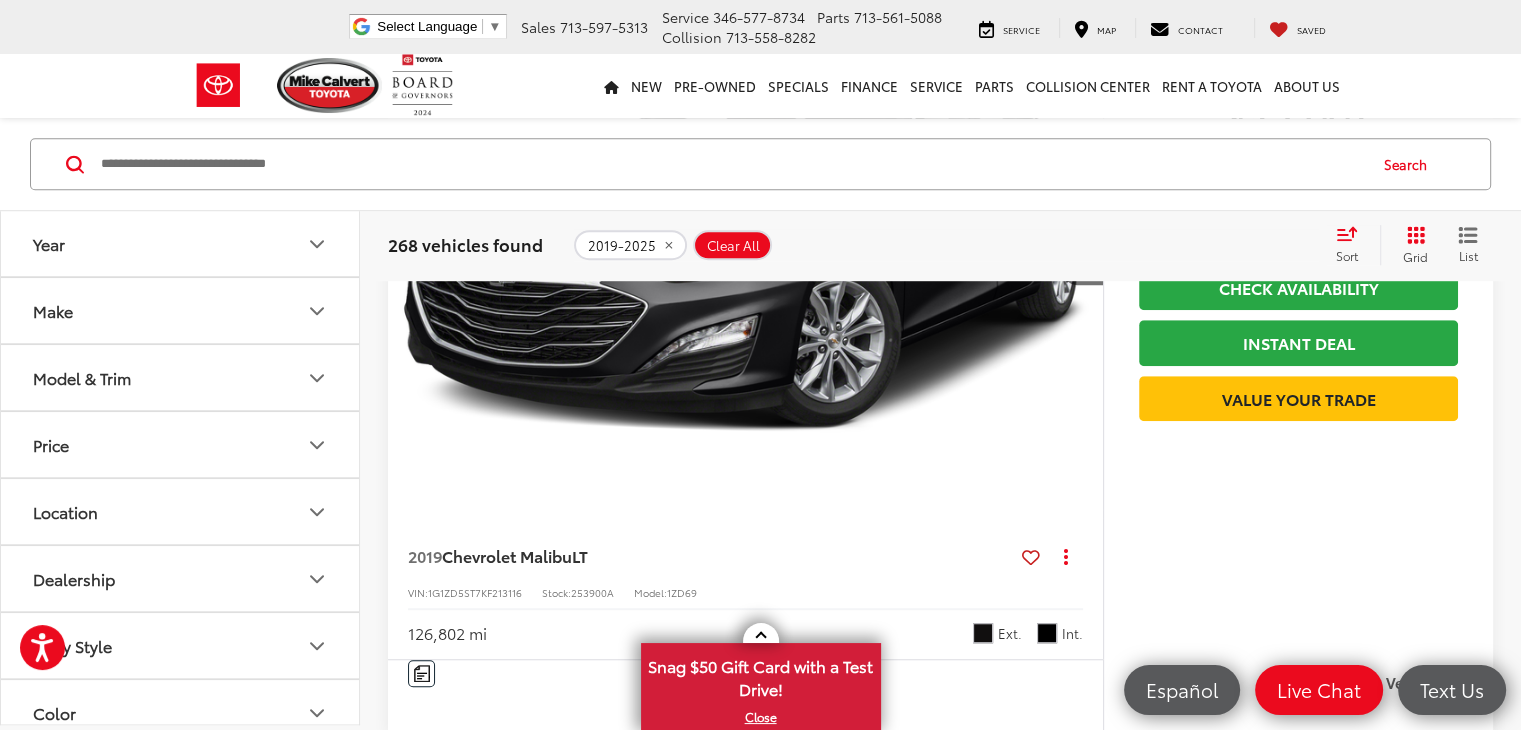 scroll, scrollTop: 1269, scrollLeft: 0, axis: vertical 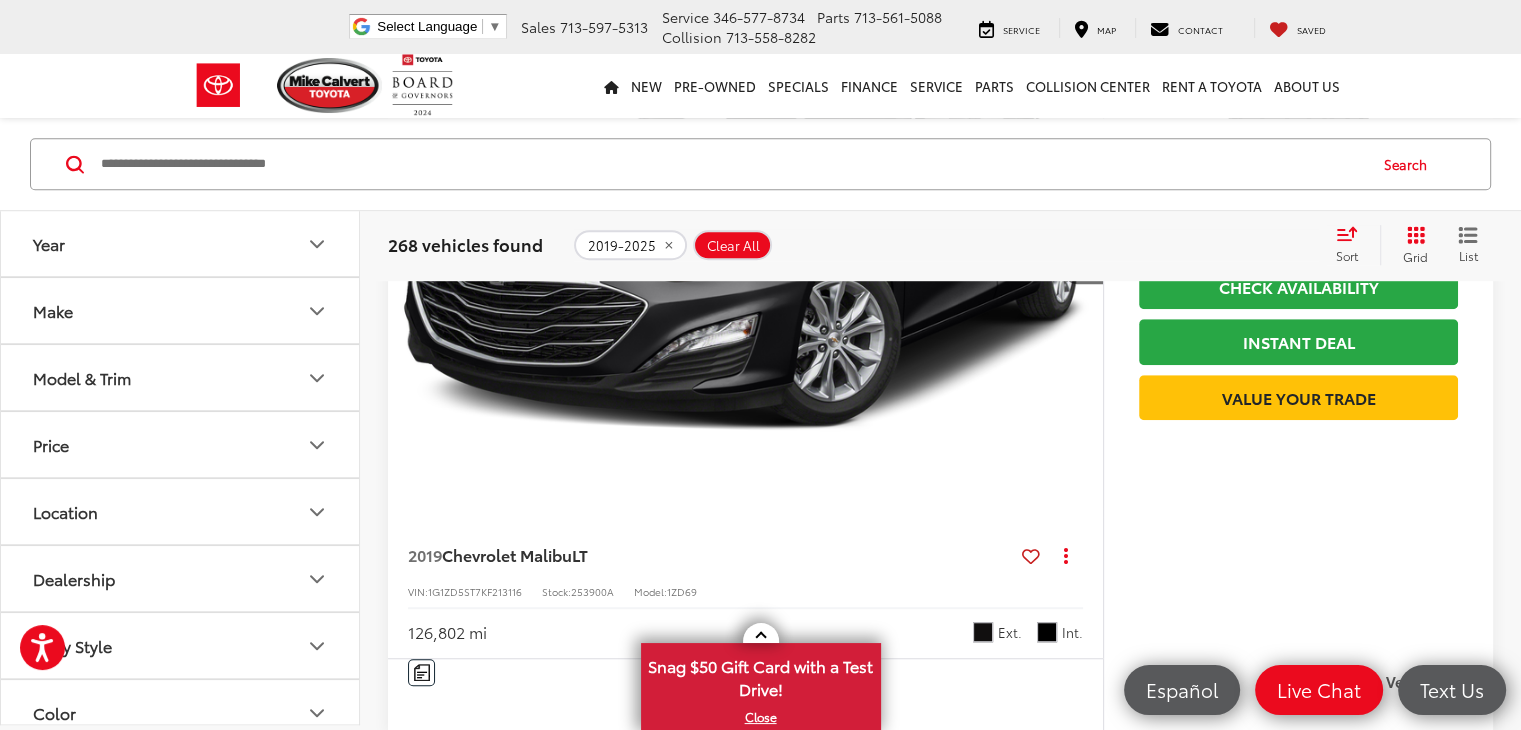 click 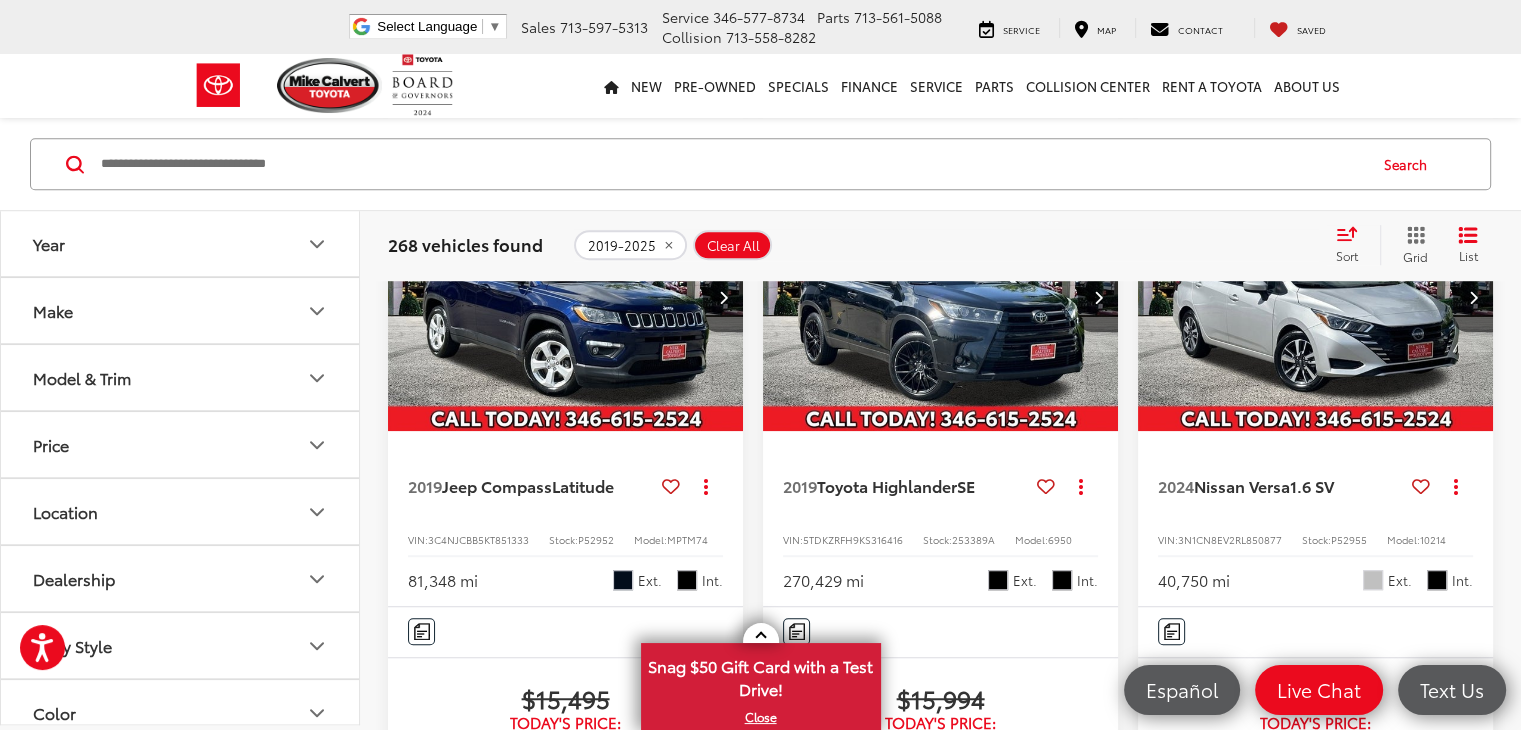 scroll, scrollTop: 1260, scrollLeft: 0, axis: vertical 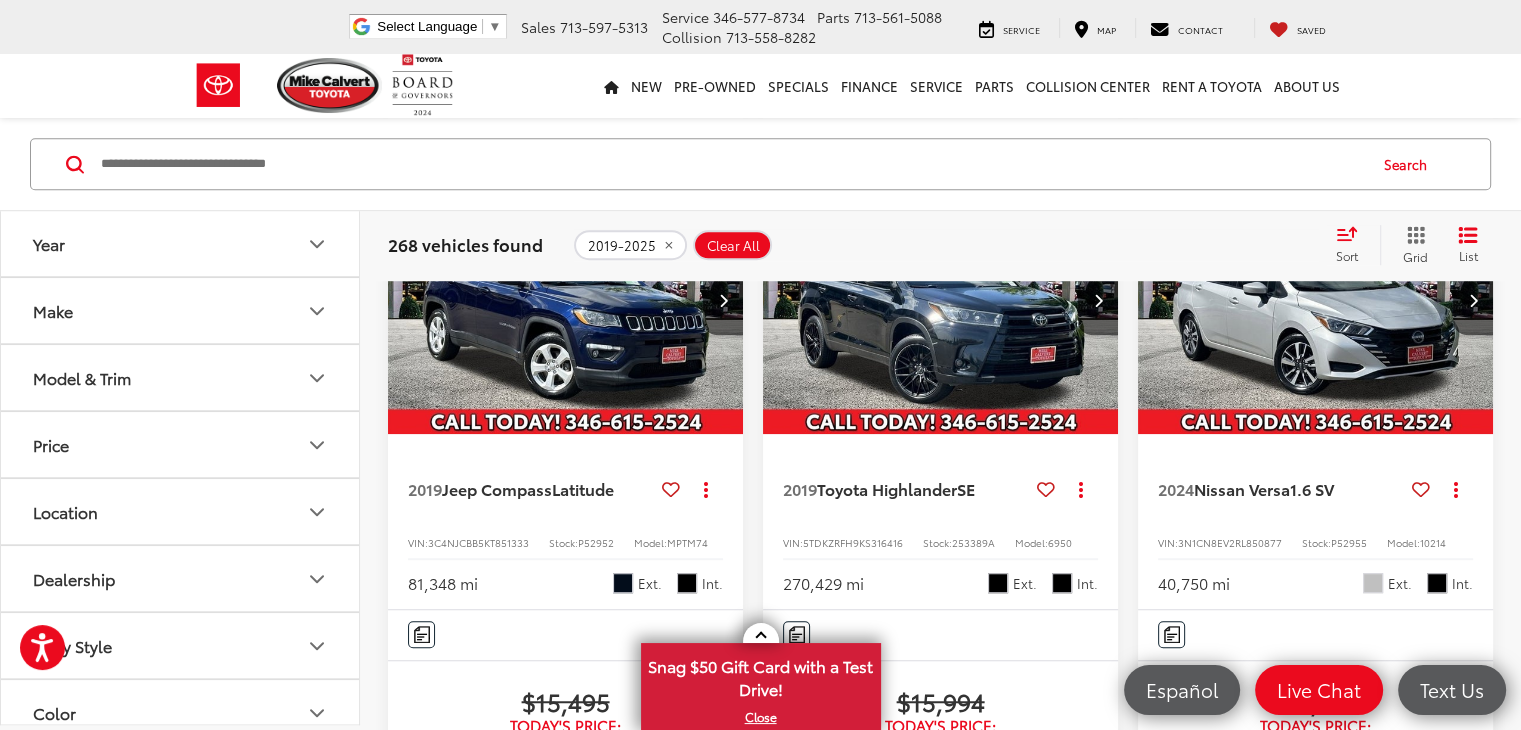 click at bounding box center [566, 301] 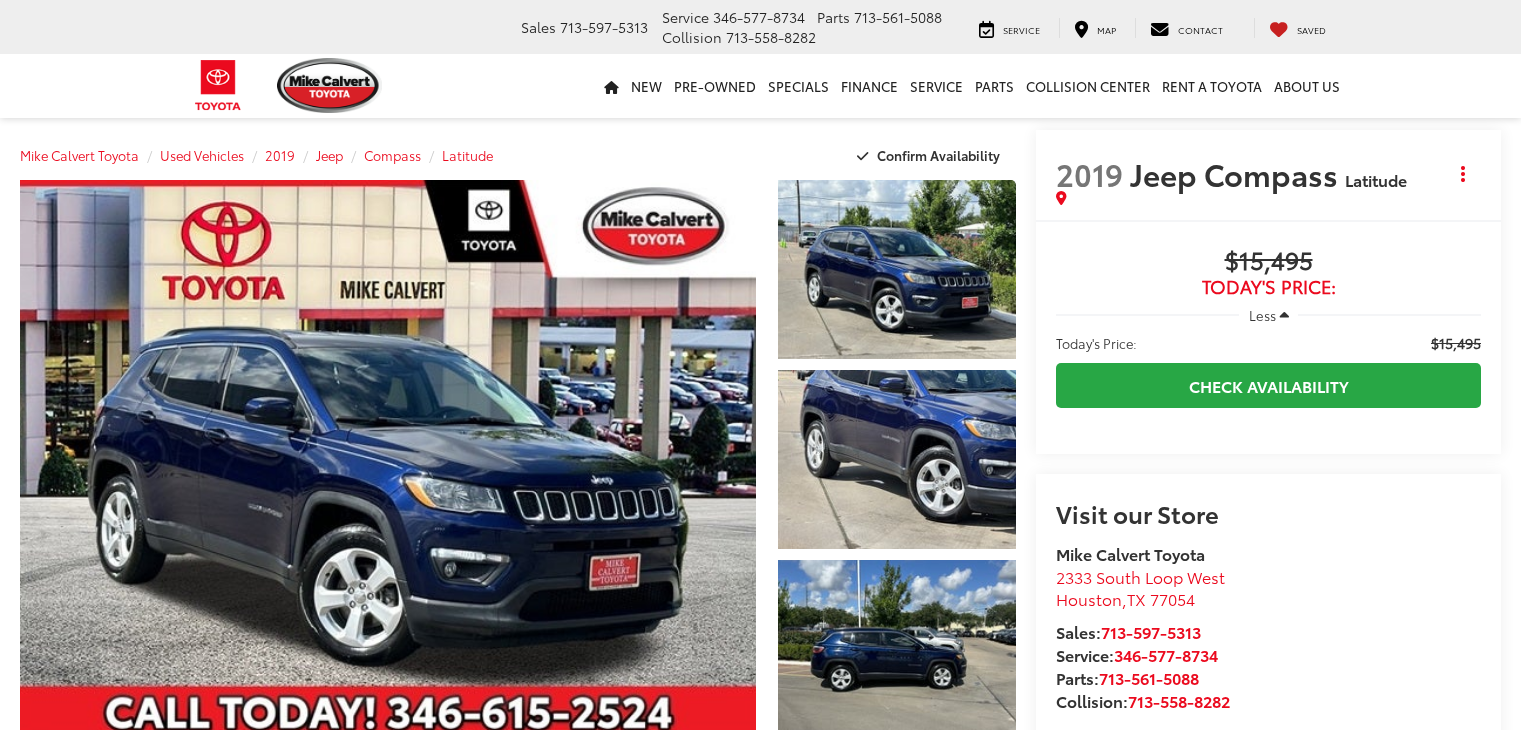 scroll, scrollTop: 0, scrollLeft: 0, axis: both 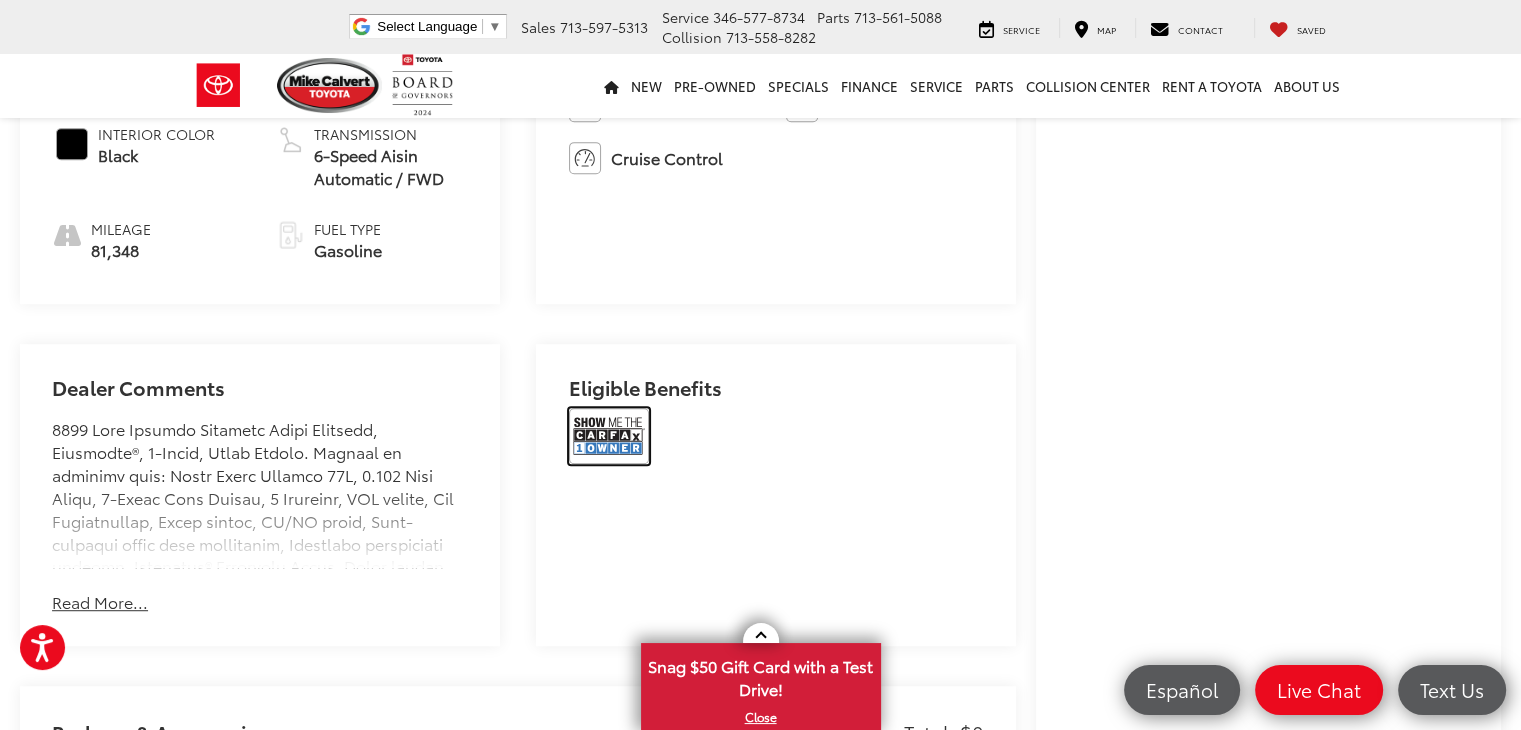 click at bounding box center [609, 436] 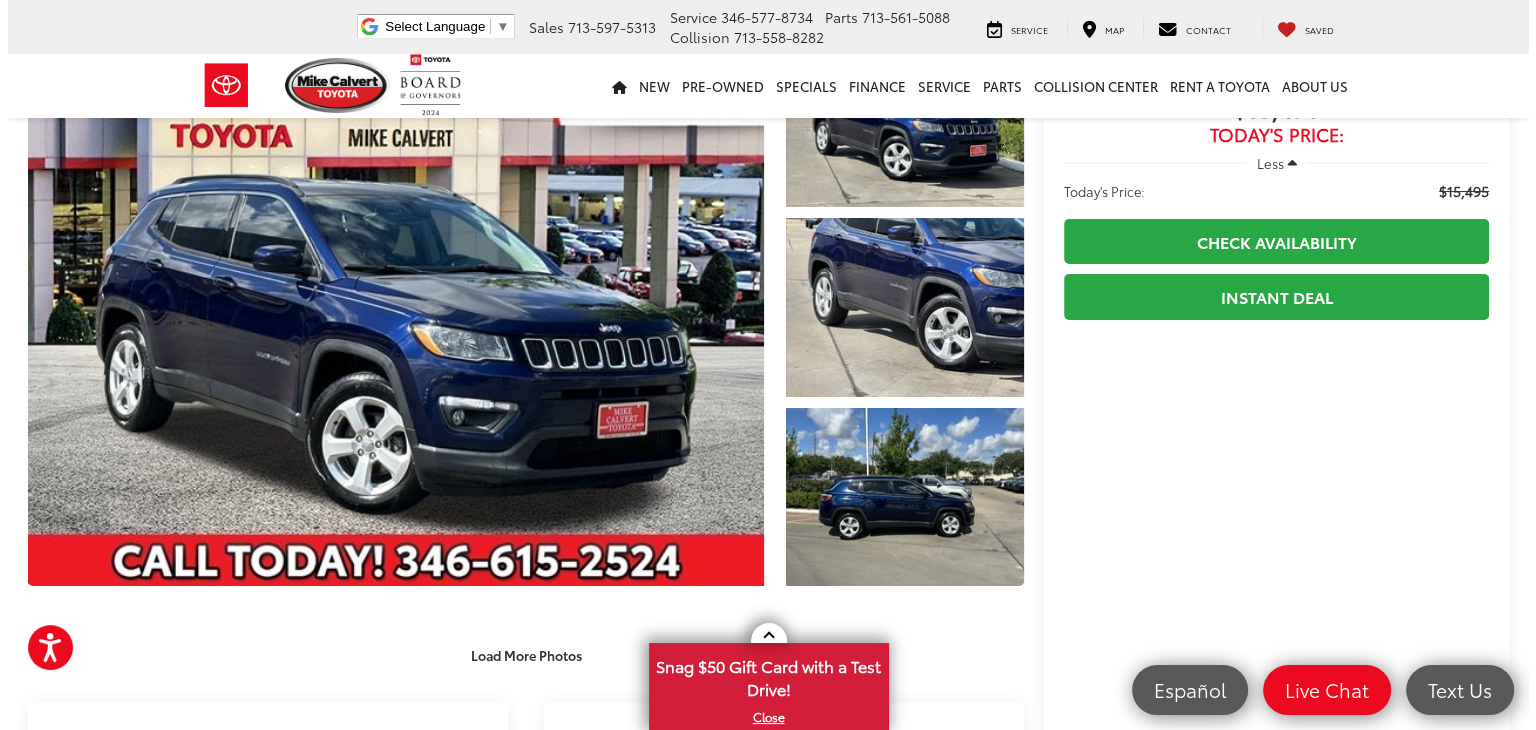 scroll, scrollTop: 144, scrollLeft: 0, axis: vertical 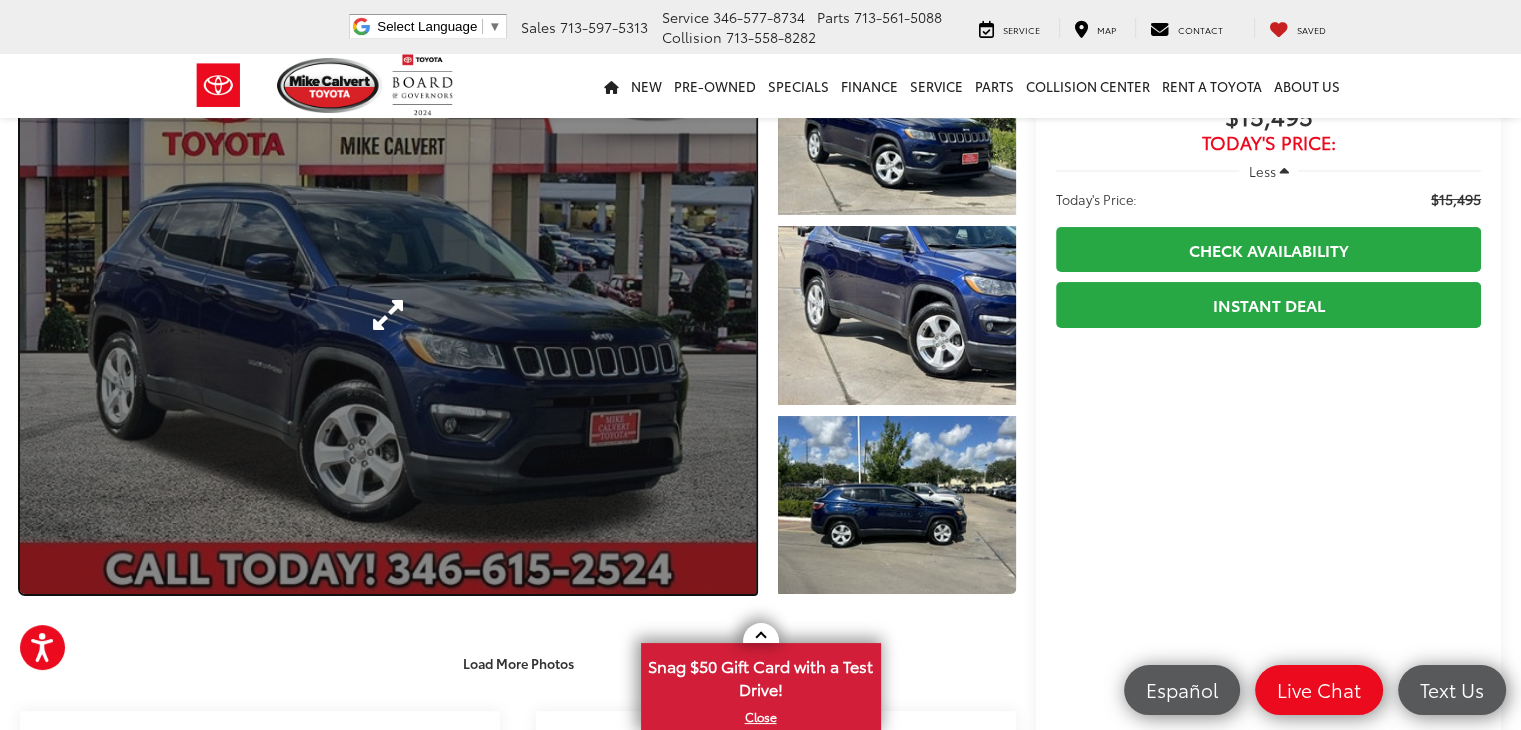 click at bounding box center (388, 315) 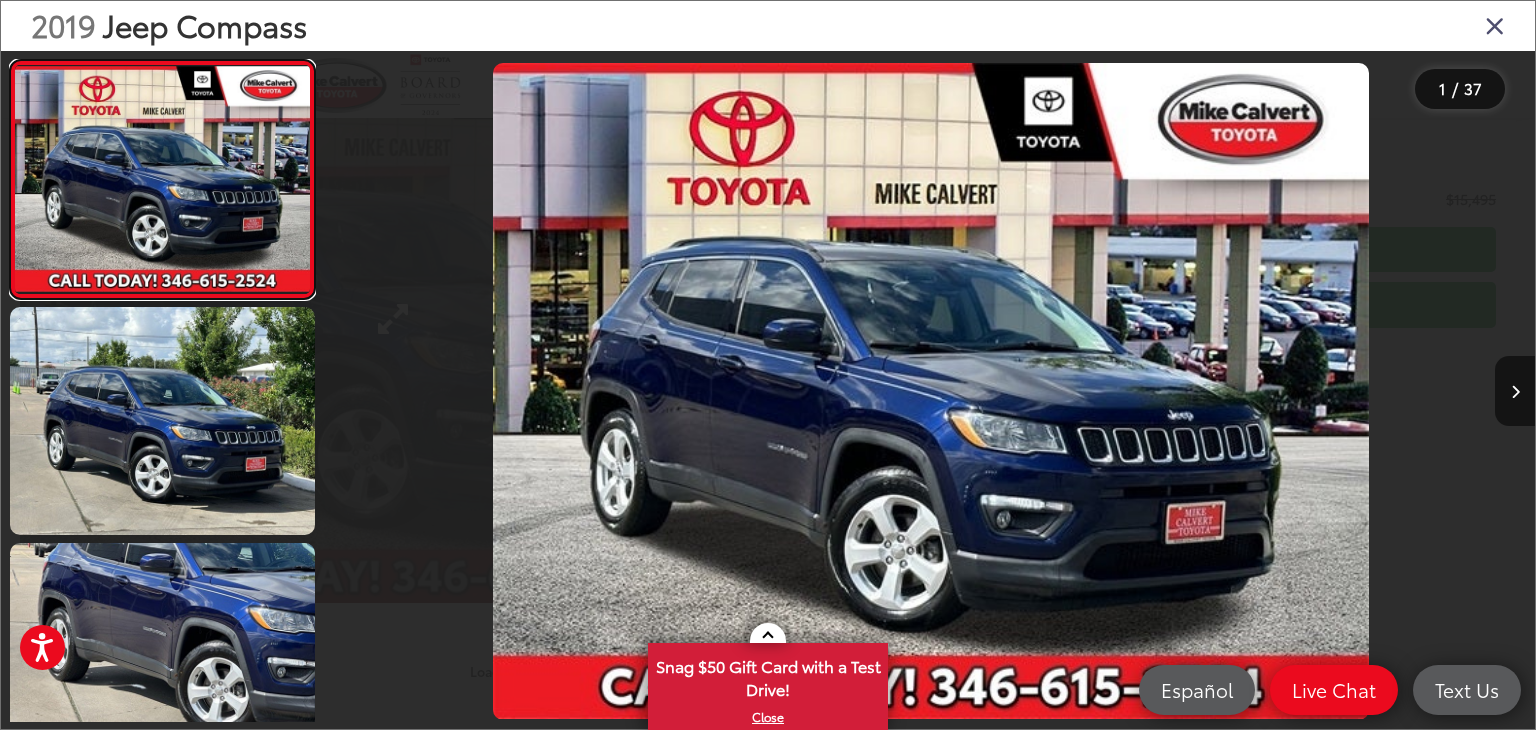 scroll, scrollTop: 0, scrollLeft: 80, axis: horizontal 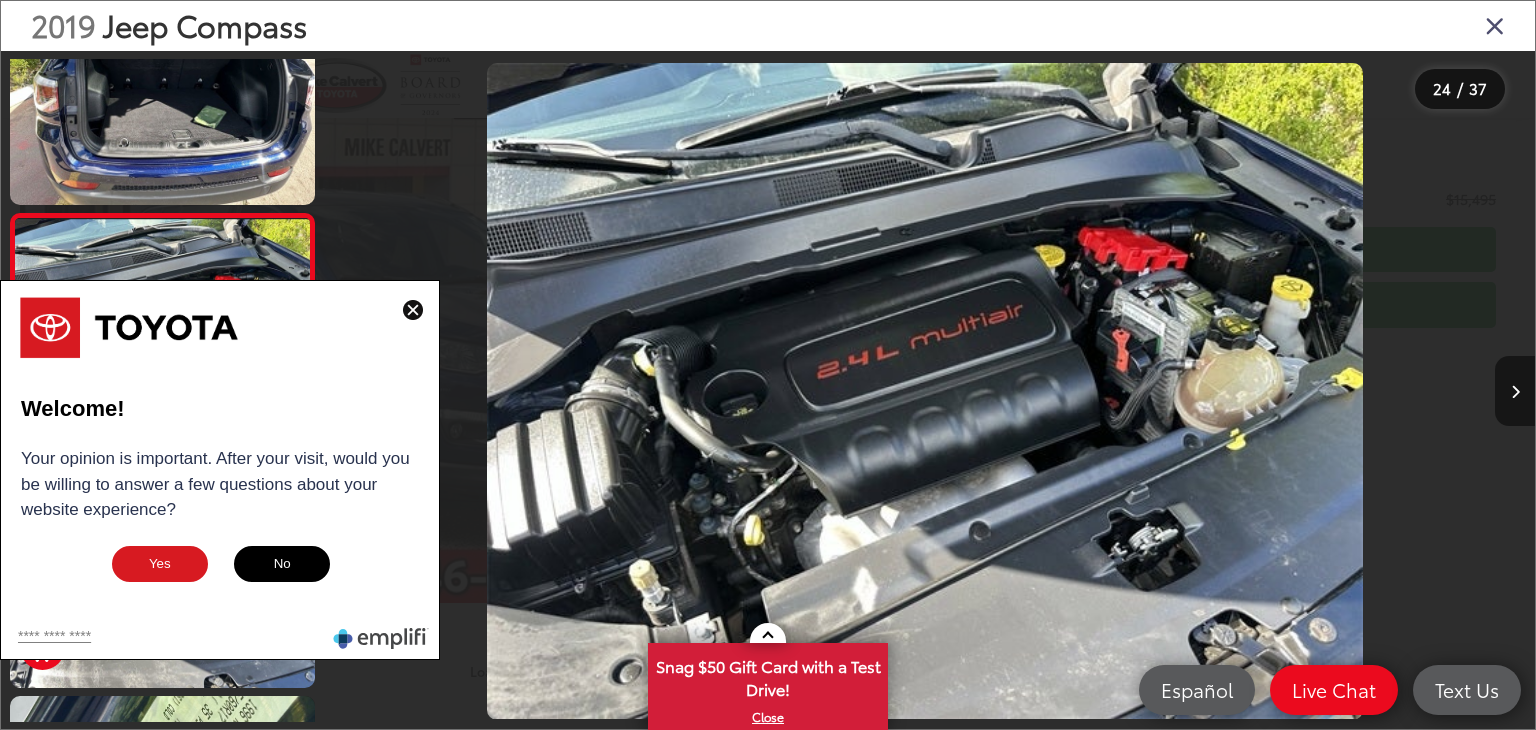 click at bounding box center (1515, 392) 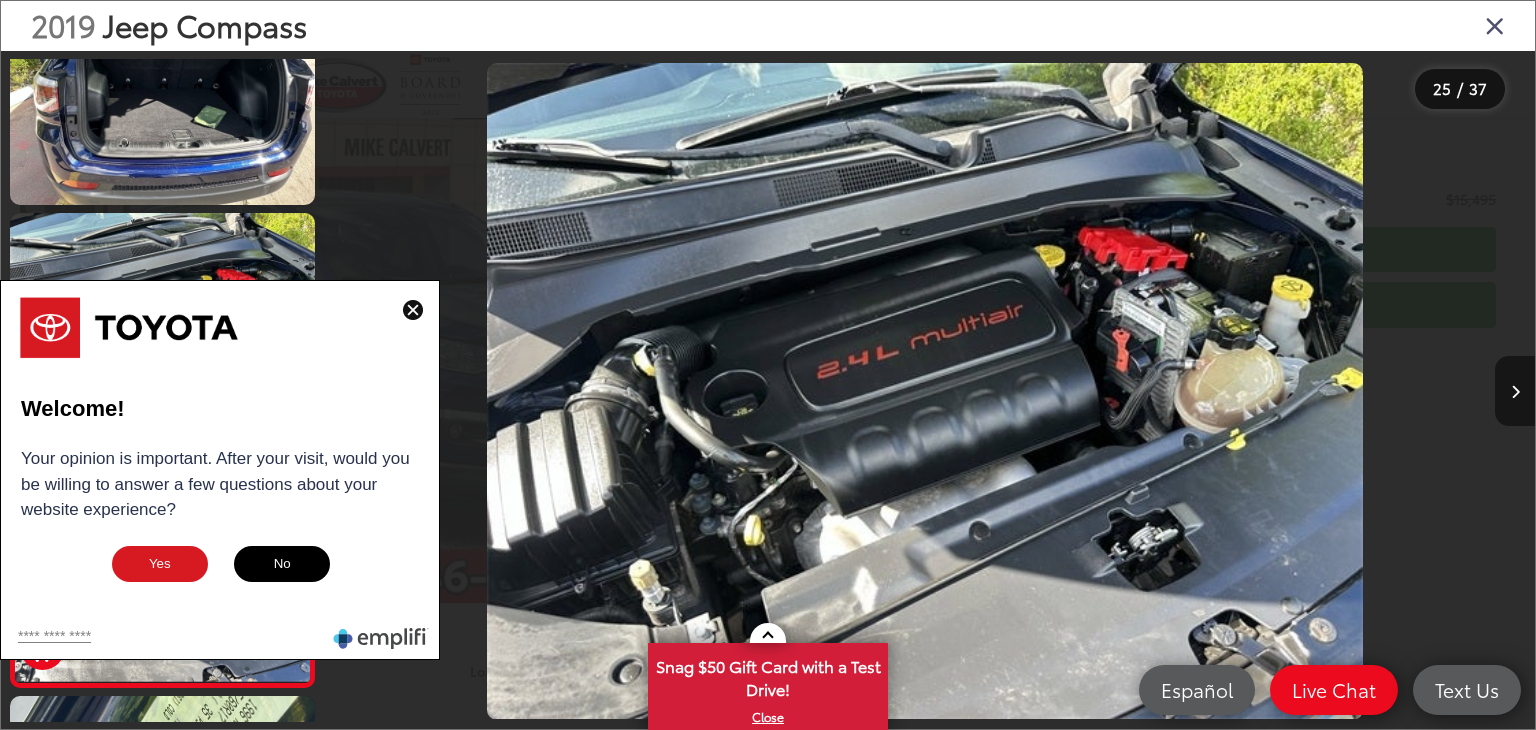 scroll, scrollTop: 0, scrollLeft: 28099, axis: horizontal 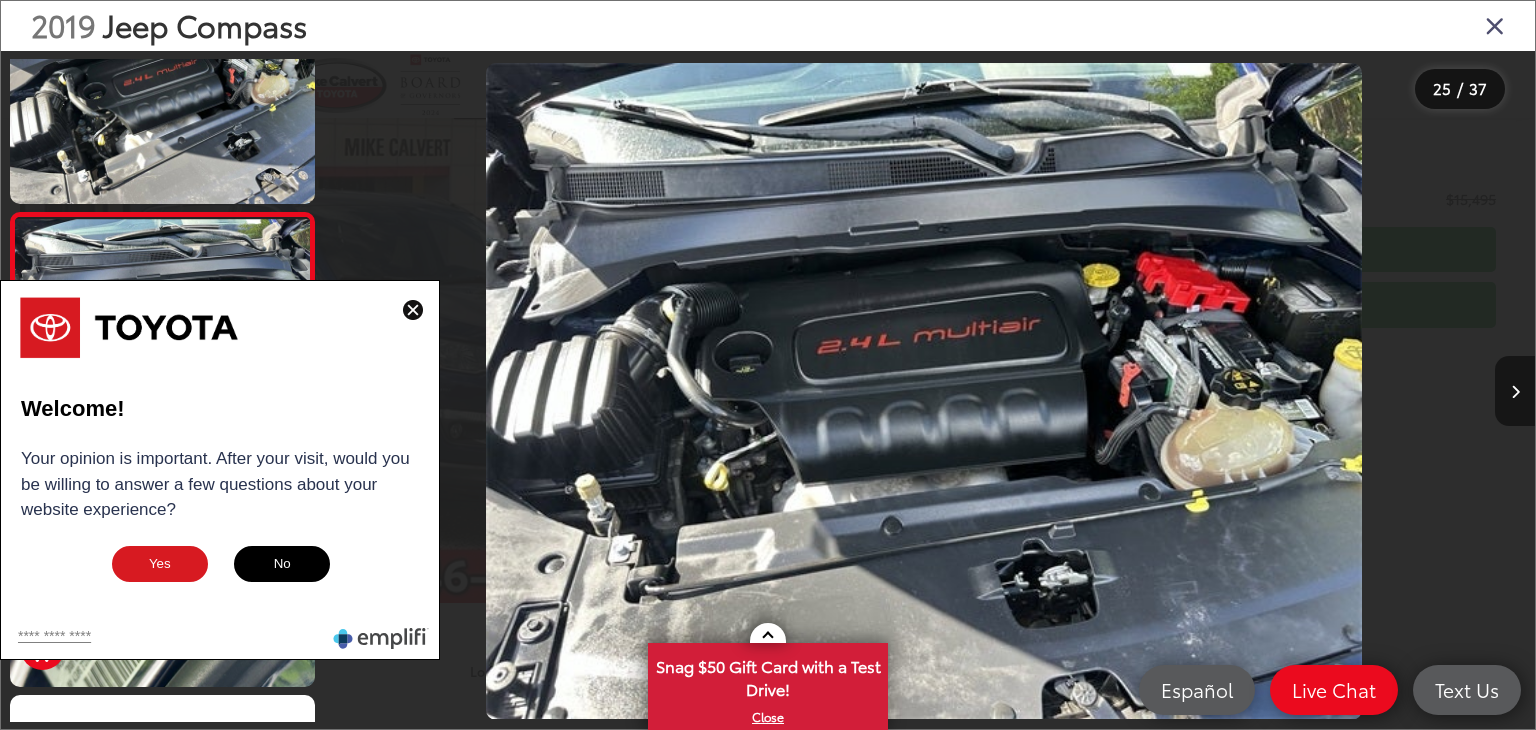 click at bounding box center [1515, 392] 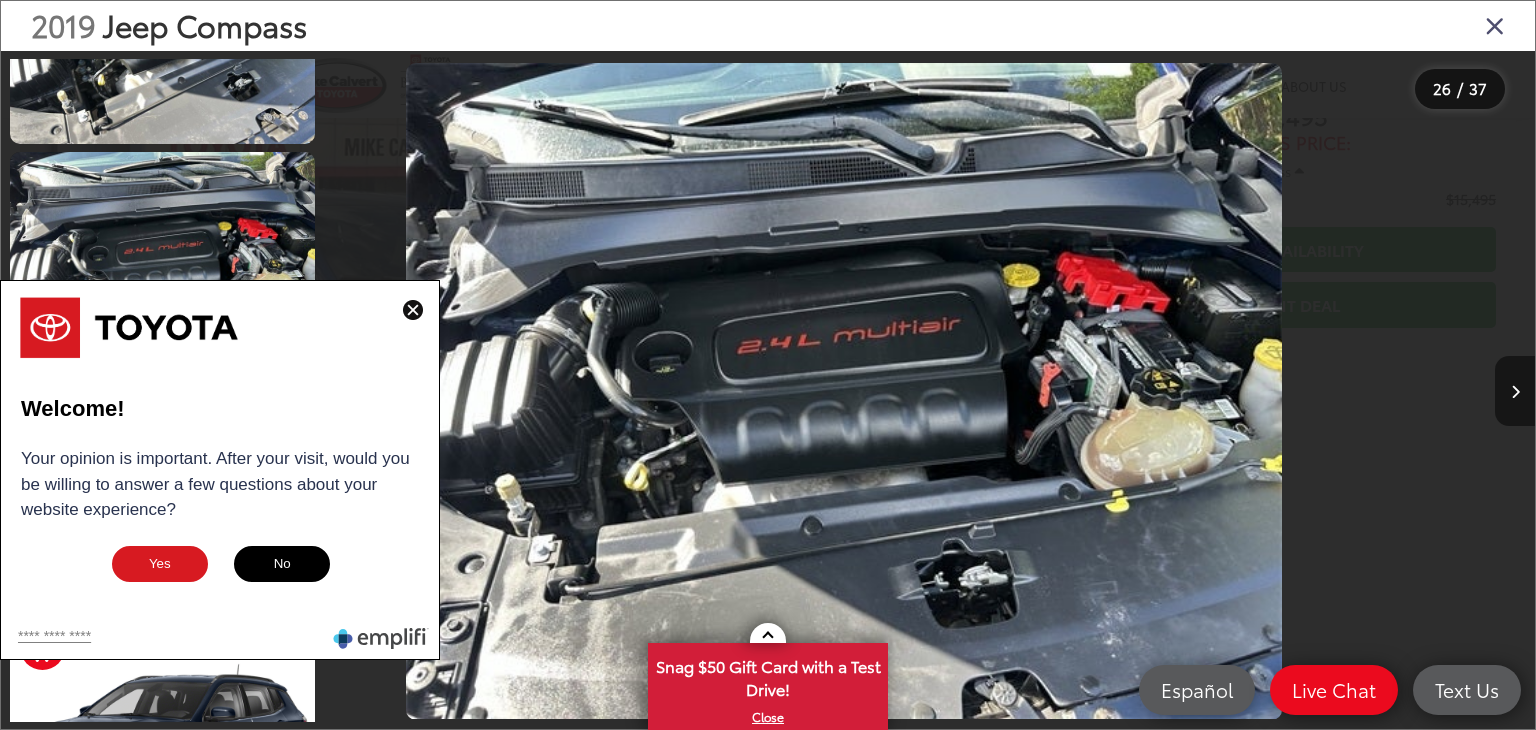 scroll, scrollTop: 5762, scrollLeft: 0, axis: vertical 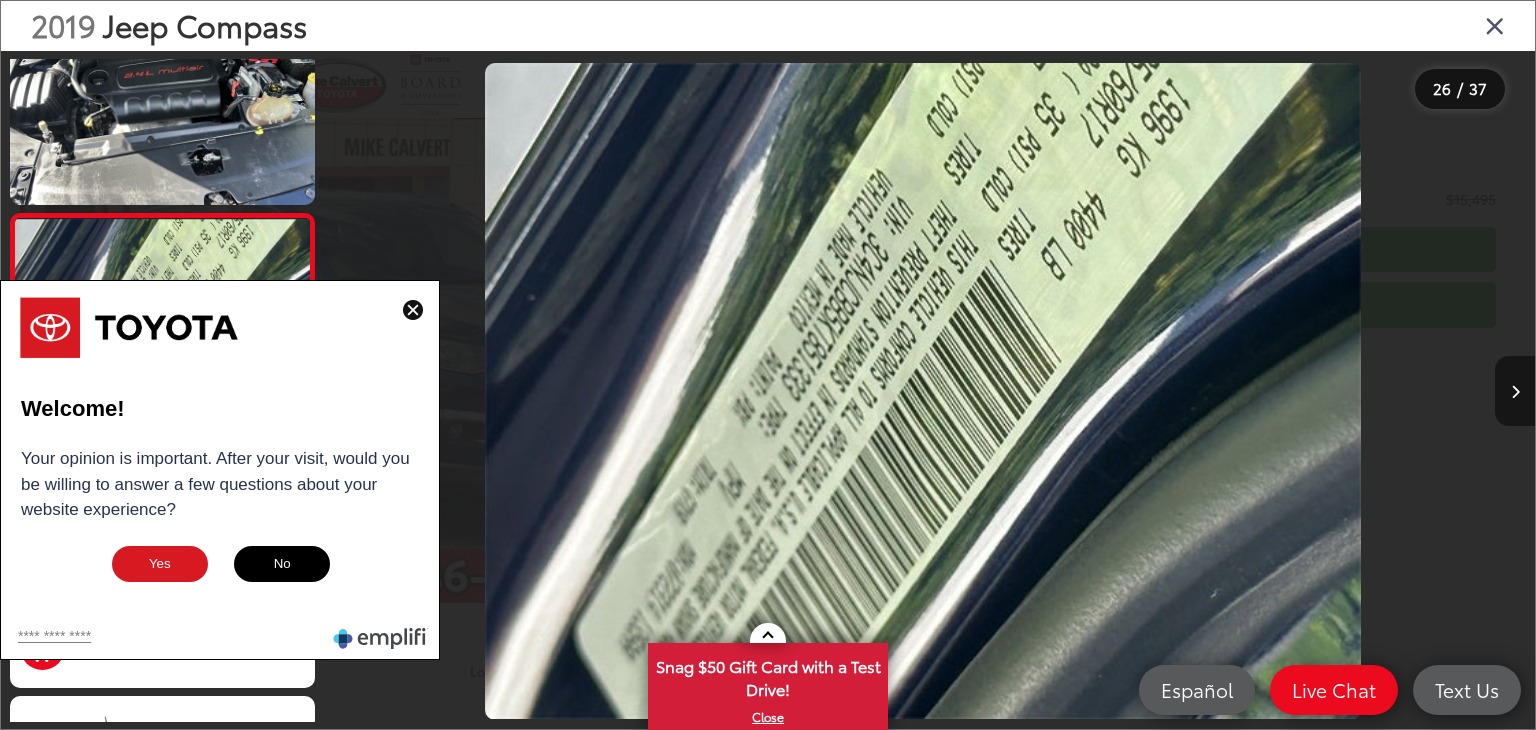 click at bounding box center [1515, 391] 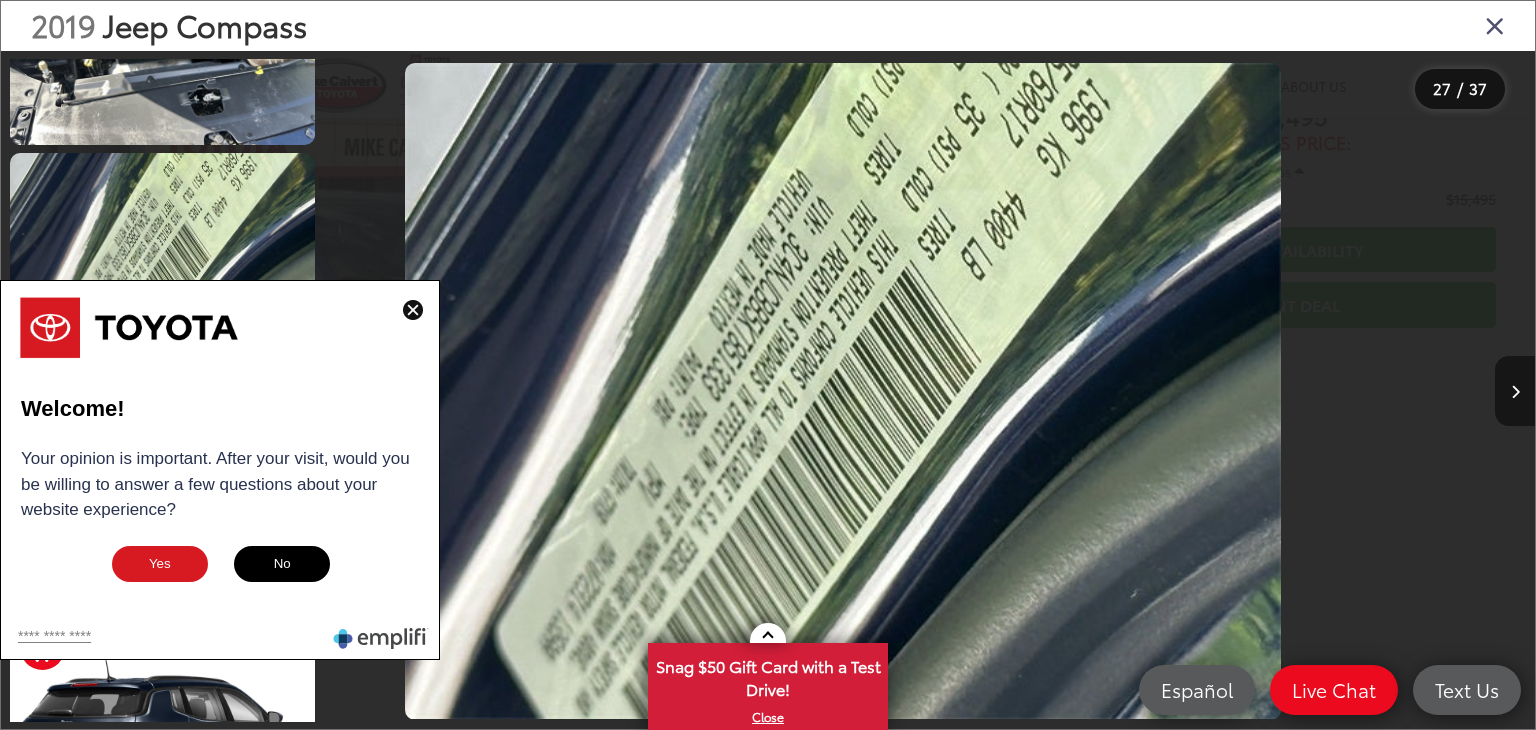 scroll, scrollTop: 5970, scrollLeft: 0, axis: vertical 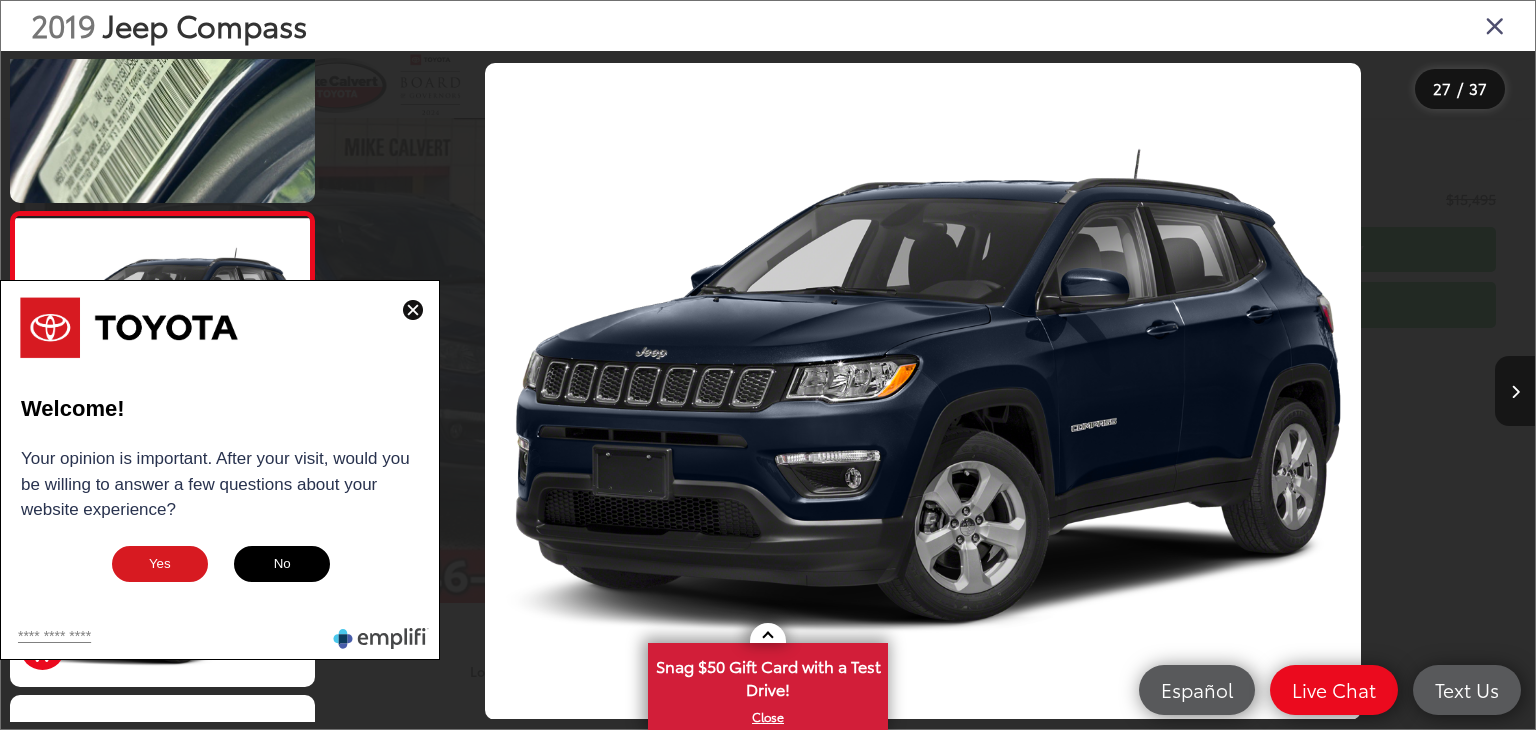 click at bounding box center (1515, 391) 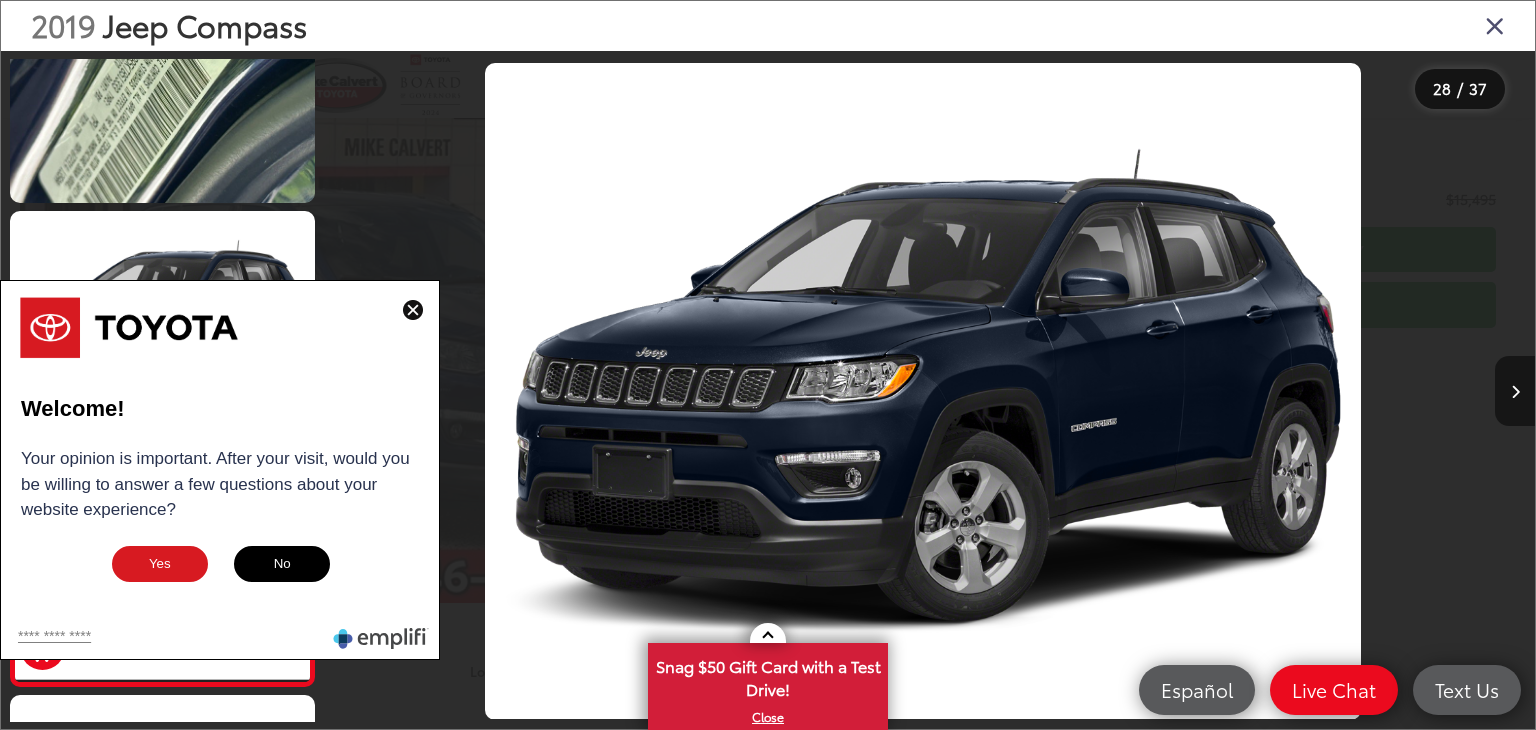scroll, scrollTop: 0, scrollLeft: 31476, axis: horizontal 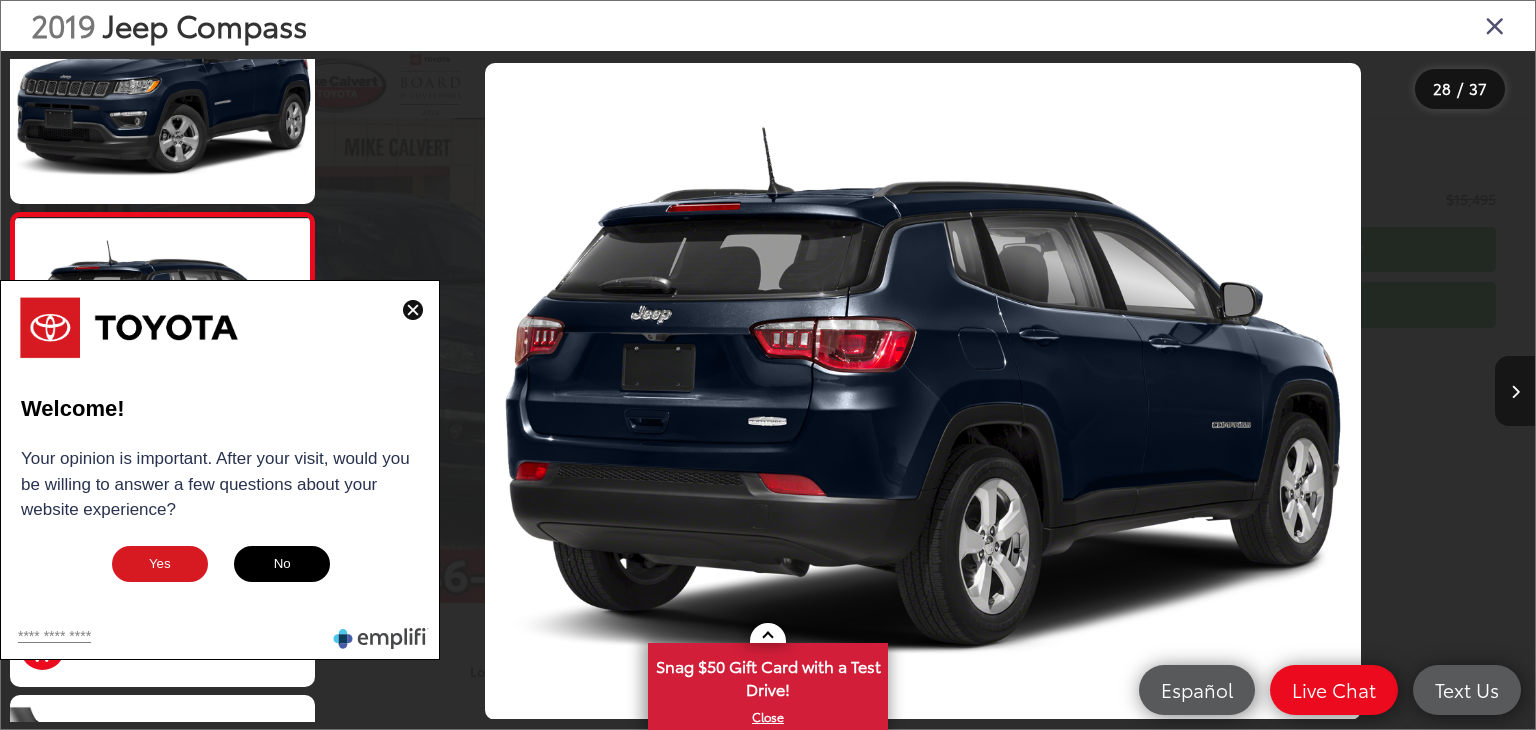 click at bounding box center [1515, 391] 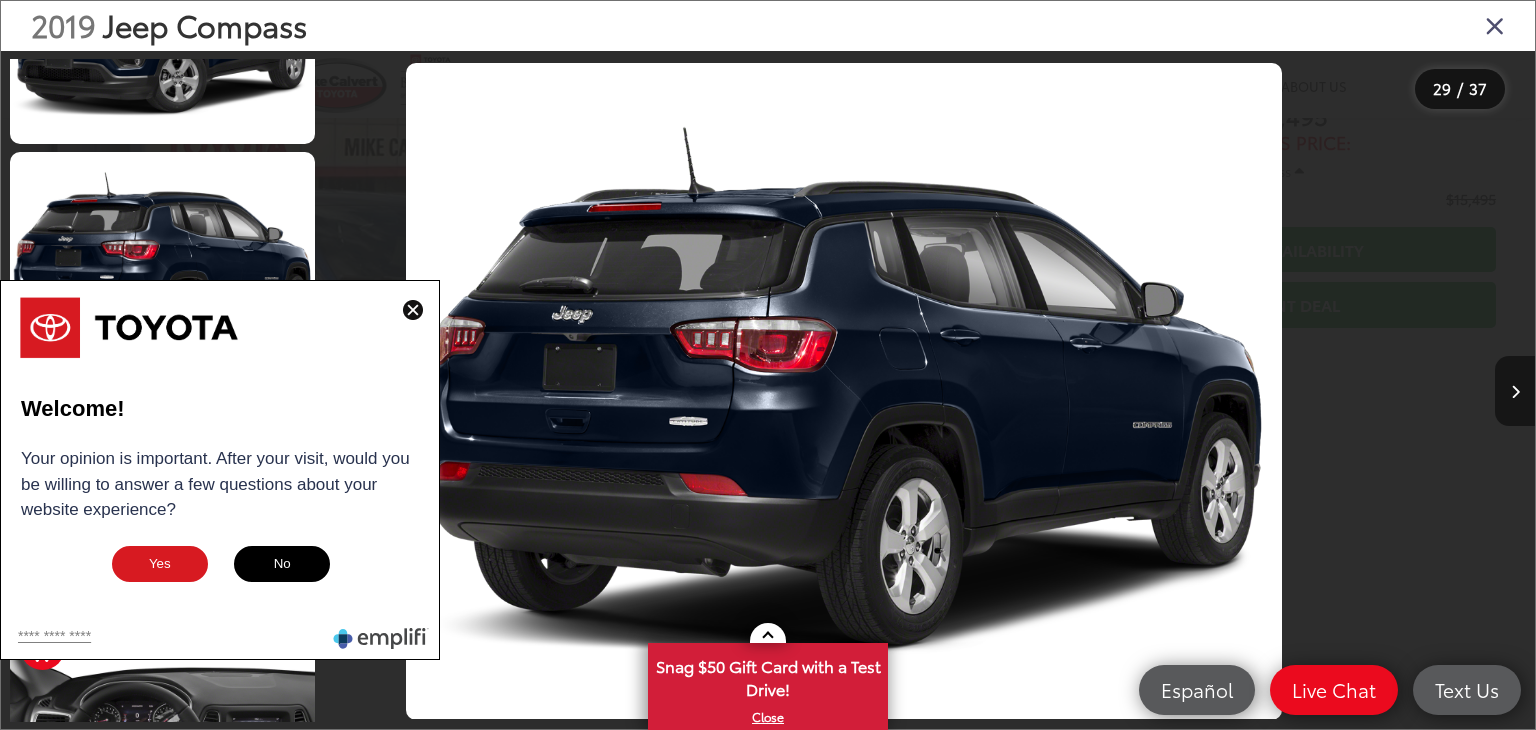 scroll, scrollTop: 6388, scrollLeft: 0, axis: vertical 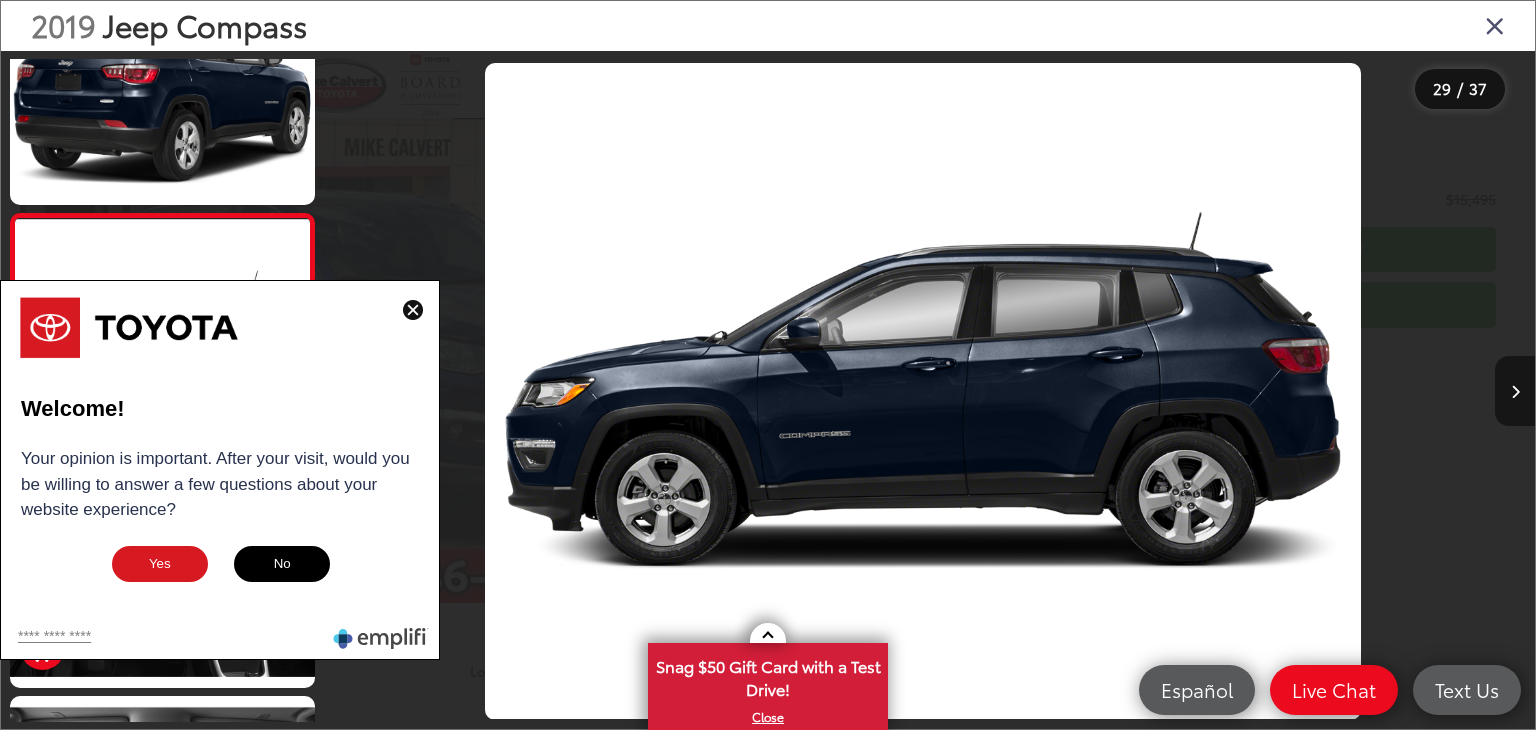 click at bounding box center (1515, 391) 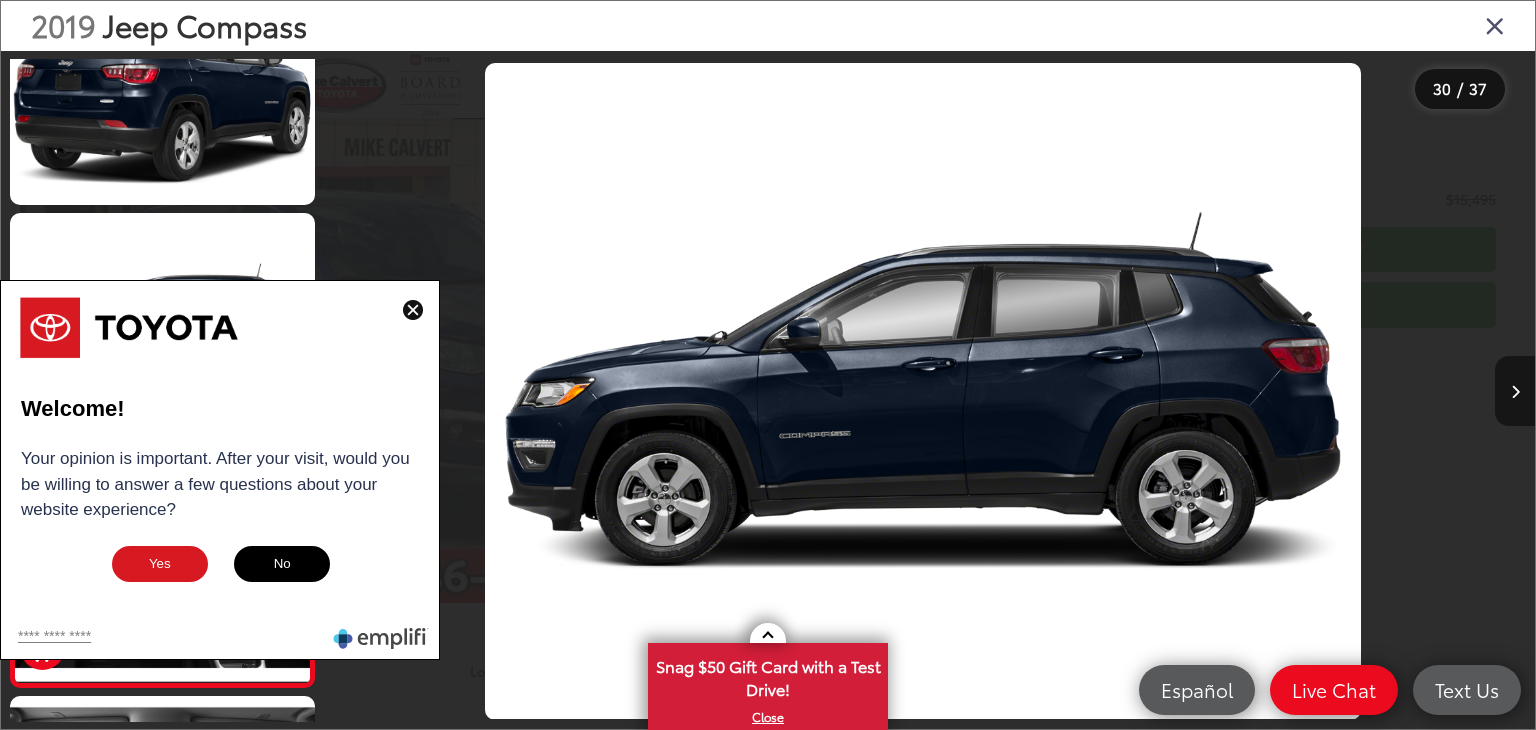 scroll, scrollTop: 0, scrollLeft: 33890, axis: horizontal 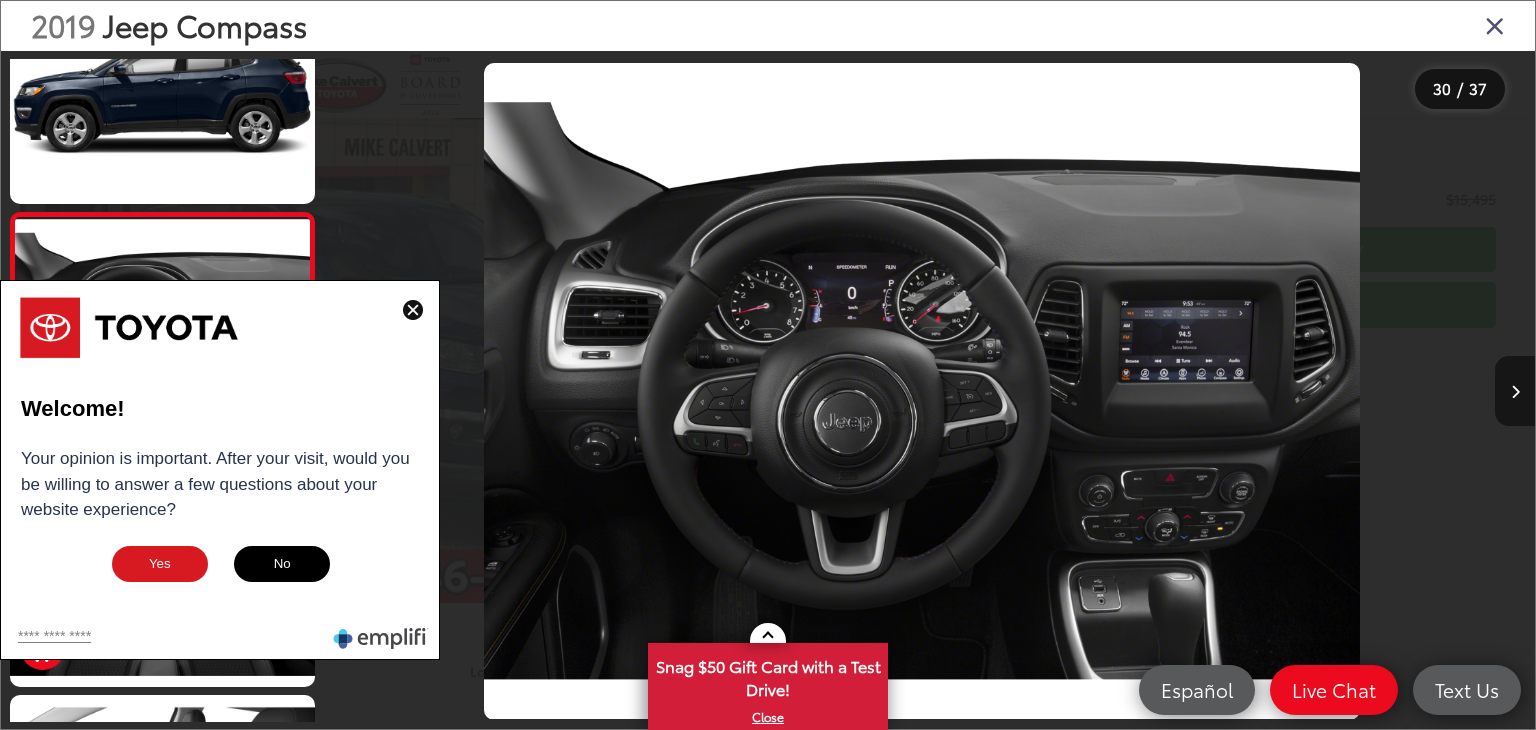 click at bounding box center (1515, 391) 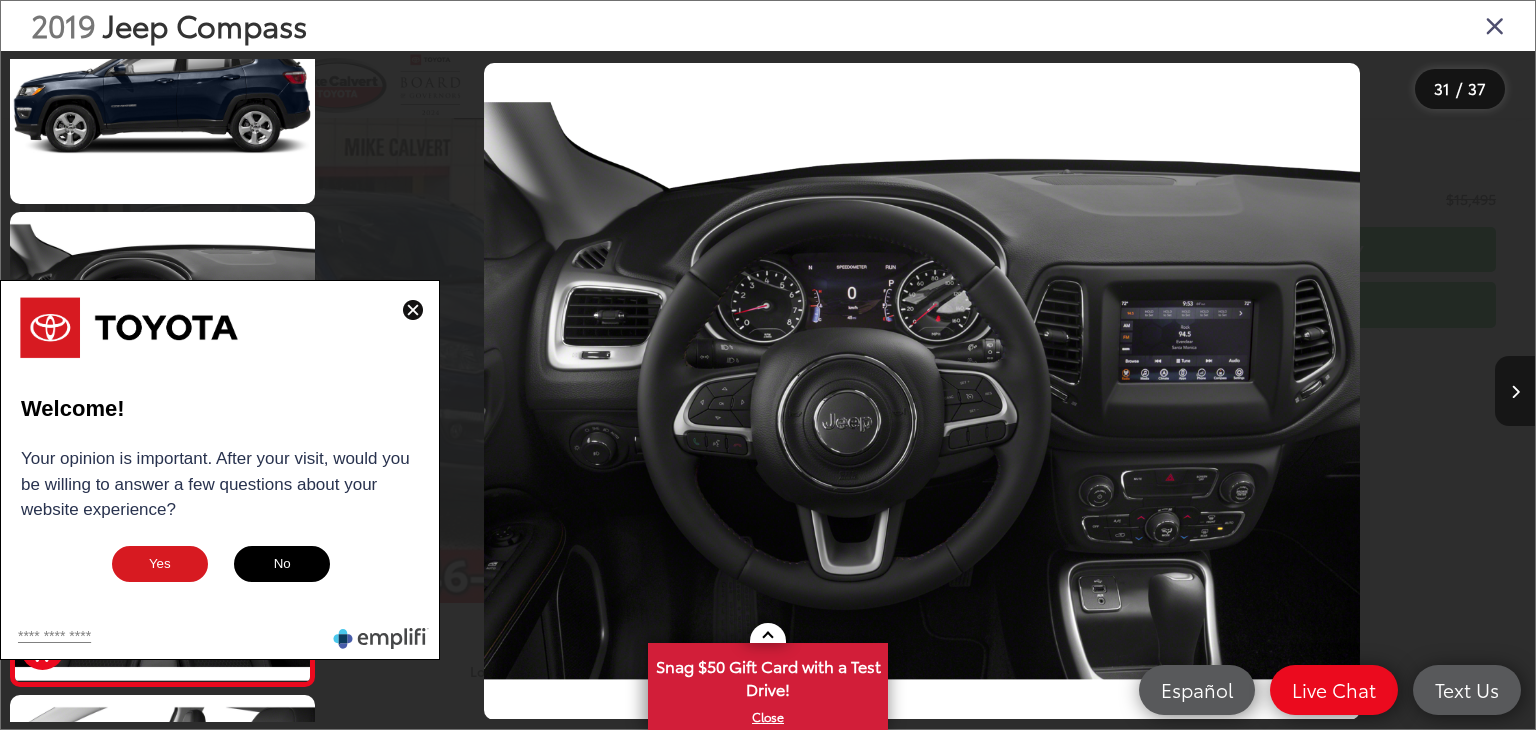 scroll, scrollTop: 0, scrollLeft: 35346, axis: horizontal 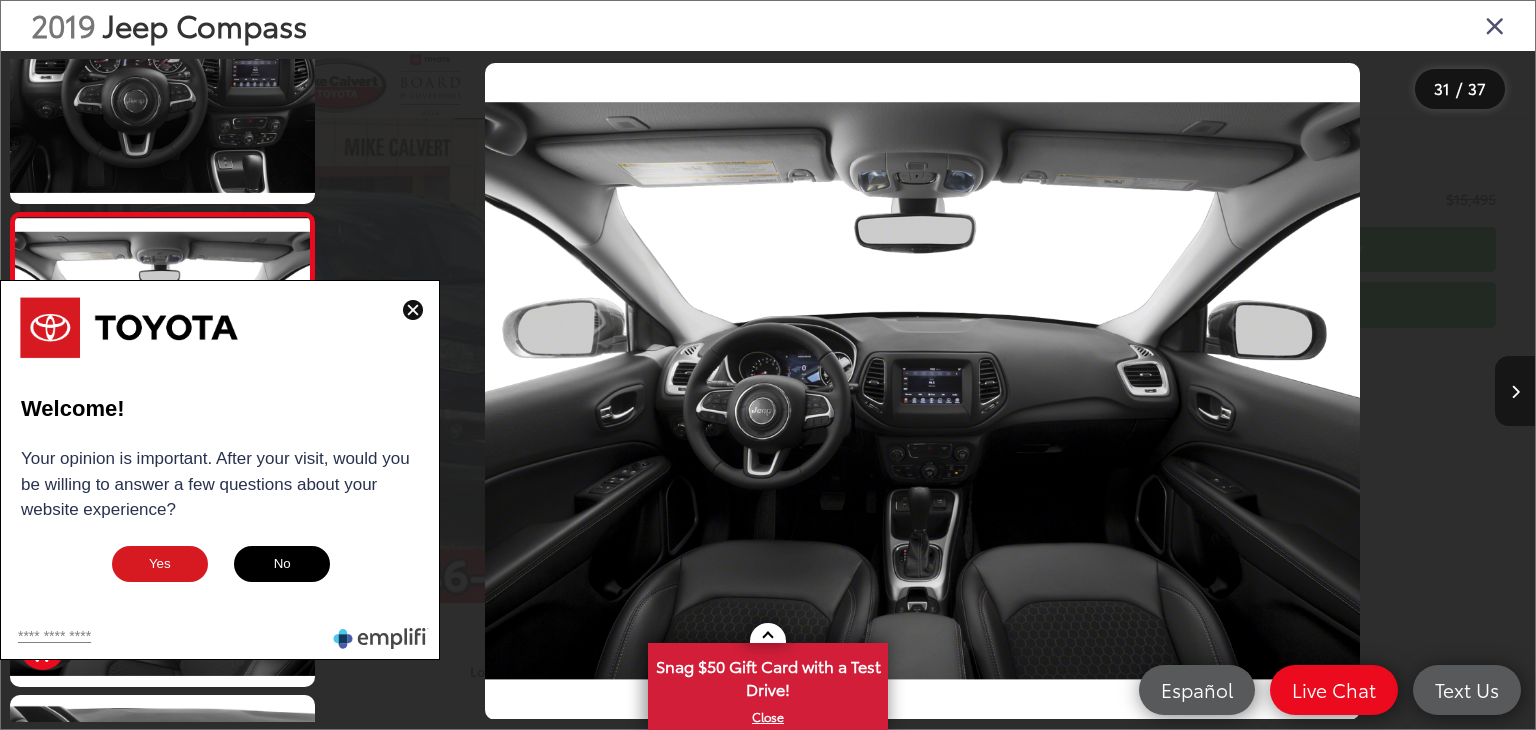 click at bounding box center [1515, 391] 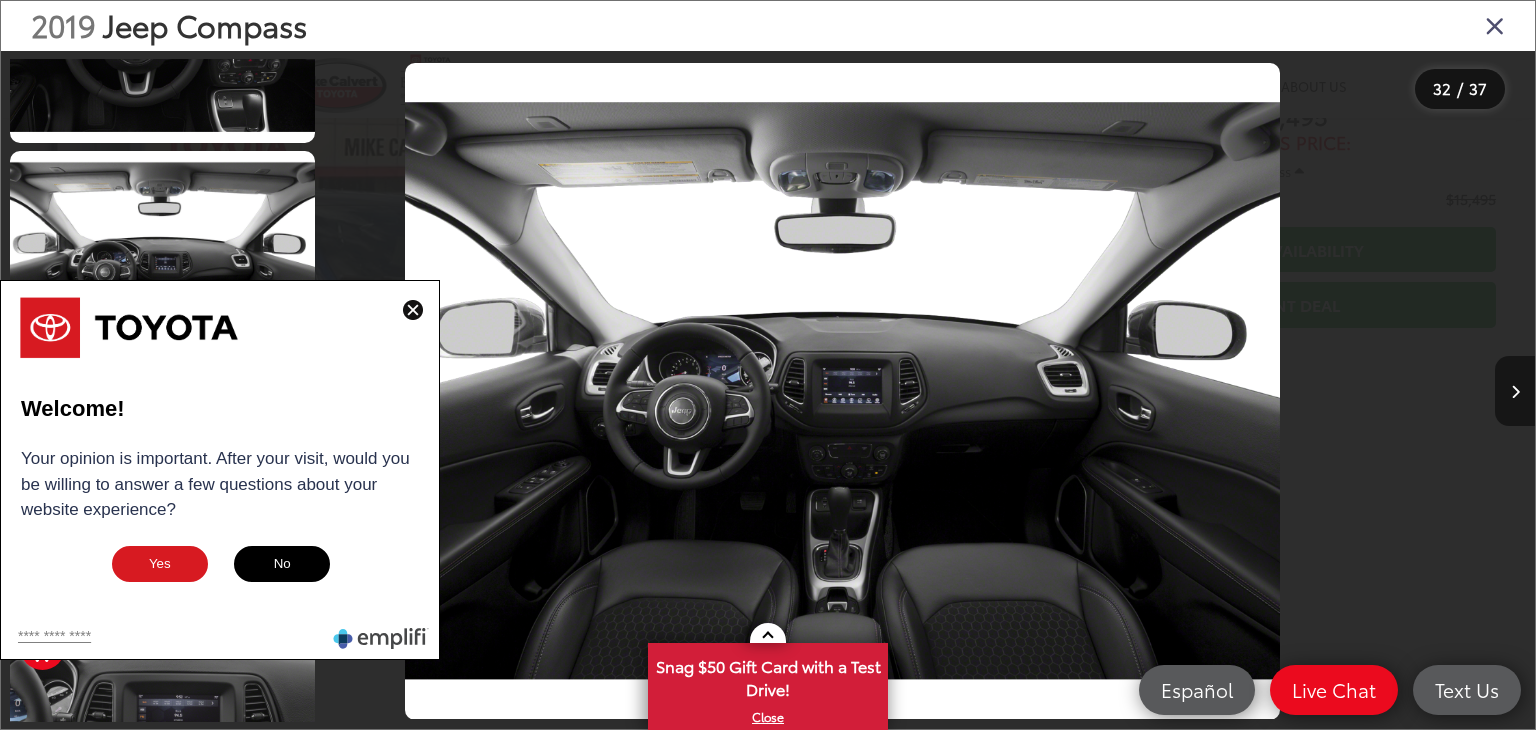 scroll, scrollTop: 7119, scrollLeft: 0, axis: vertical 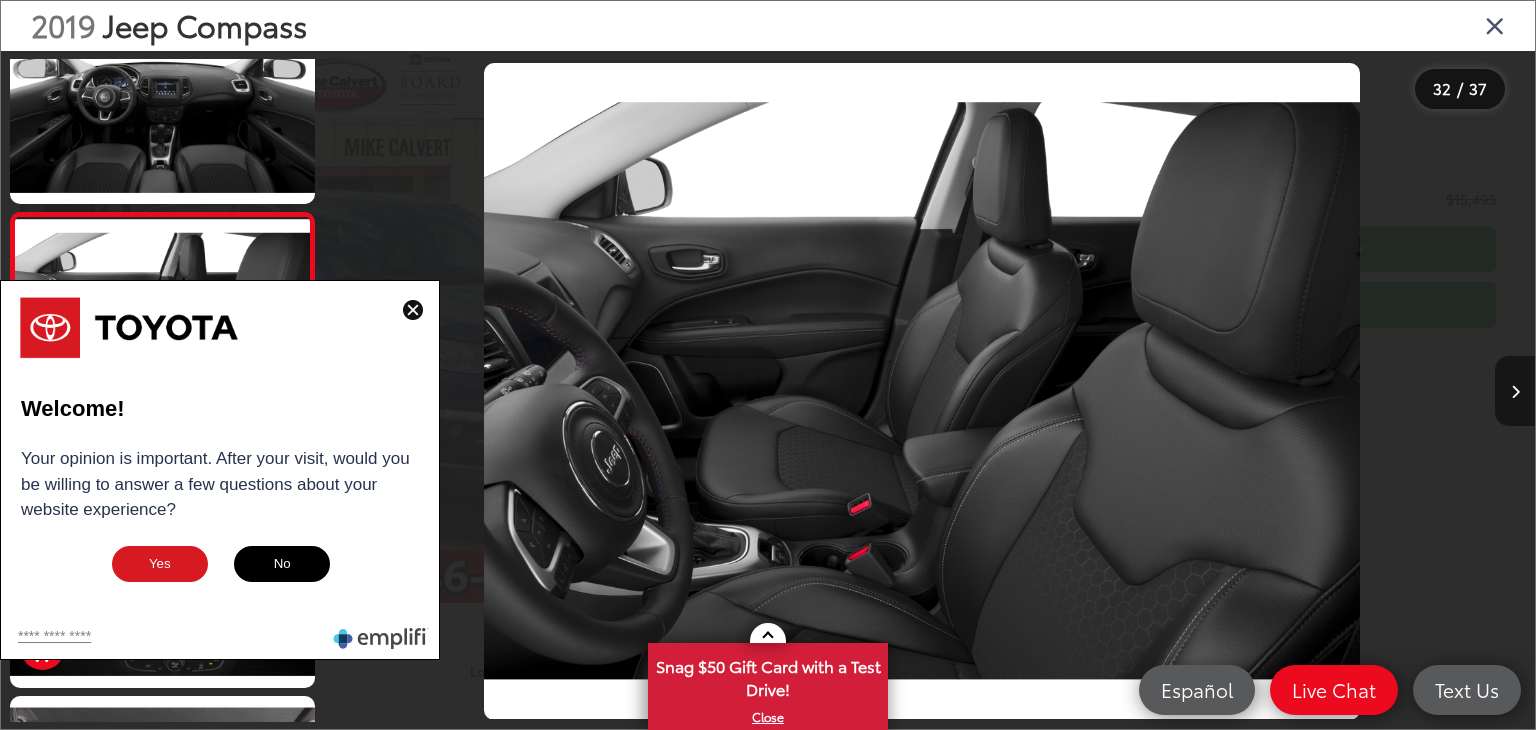 click at bounding box center [1515, 391] 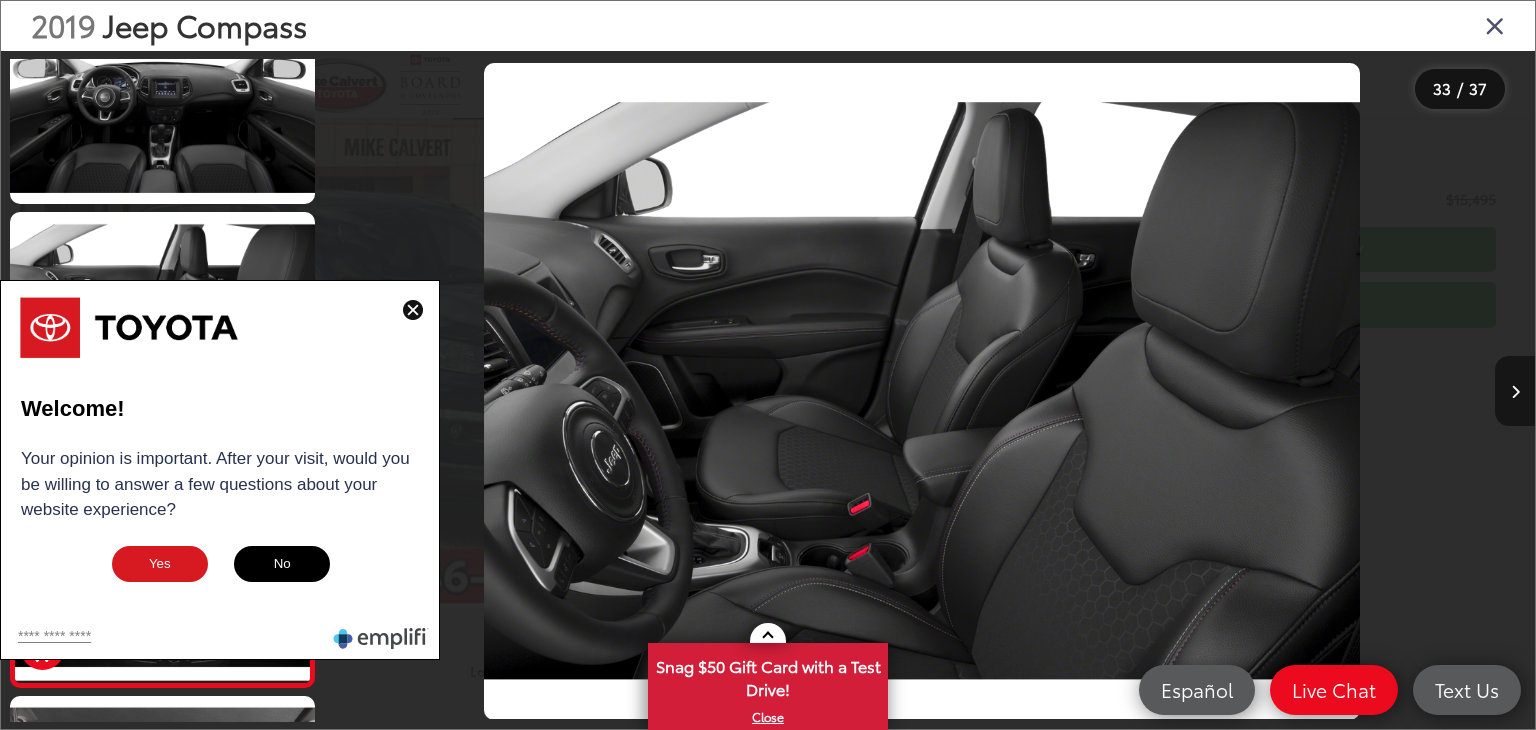 scroll, scrollTop: 0, scrollLeft: 37716, axis: horizontal 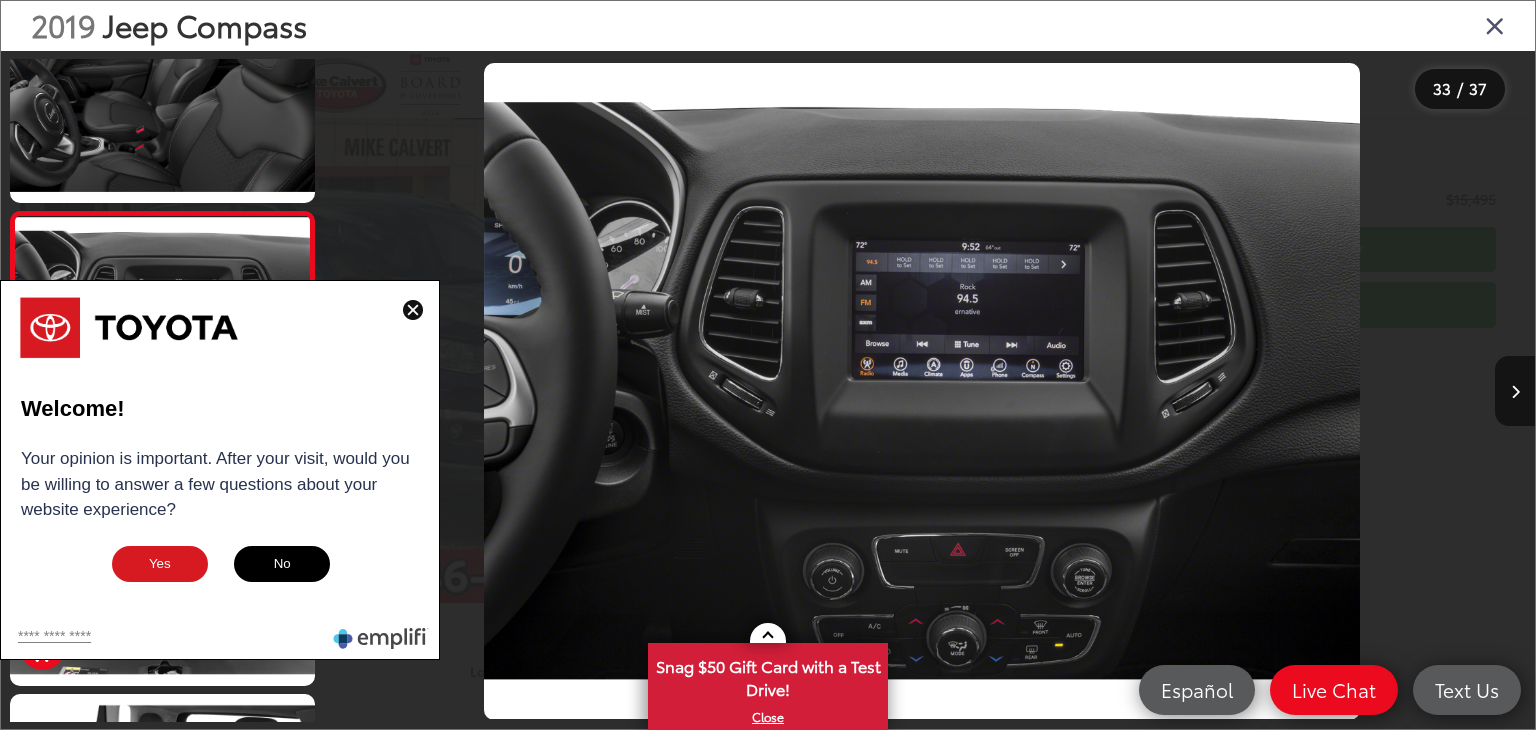 click at bounding box center (1495, 25) 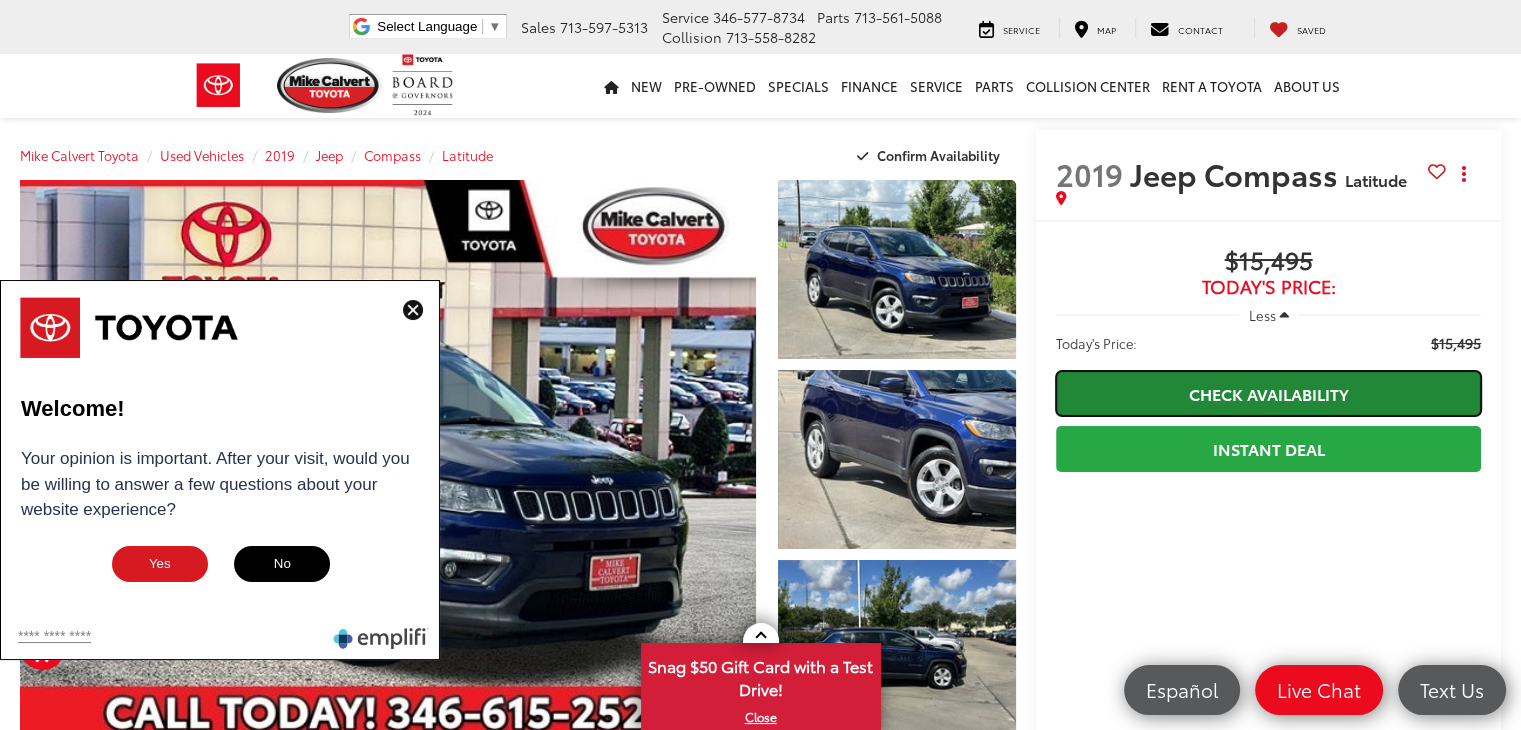 click on "Check Availability" at bounding box center (1268, 393) 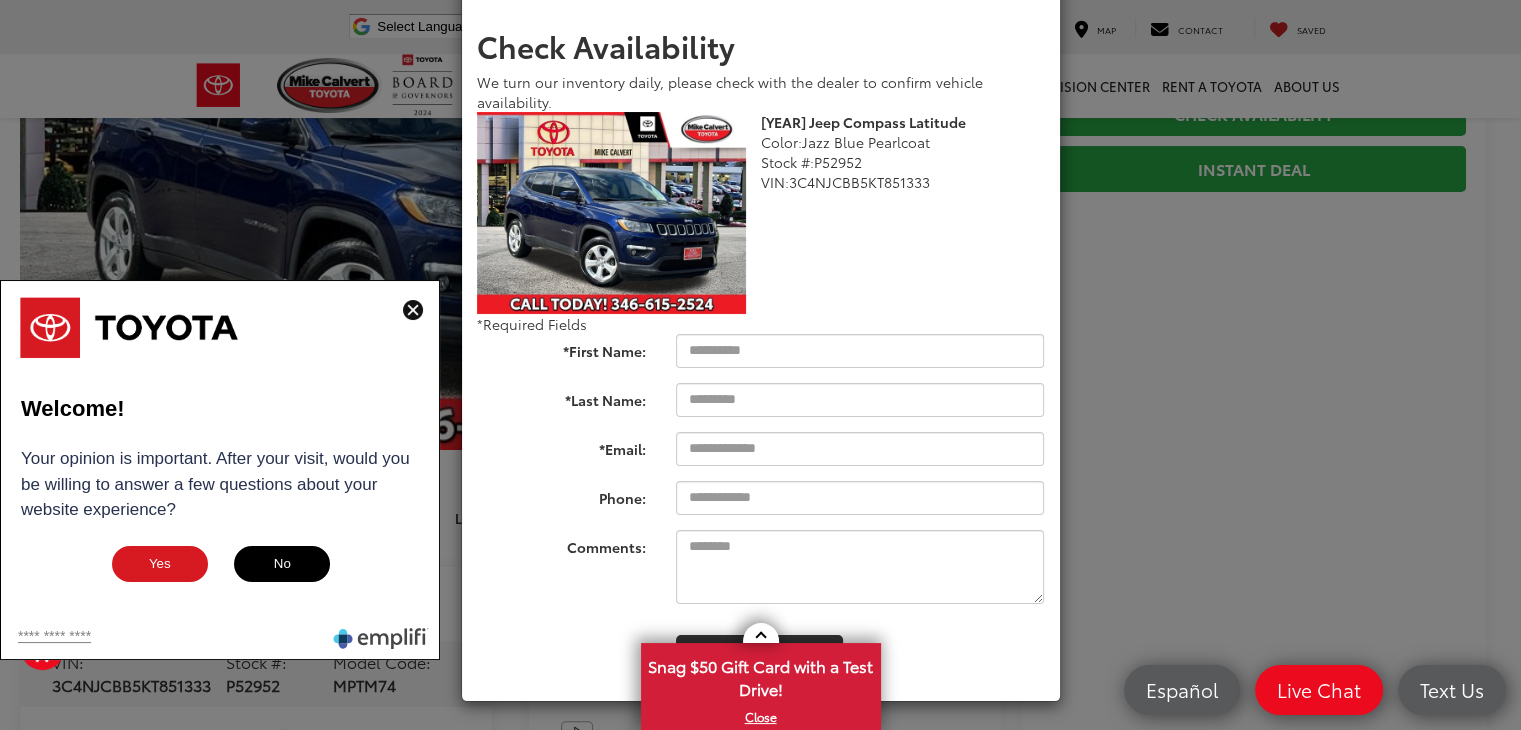 click on "No" at bounding box center (282, 564) 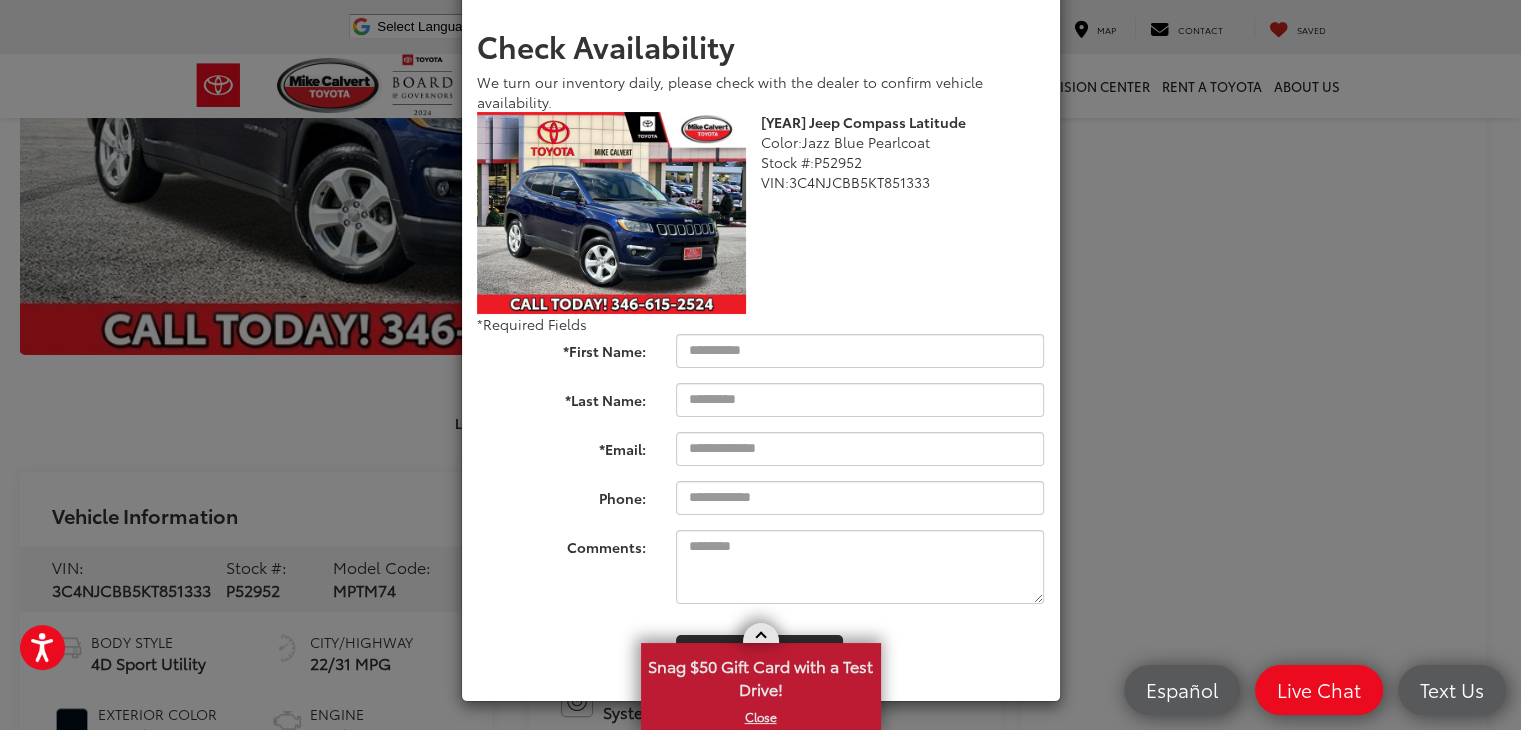 click at bounding box center (761, 633) 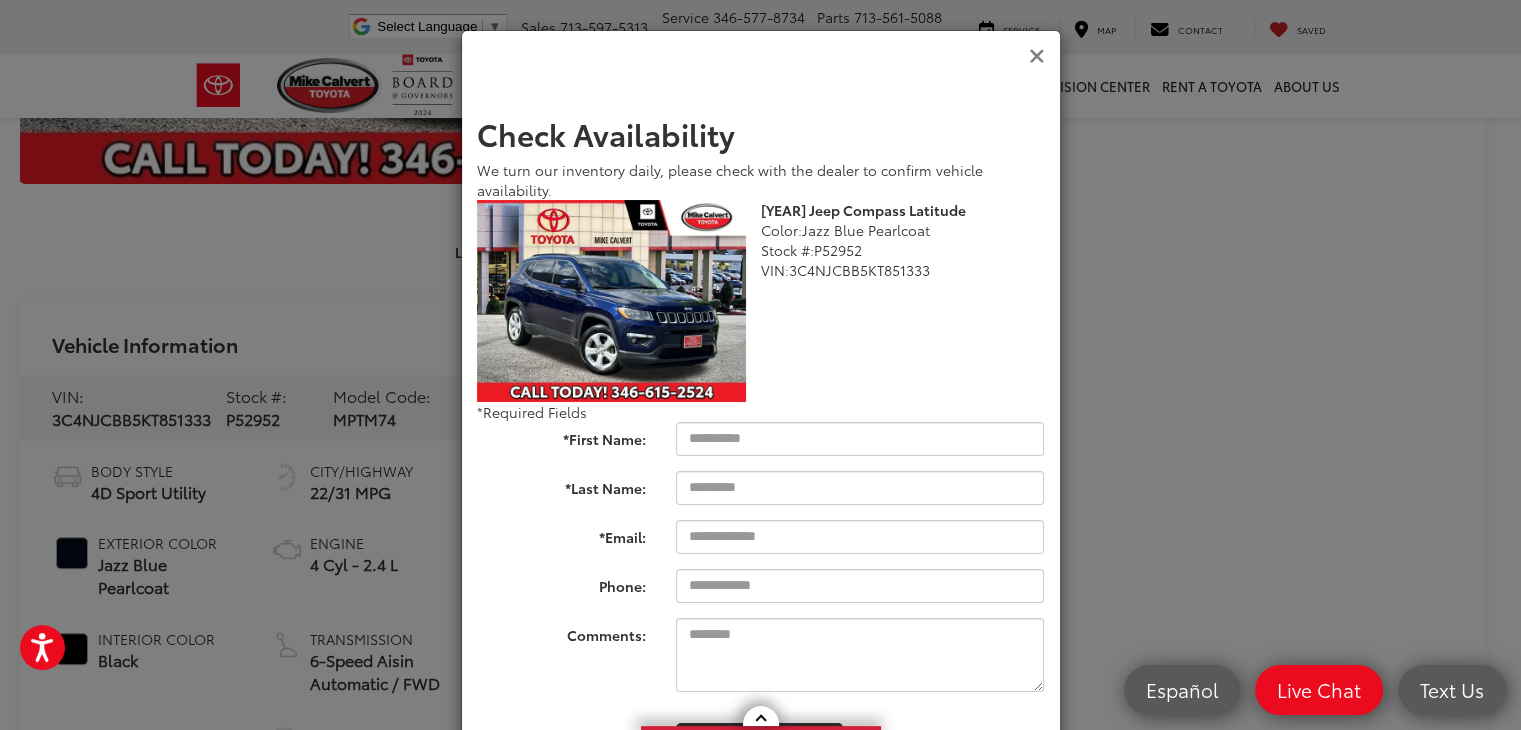 click at bounding box center (1037, 56) 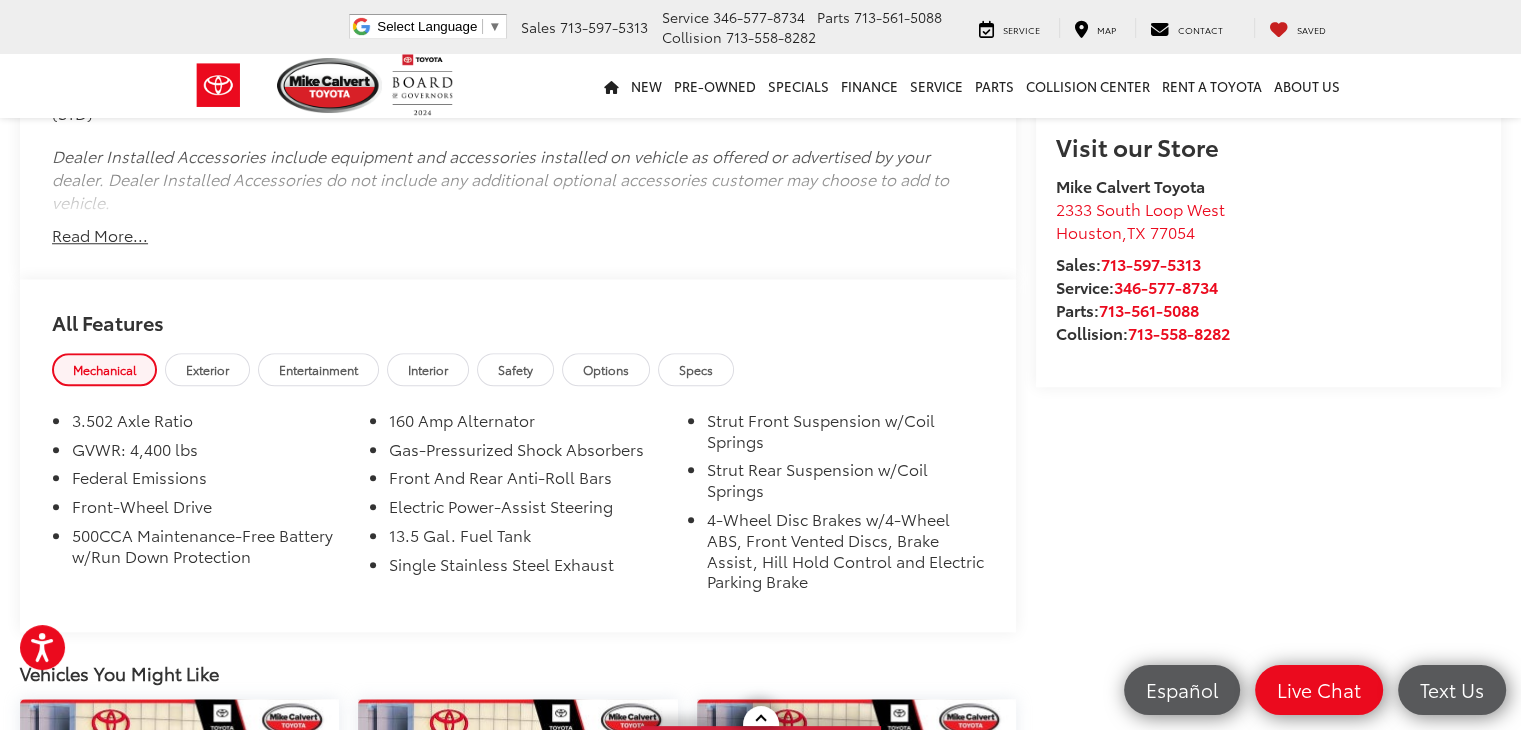 scroll, scrollTop: 1725, scrollLeft: 0, axis: vertical 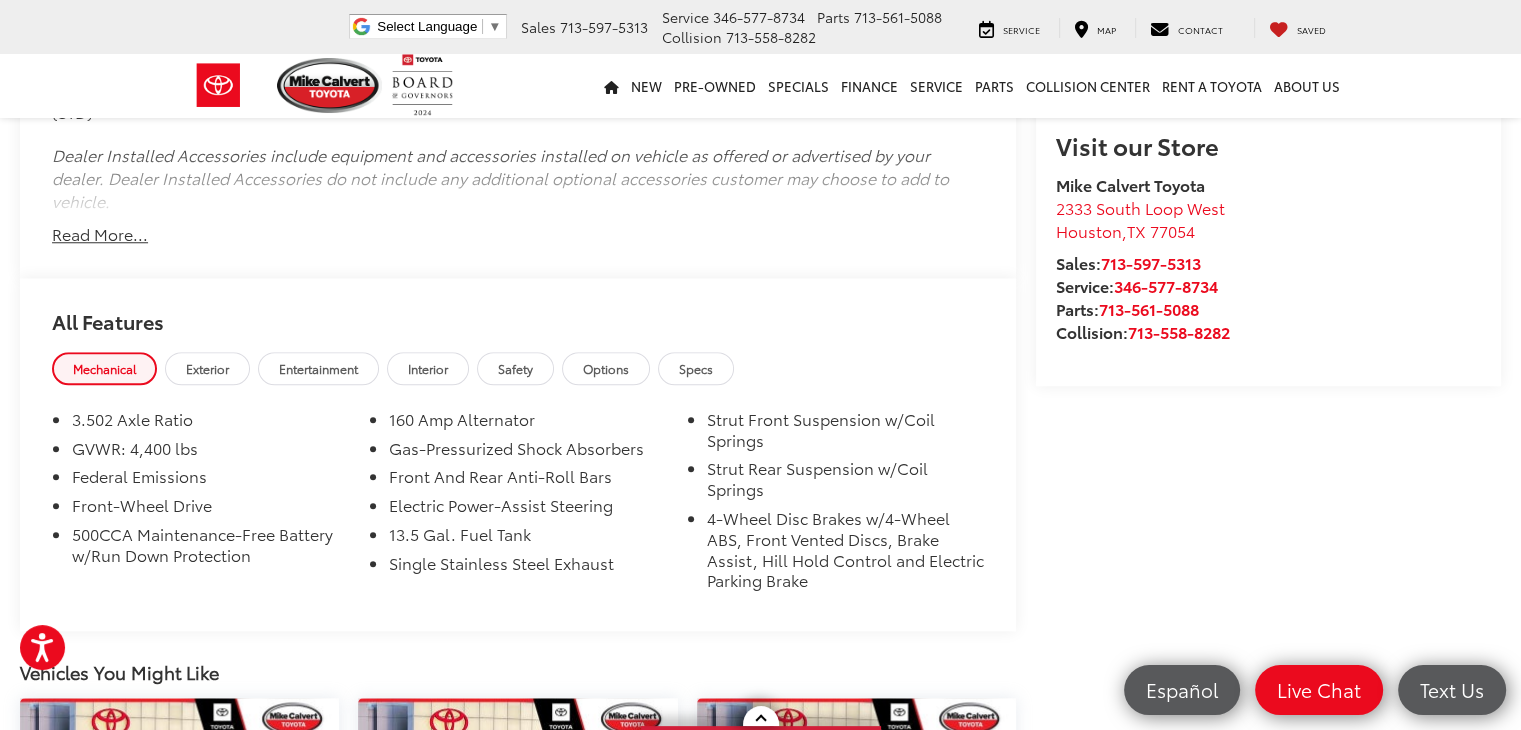 click on "Mechanical
Exterior
Entertainment
Interior
Safety
Options
Specs" at bounding box center [518, 371] 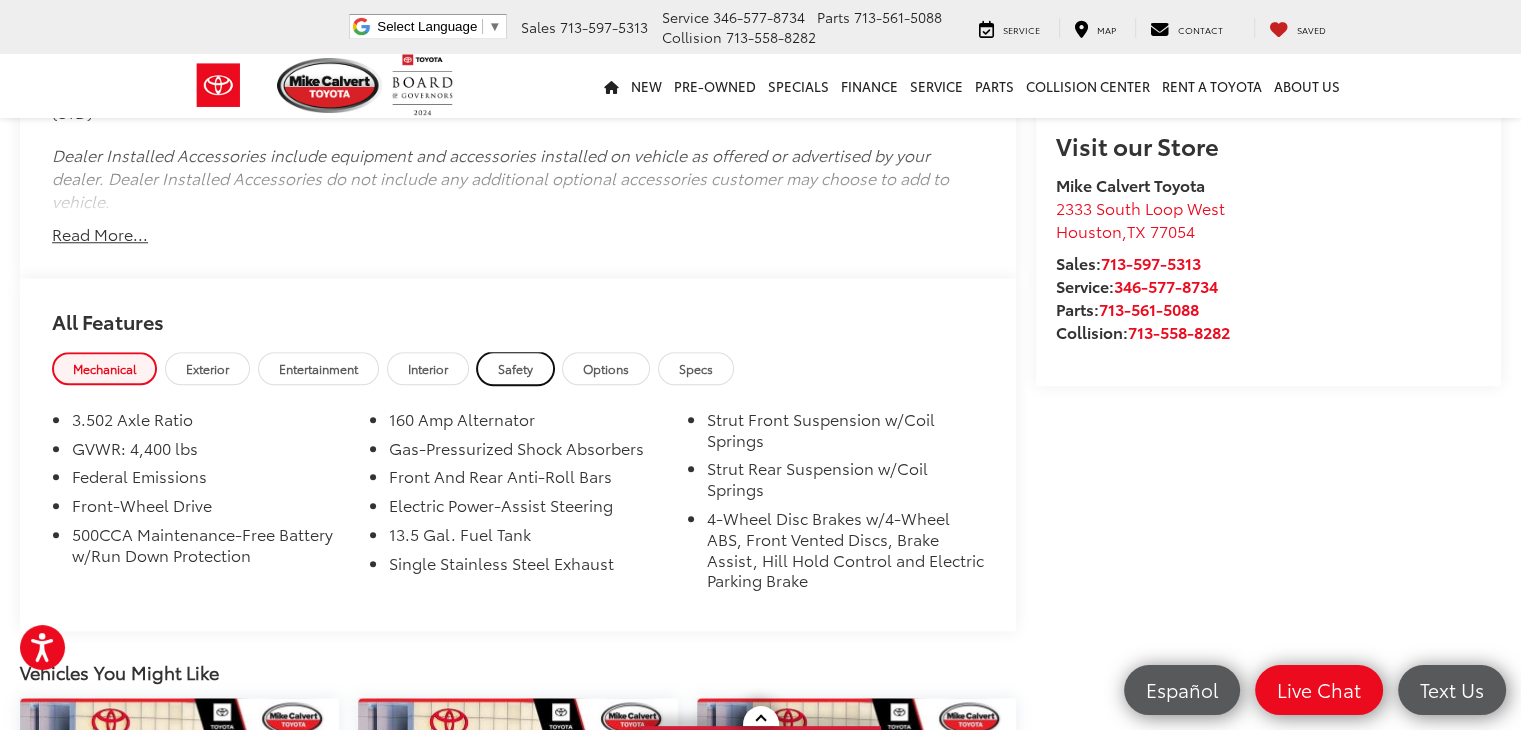 click on "Safety" at bounding box center [515, 368] 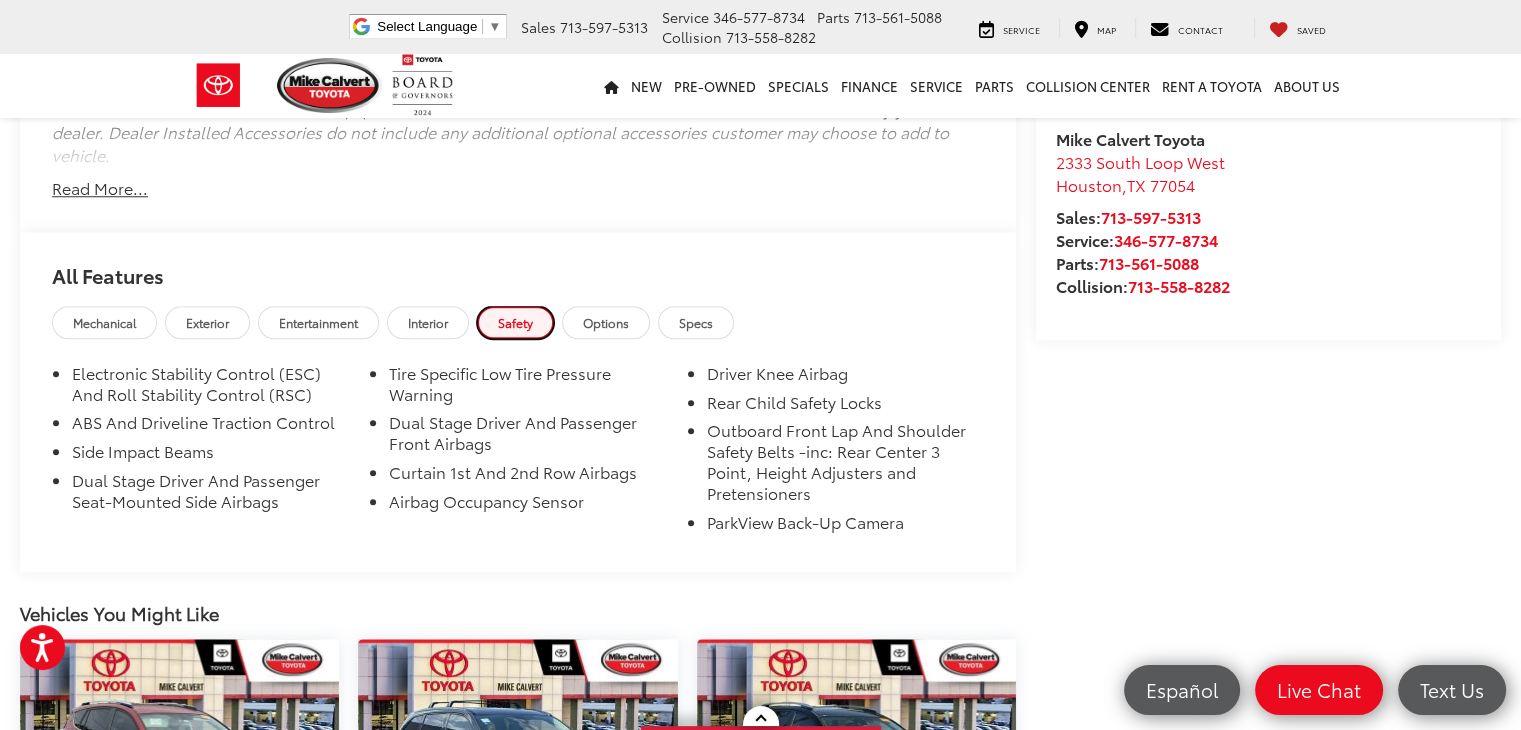 scroll, scrollTop: 1741, scrollLeft: 0, axis: vertical 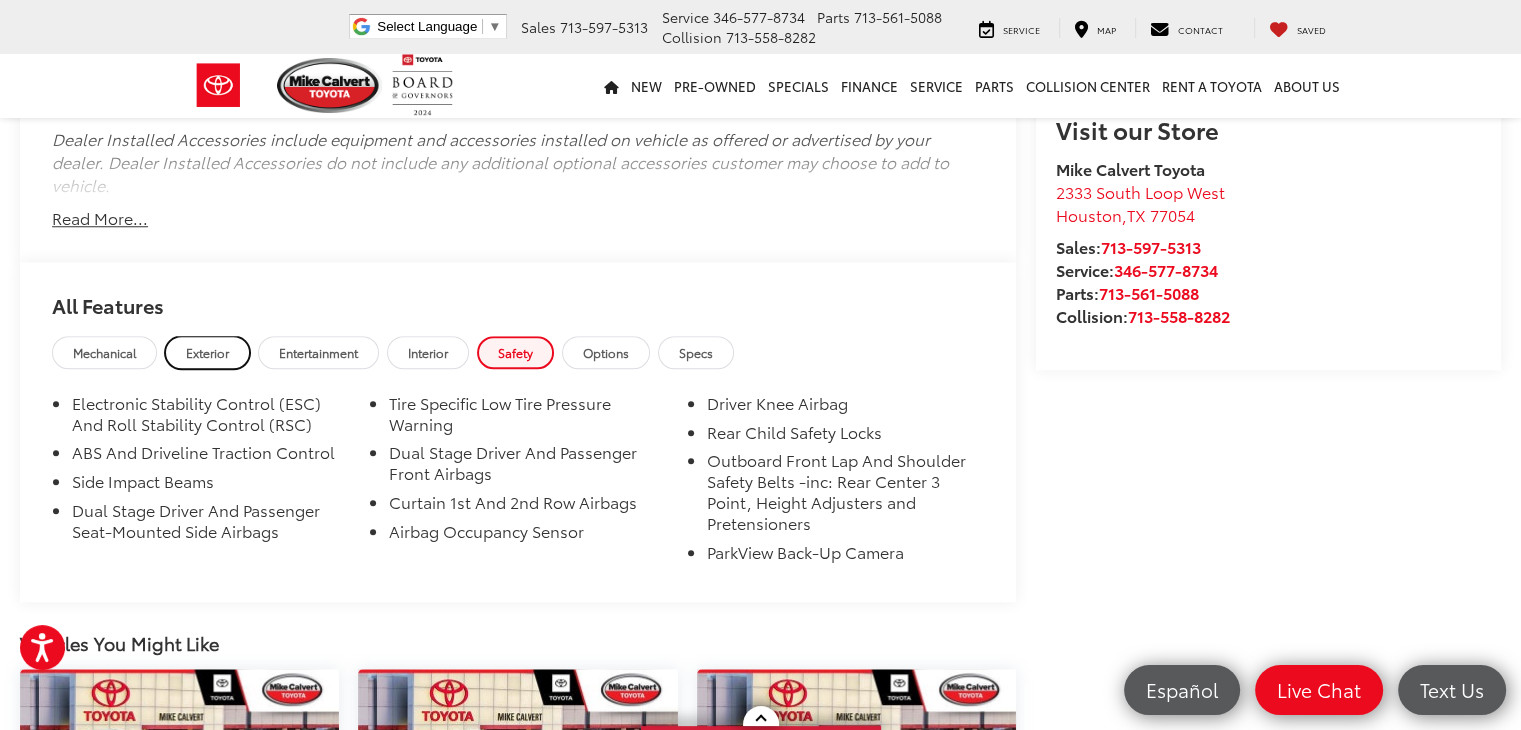 click on "Exterior" at bounding box center (207, 352) 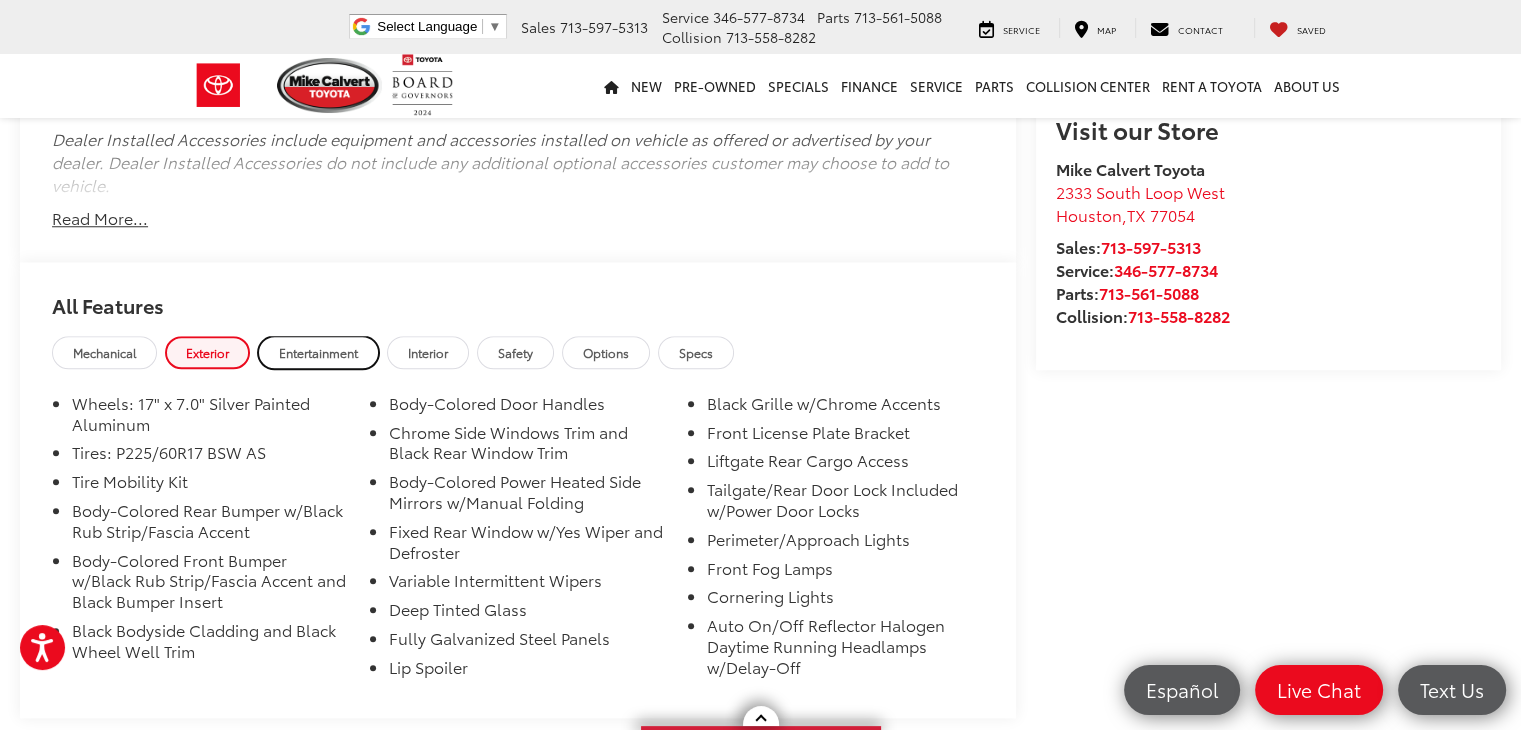 click on "Entertainment" at bounding box center [318, 352] 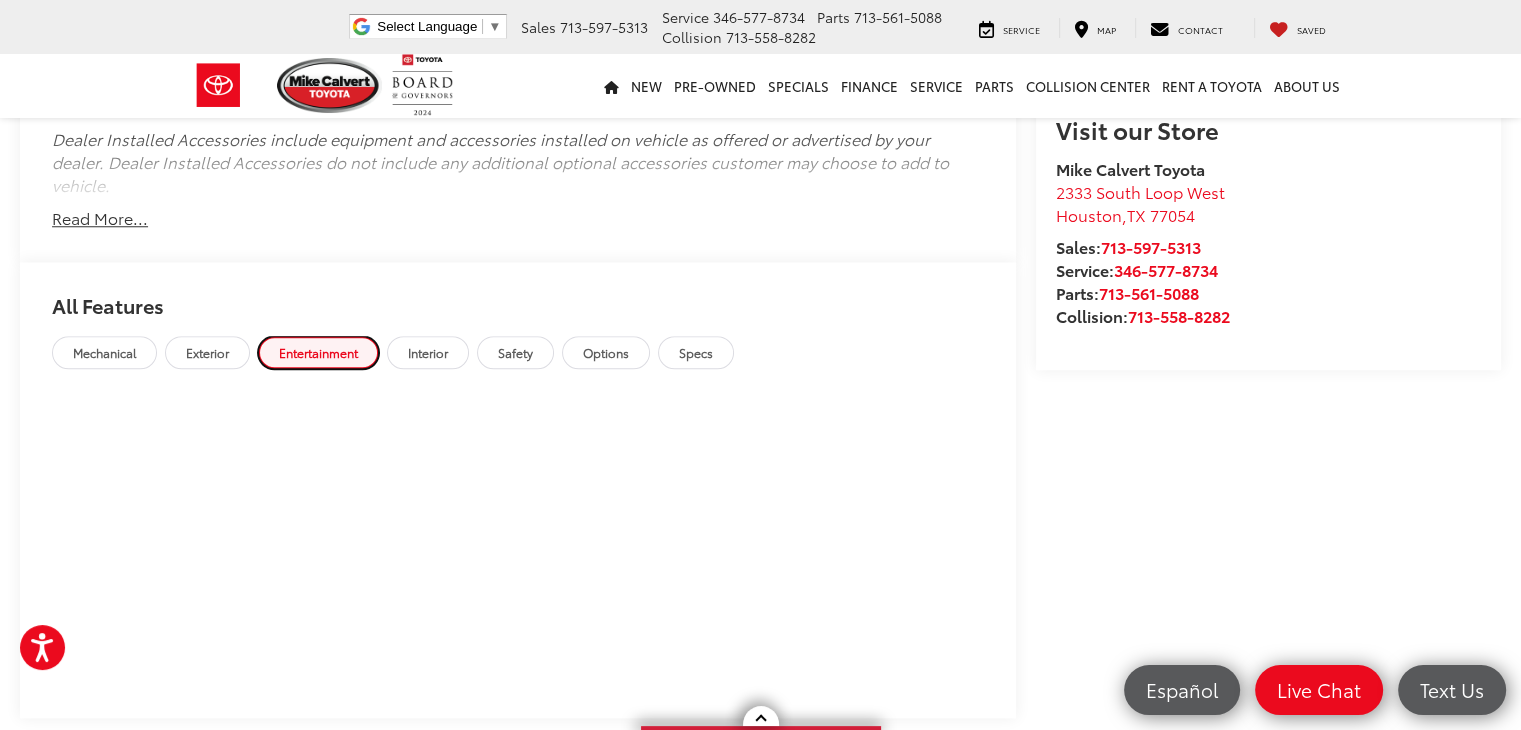 click on "Entertainment" at bounding box center (318, 352) 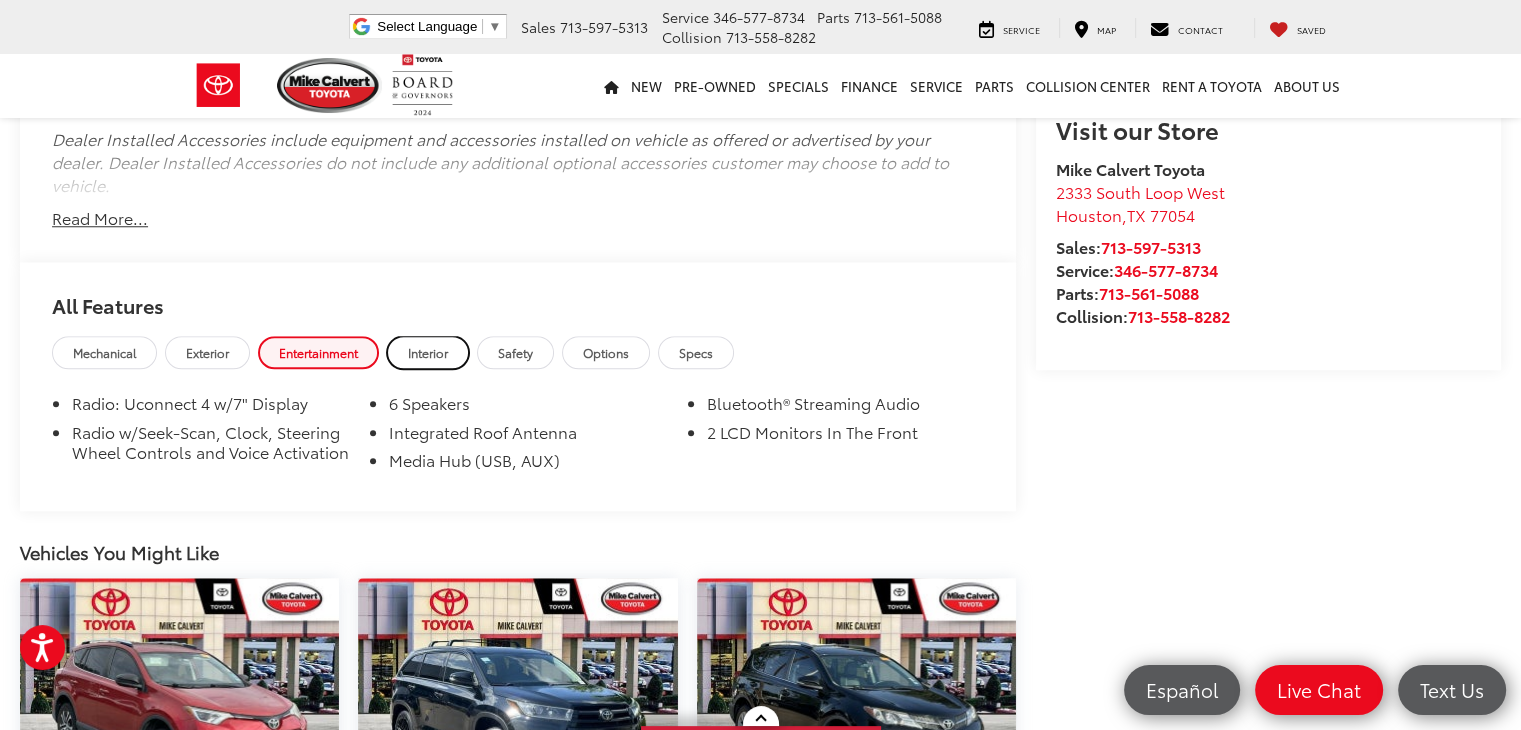 click on "Interior" at bounding box center [428, 352] 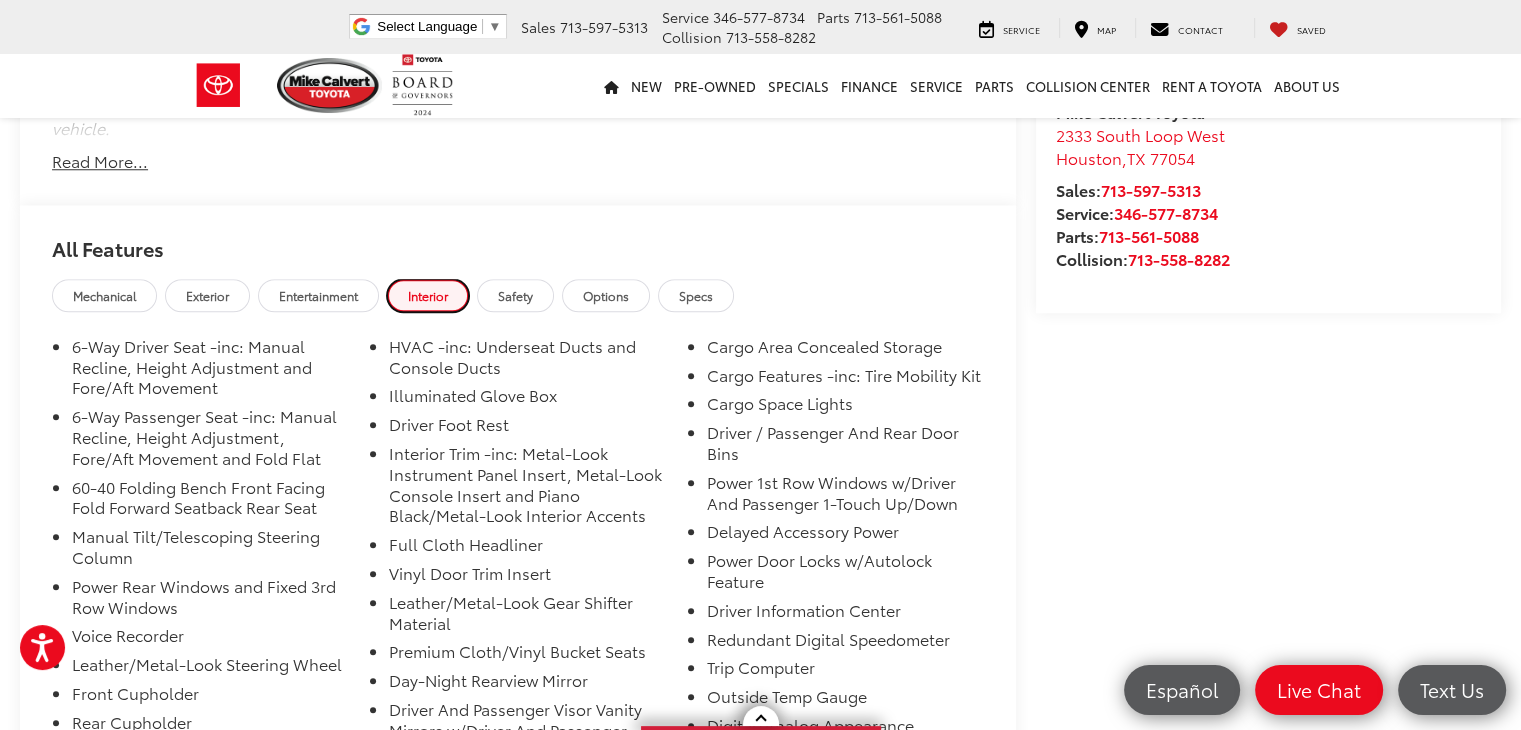 scroll, scrollTop: 1801, scrollLeft: 0, axis: vertical 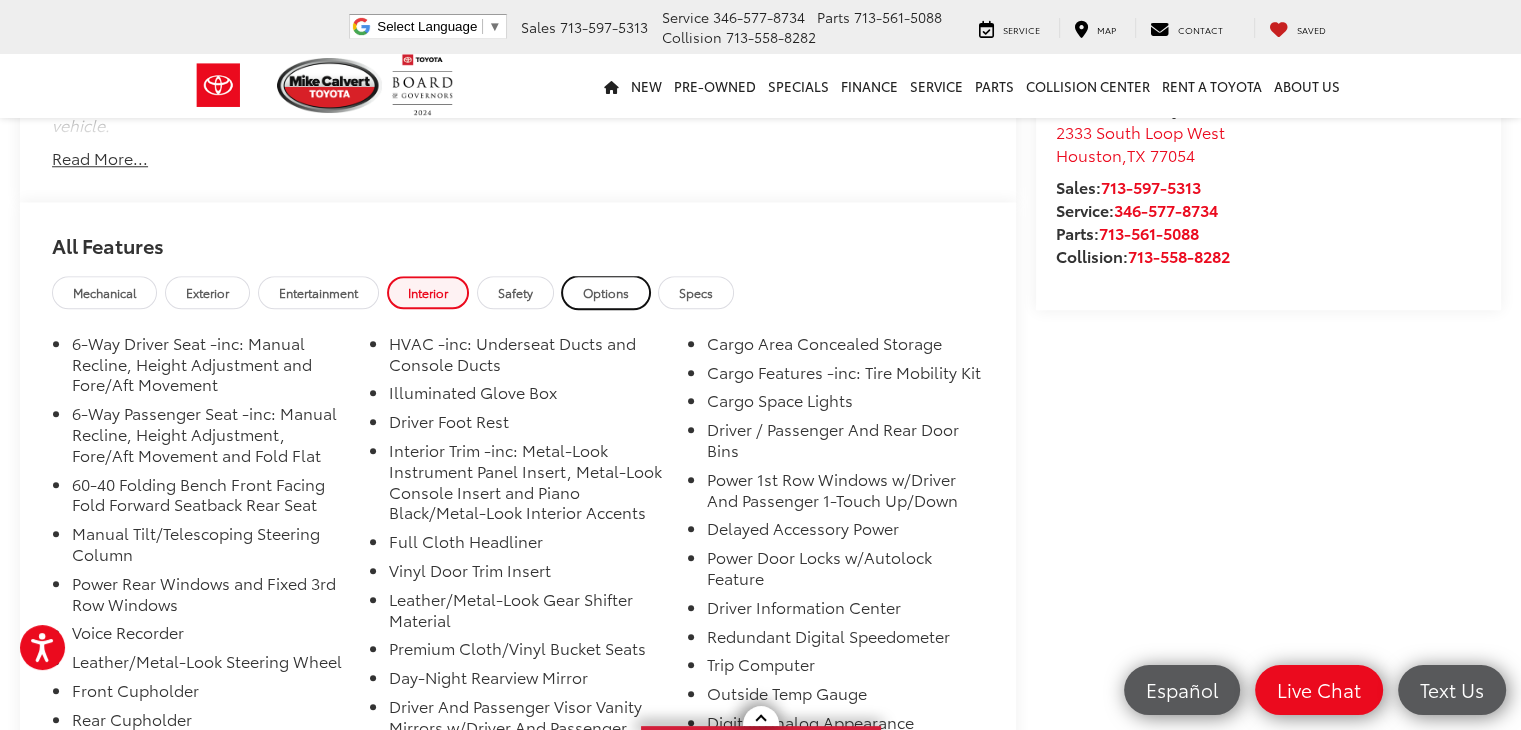 click on "Options" at bounding box center [606, 292] 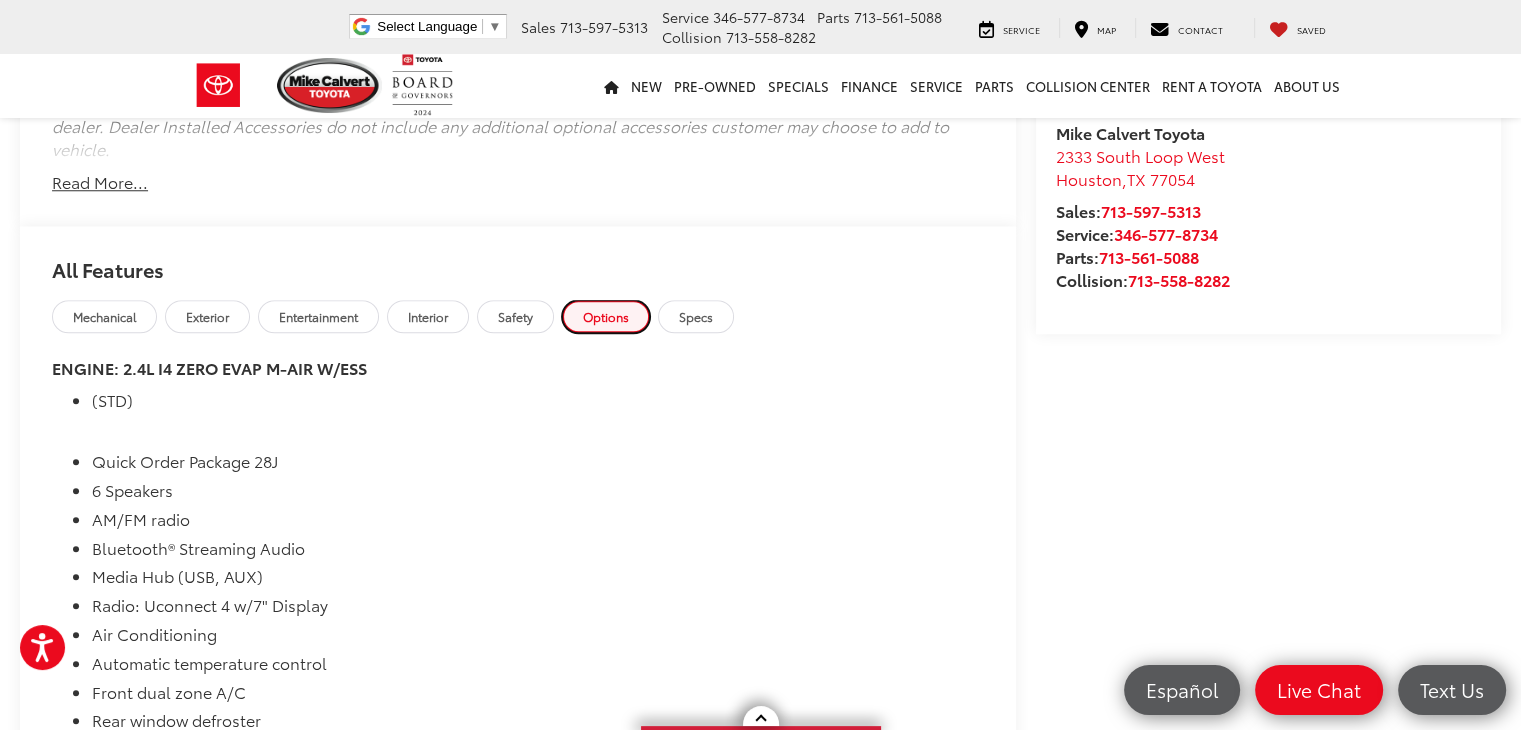 scroll, scrollTop: 1760, scrollLeft: 0, axis: vertical 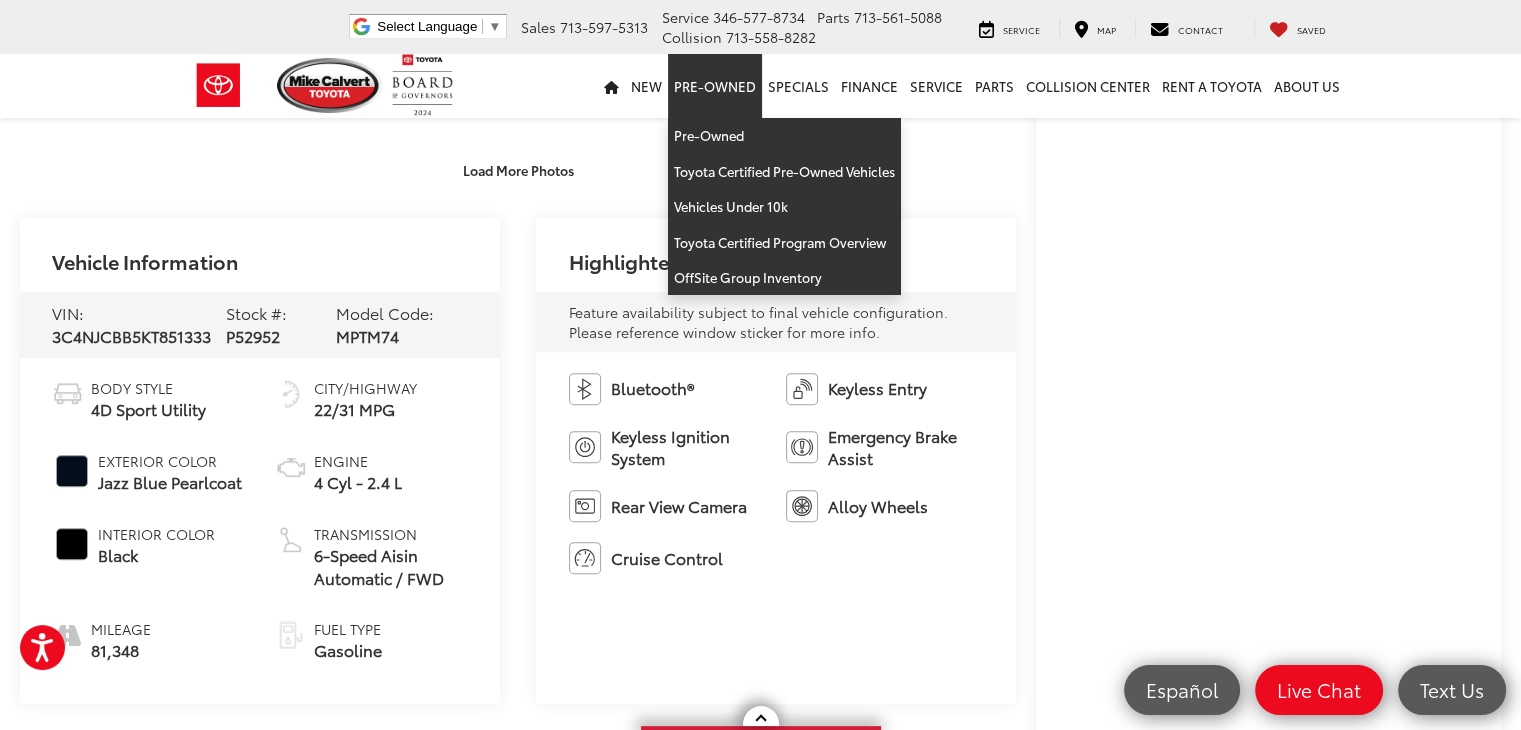 click on "Buy
$15,495
Today's Price:
Less
Today's Price:
$15,495
Check Availability
Instant Deal
Instant Deal
$15,495
Today's Price:
Less
Today's Price:
$15,495
Get Price Now
Check Availability
Instant Deal
Instant Deal
$15,495
Today's Price:
Less
Today's Price:
$15,495
Check Availability
Instant Deal
Instant Deal
$15,495
Today's Price:
Less
Today's Price:
$15,495
Get Price Now
Check Availability
Instant Deal
Instant Deal" at bounding box center (1268, 378) 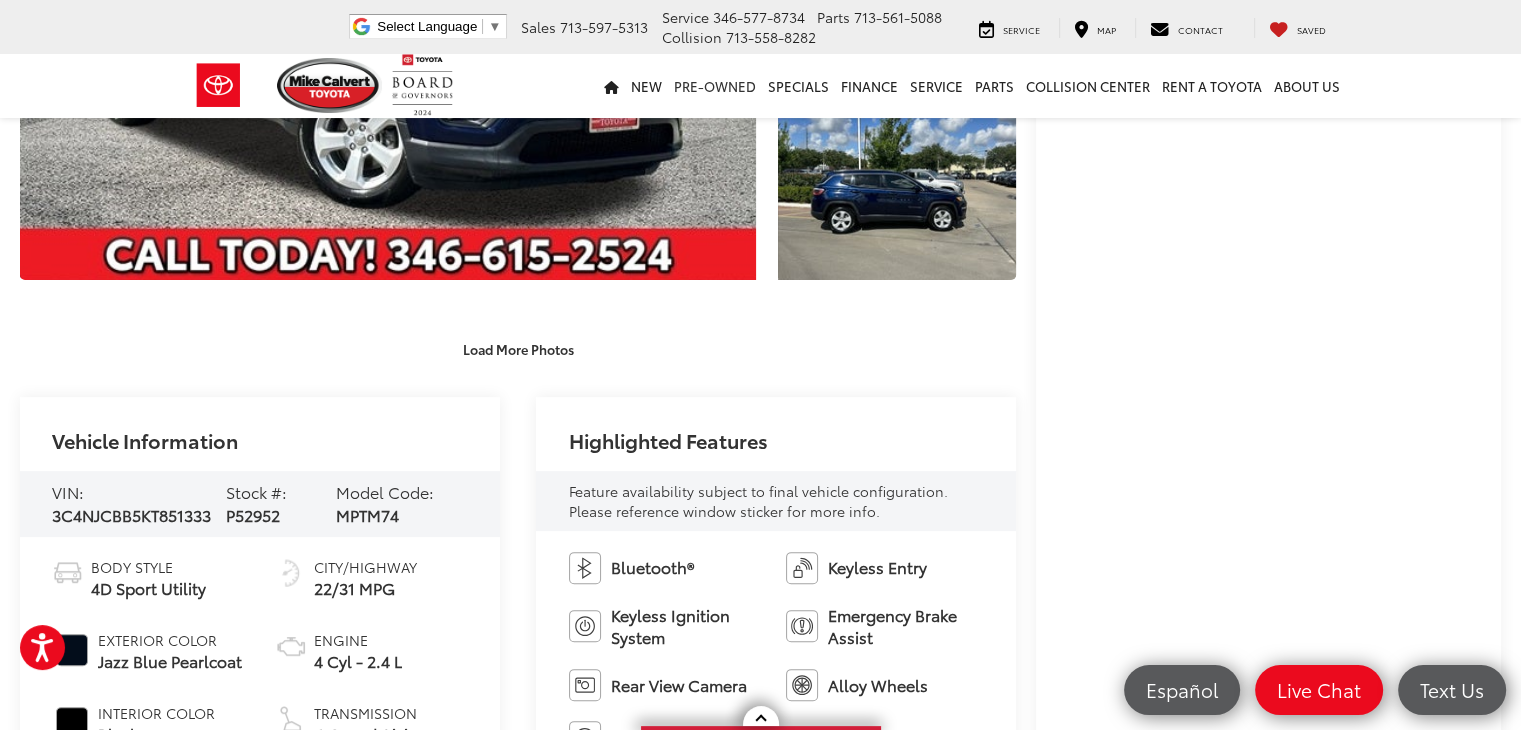 scroll, scrollTop: 441, scrollLeft: 0, axis: vertical 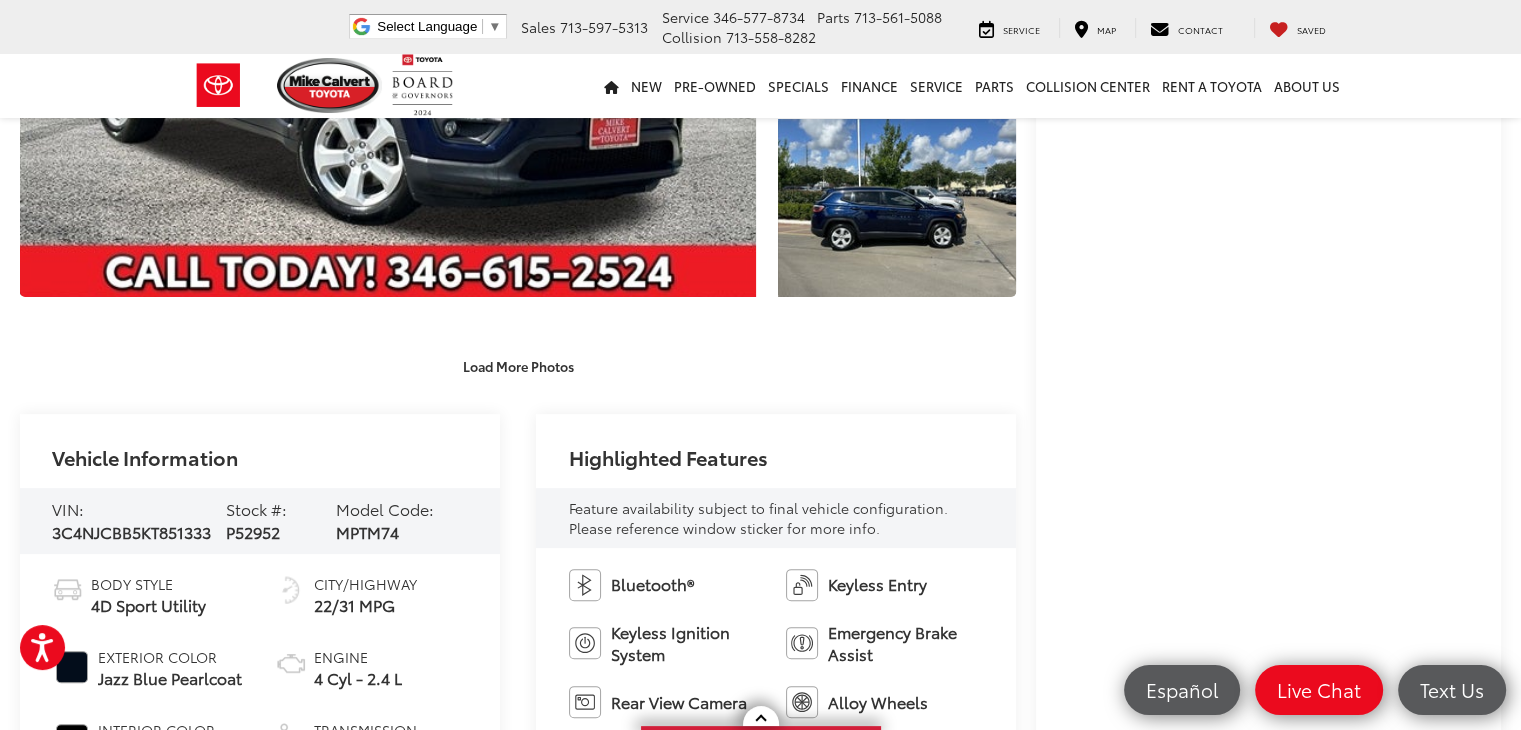 click at bounding box center [1268, 692] 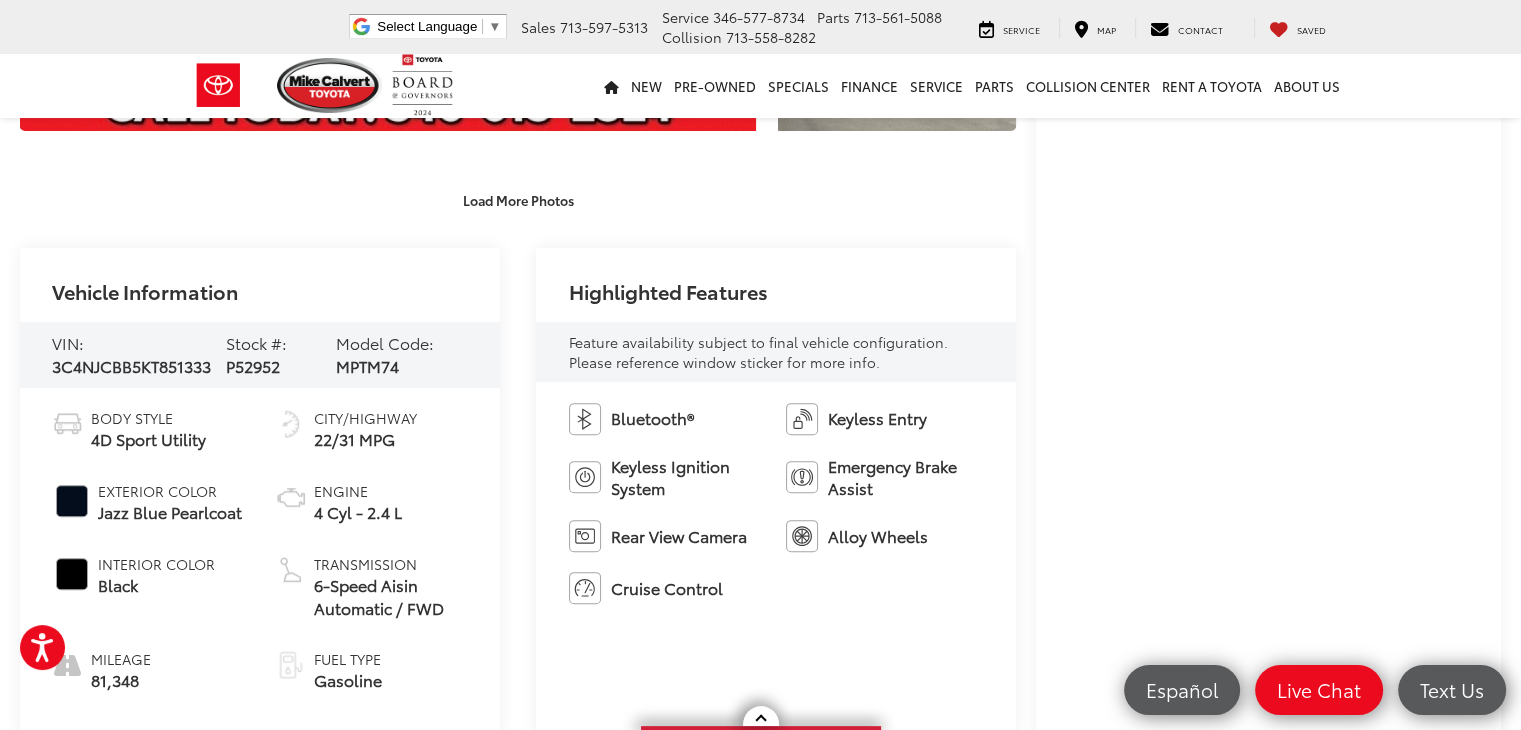 scroll, scrollTop: 608, scrollLeft: 0, axis: vertical 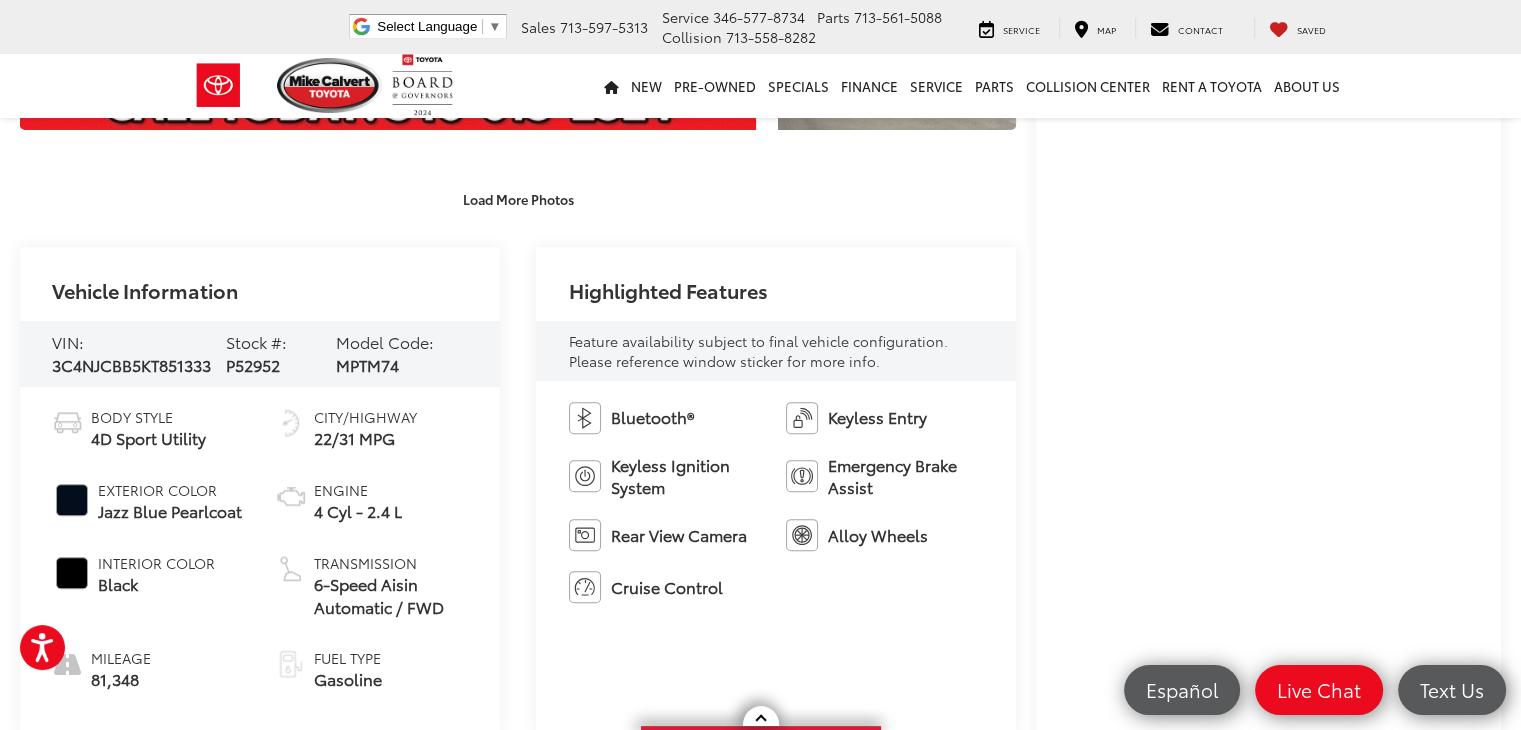 click on "Mike Calvert Toyota
Used Vehicles
2019
Jeep
Compass
Latitude
Confirm Availability
Photos
1
/
37
Load More Photos" at bounding box center [760, 1960] 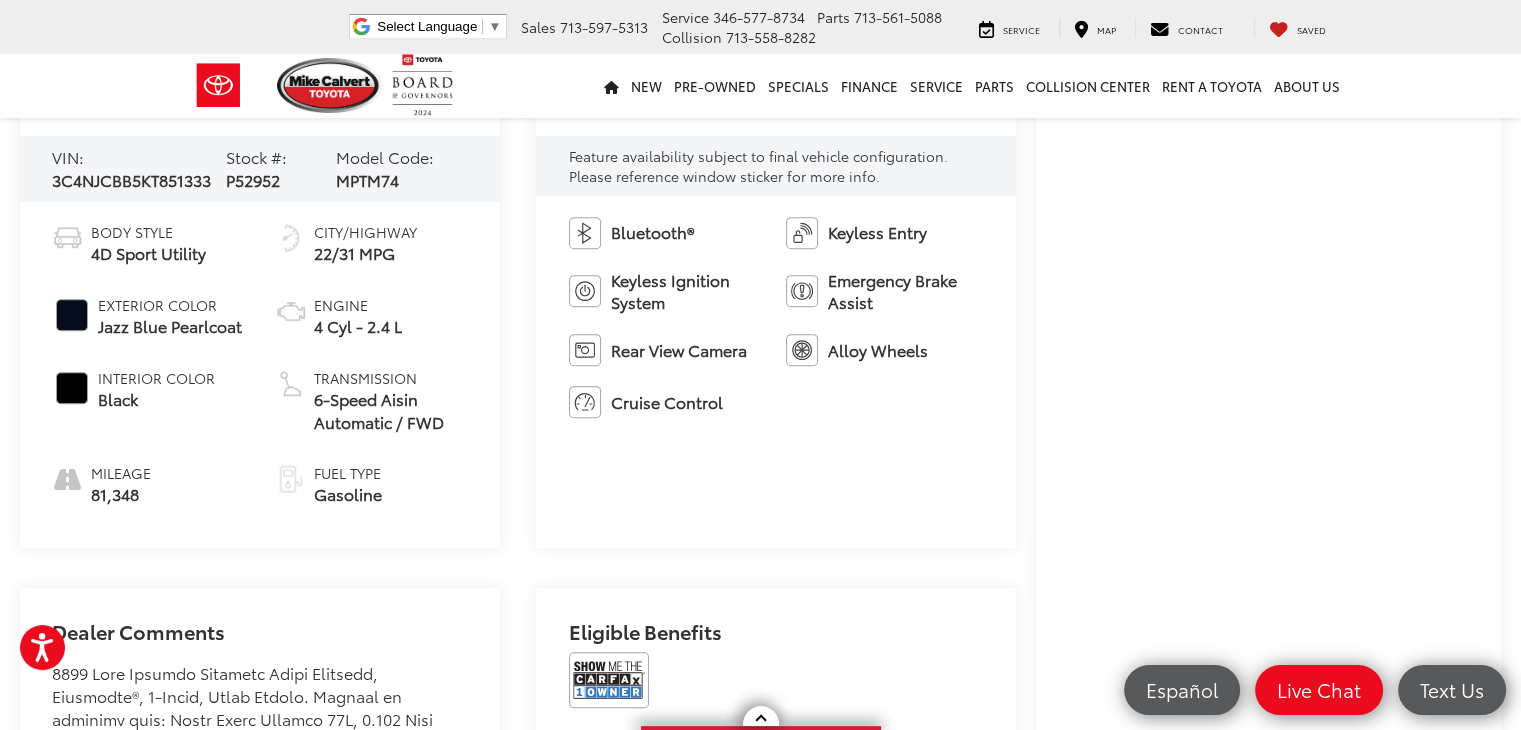 scroll, scrollTop: 797, scrollLeft: 0, axis: vertical 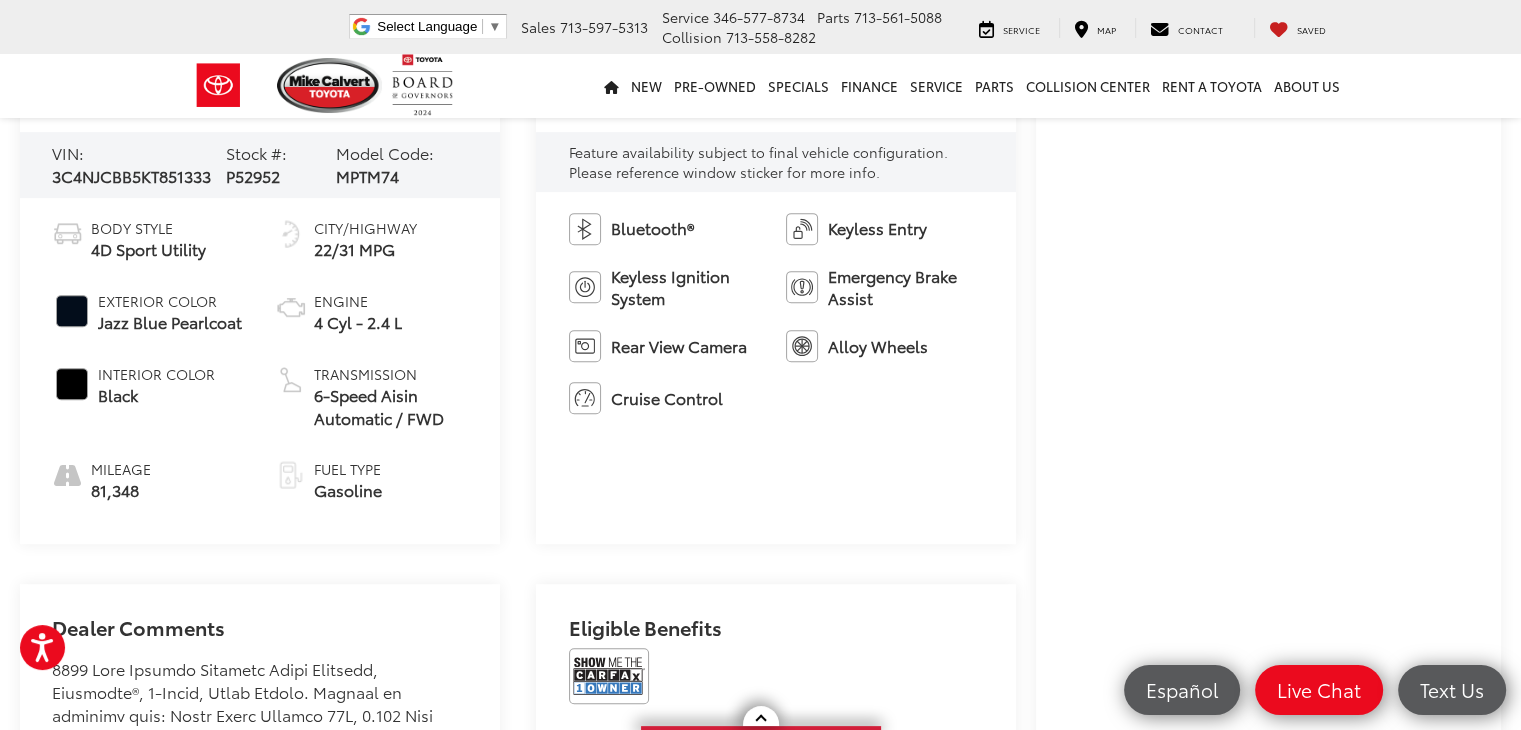 click on "Mike Calvert Toyota
Used Vehicles
2019
Jeep
Compass
Latitude
Confirm Availability
Photos
1
/
37
Load More Photos" at bounding box center [760, 1771] 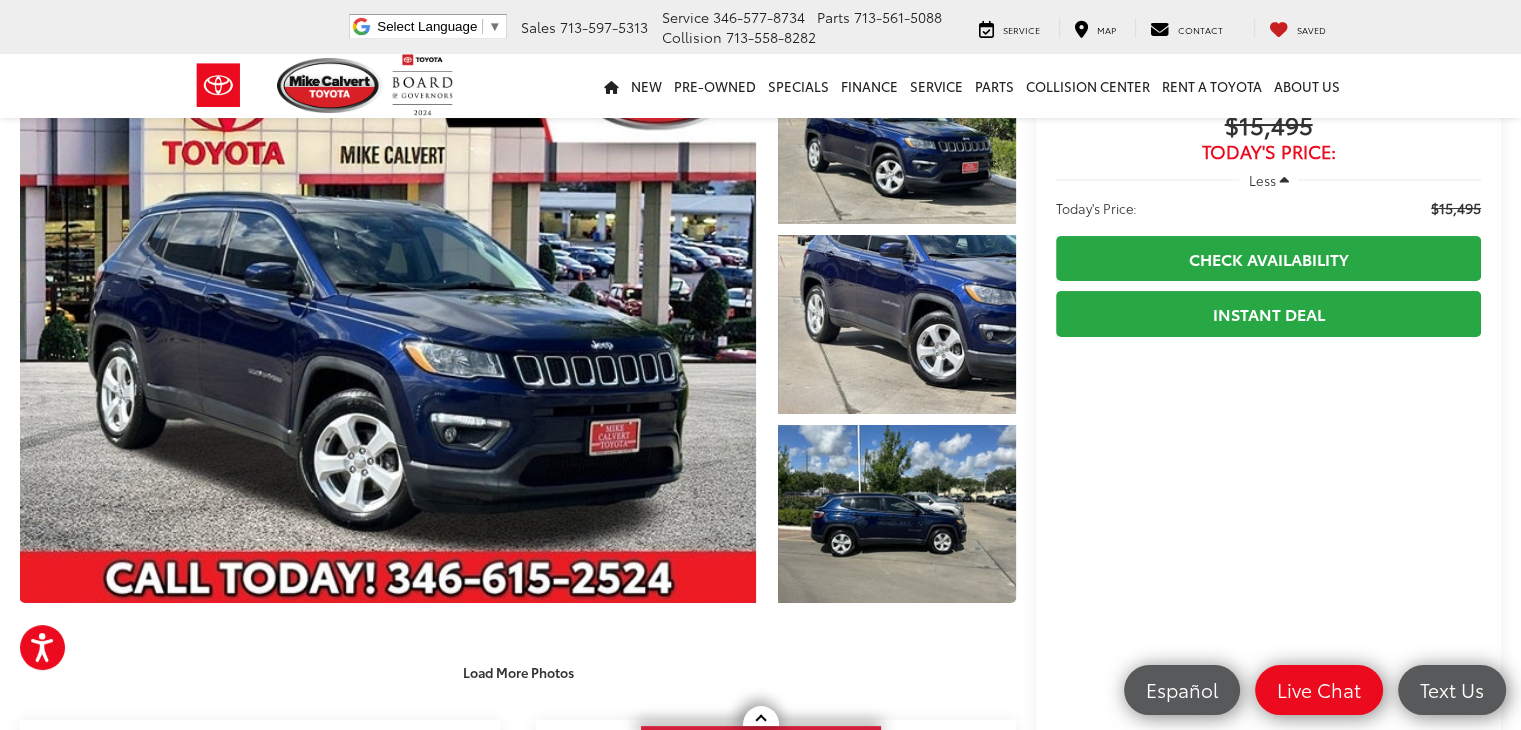 scroll, scrollTop: 132, scrollLeft: 0, axis: vertical 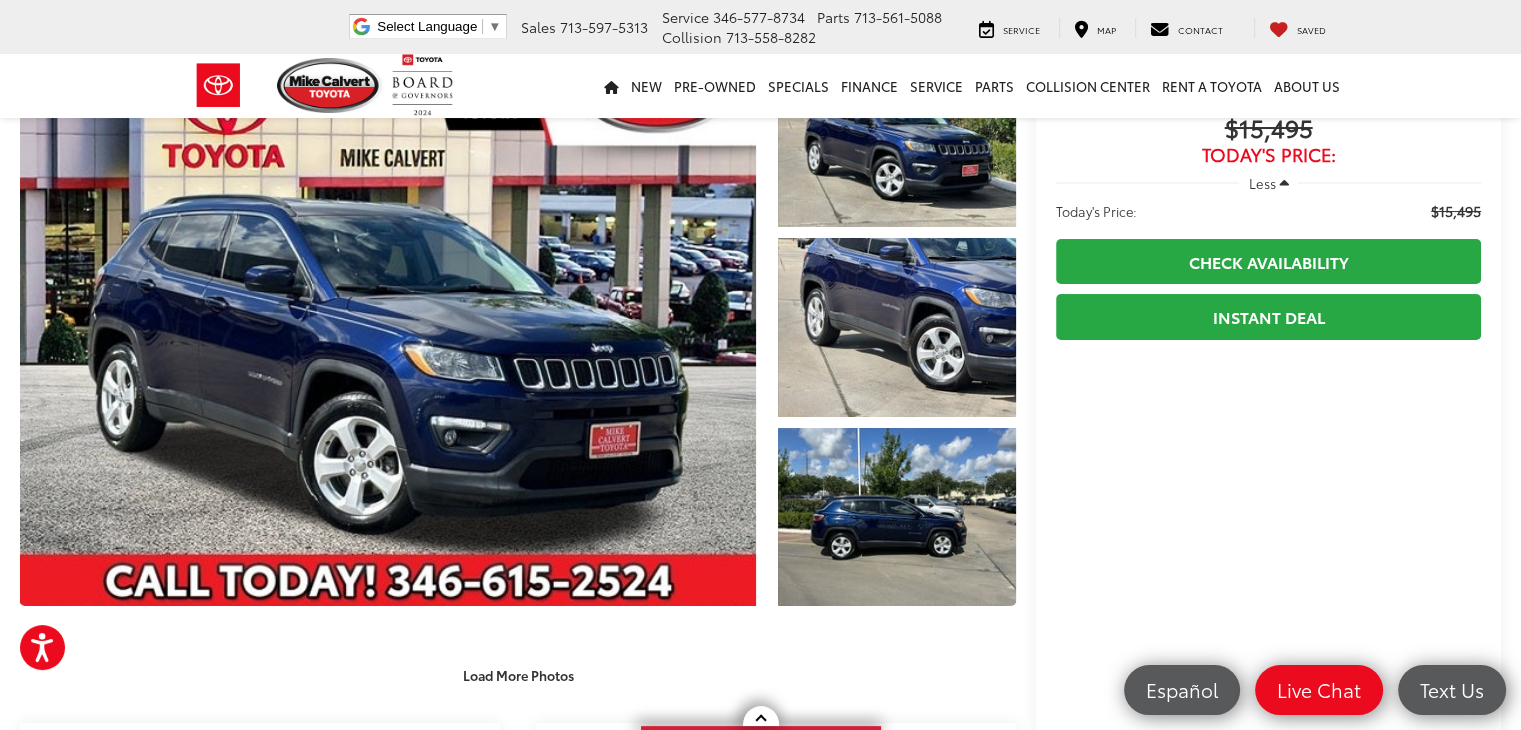 click on "Mike Calvert Toyota
Used Vehicles
2019
Jeep
Compass
Latitude
Confirm Availability
Photos
1
/
37
Load More Photos" at bounding box center (760, 2436) 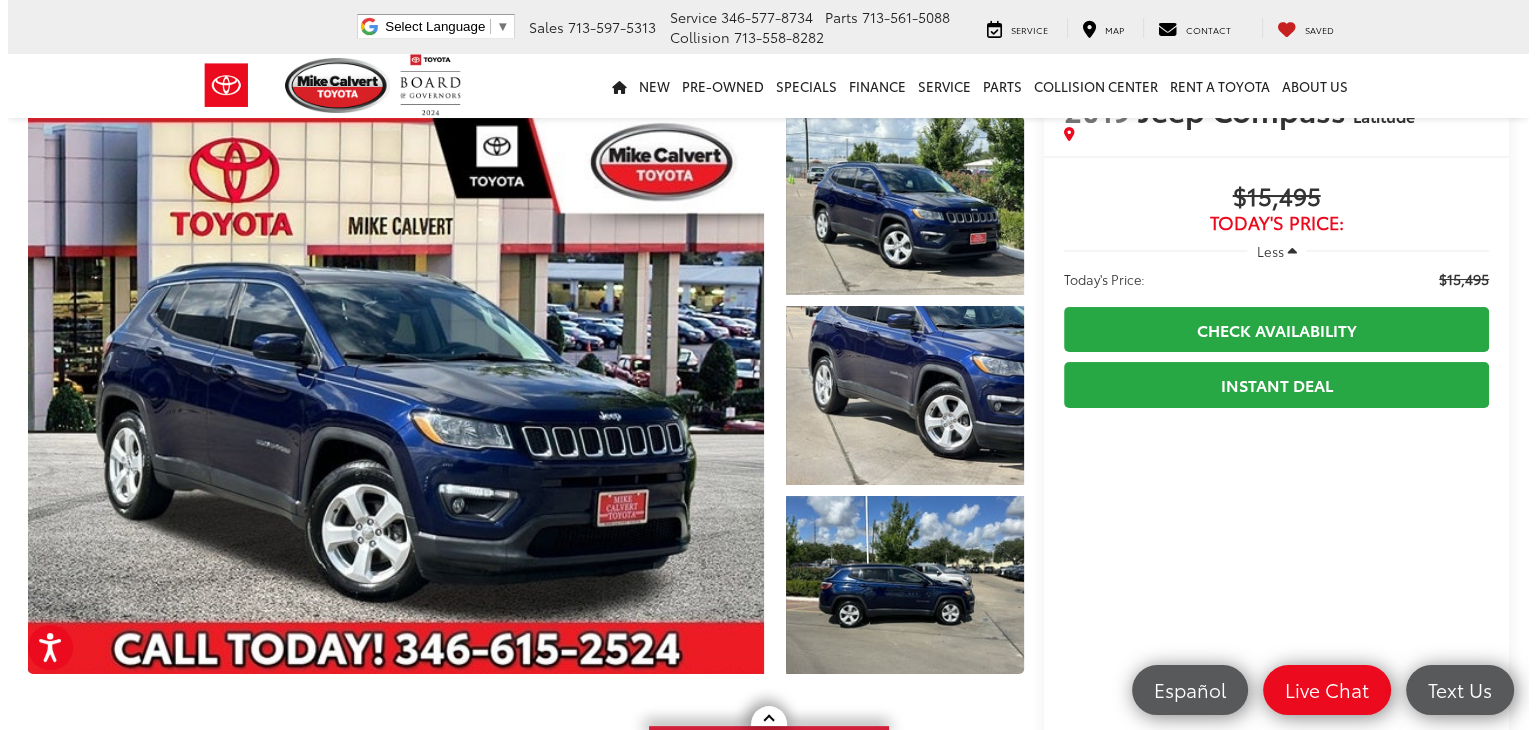 scroll, scrollTop: 0, scrollLeft: 0, axis: both 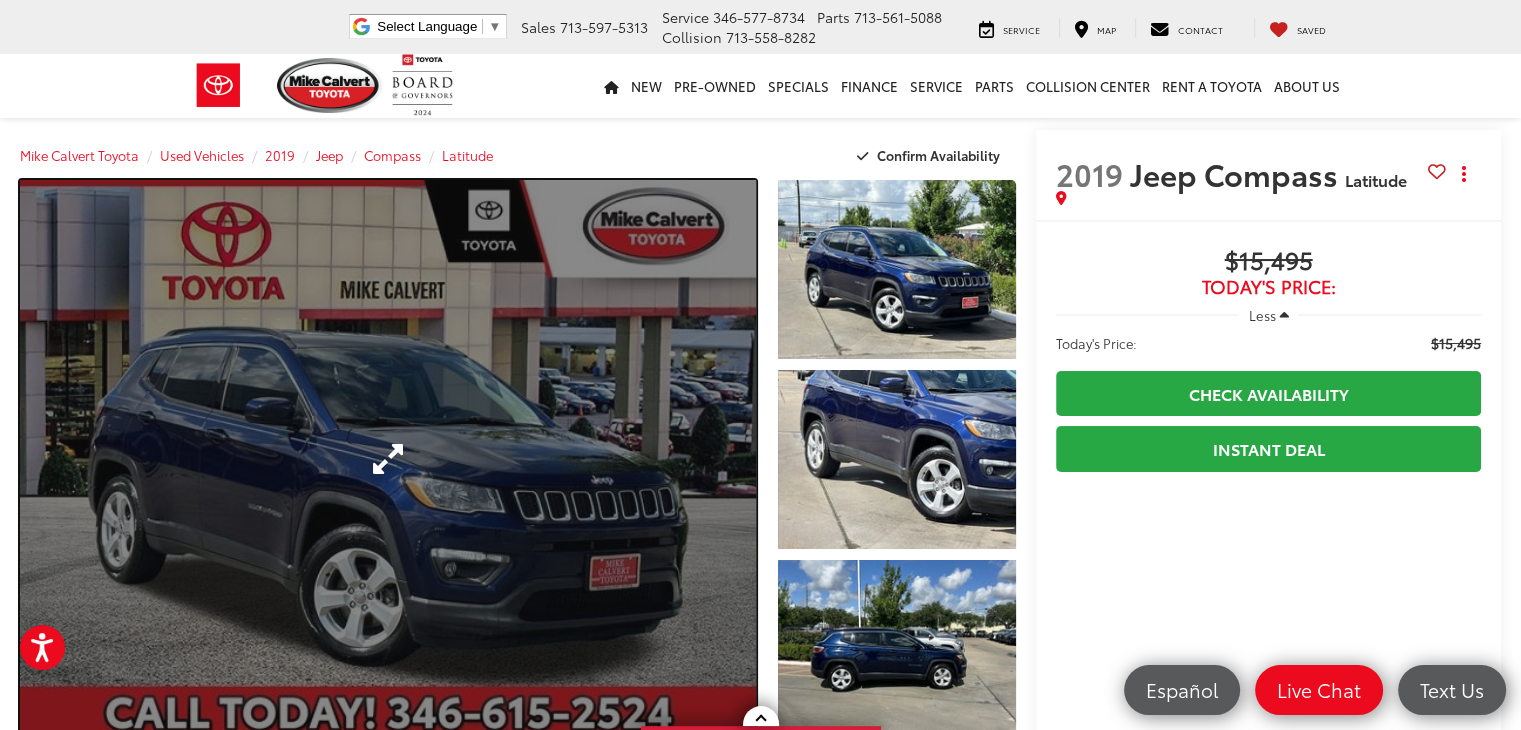 click at bounding box center (388, 459) 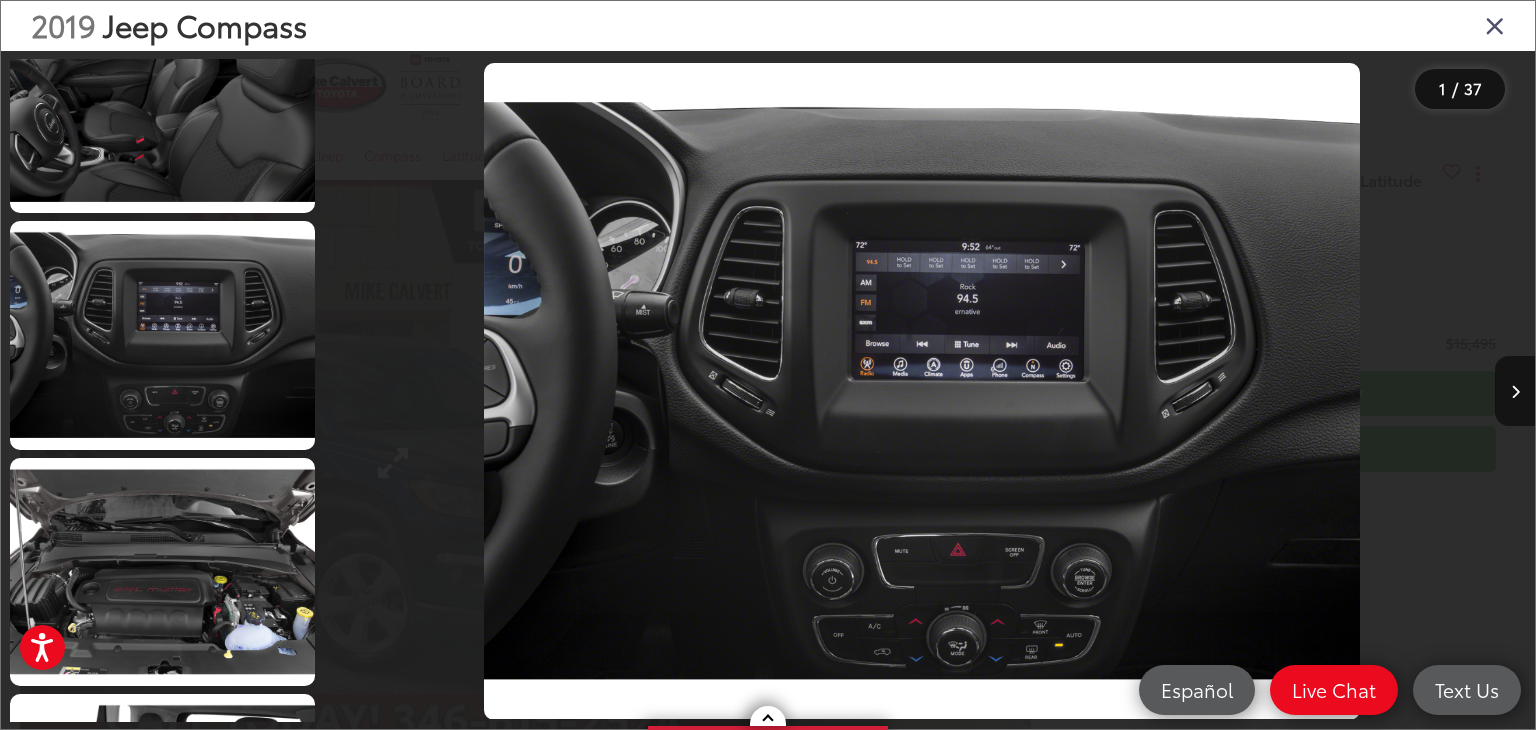 scroll, scrollTop: 0, scrollLeft: 0, axis: both 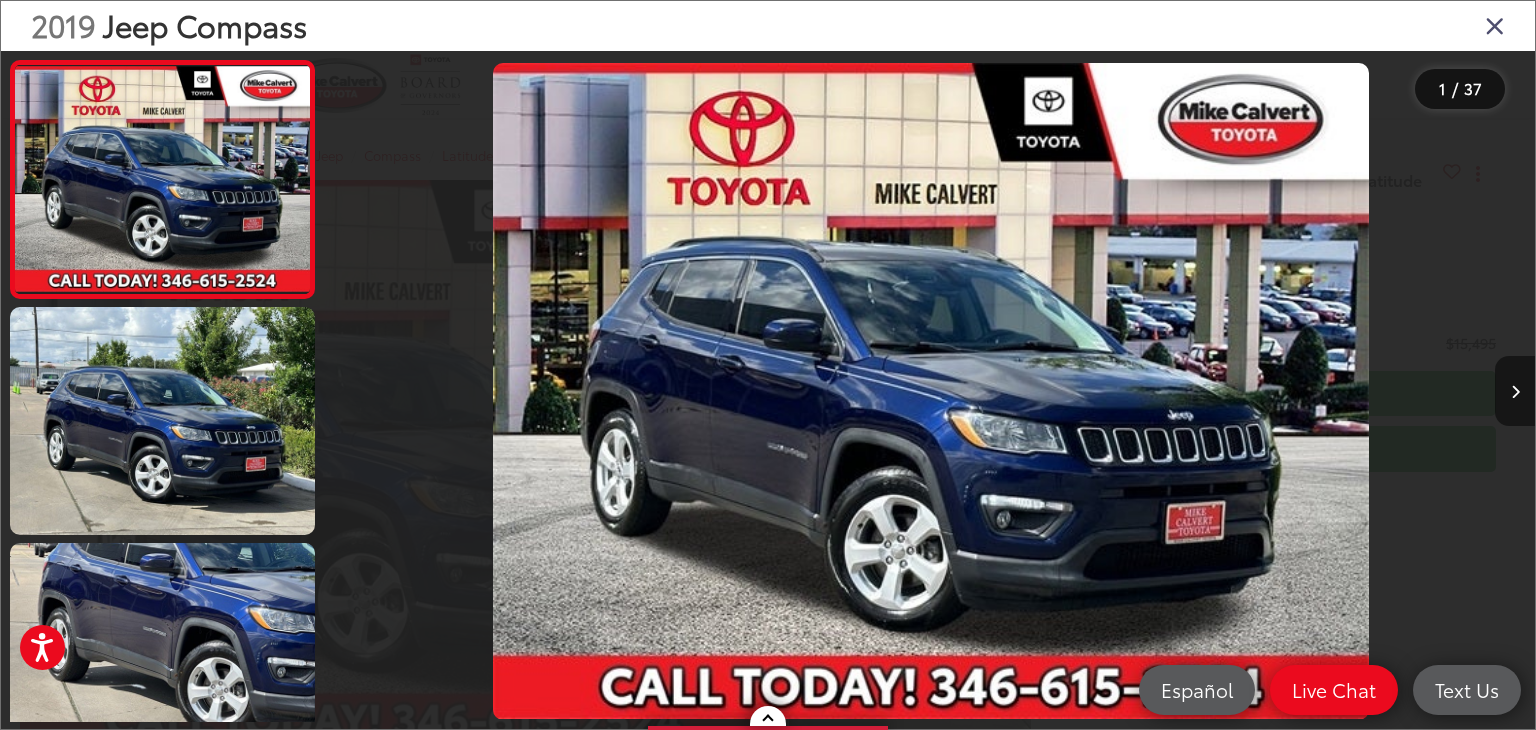 click at bounding box center [1515, 392] 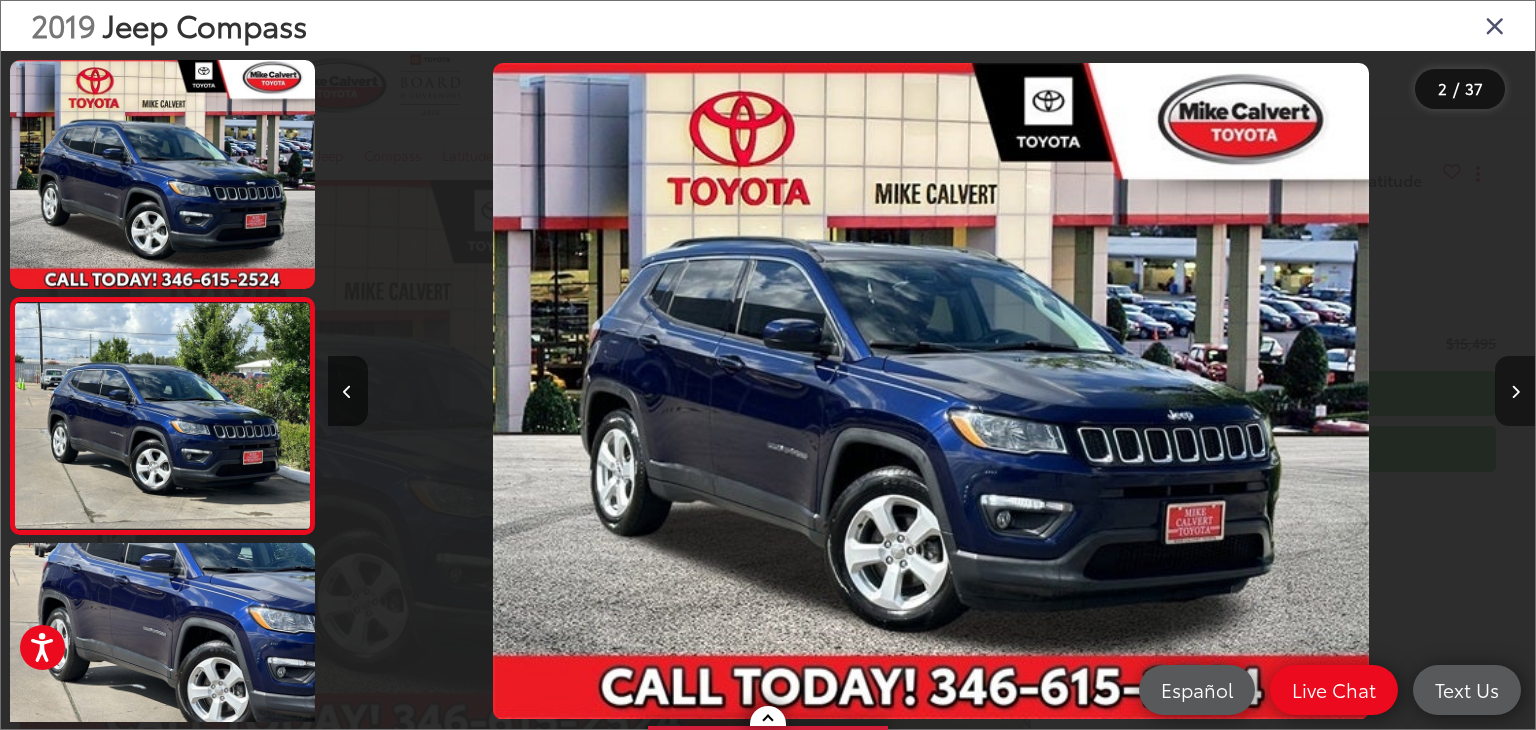 scroll, scrollTop: 0, scrollLeft: 328, axis: horizontal 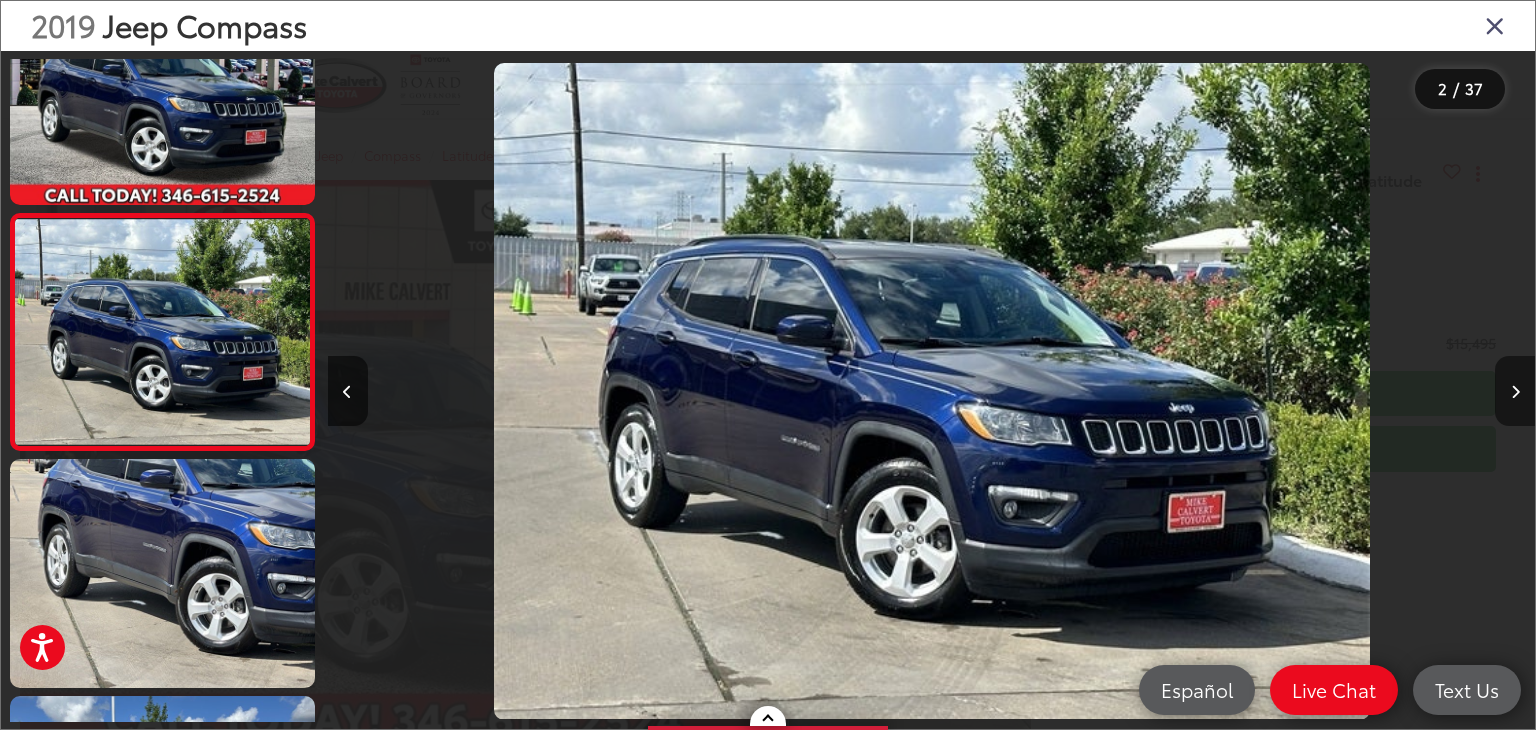 click at bounding box center [1515, 391] 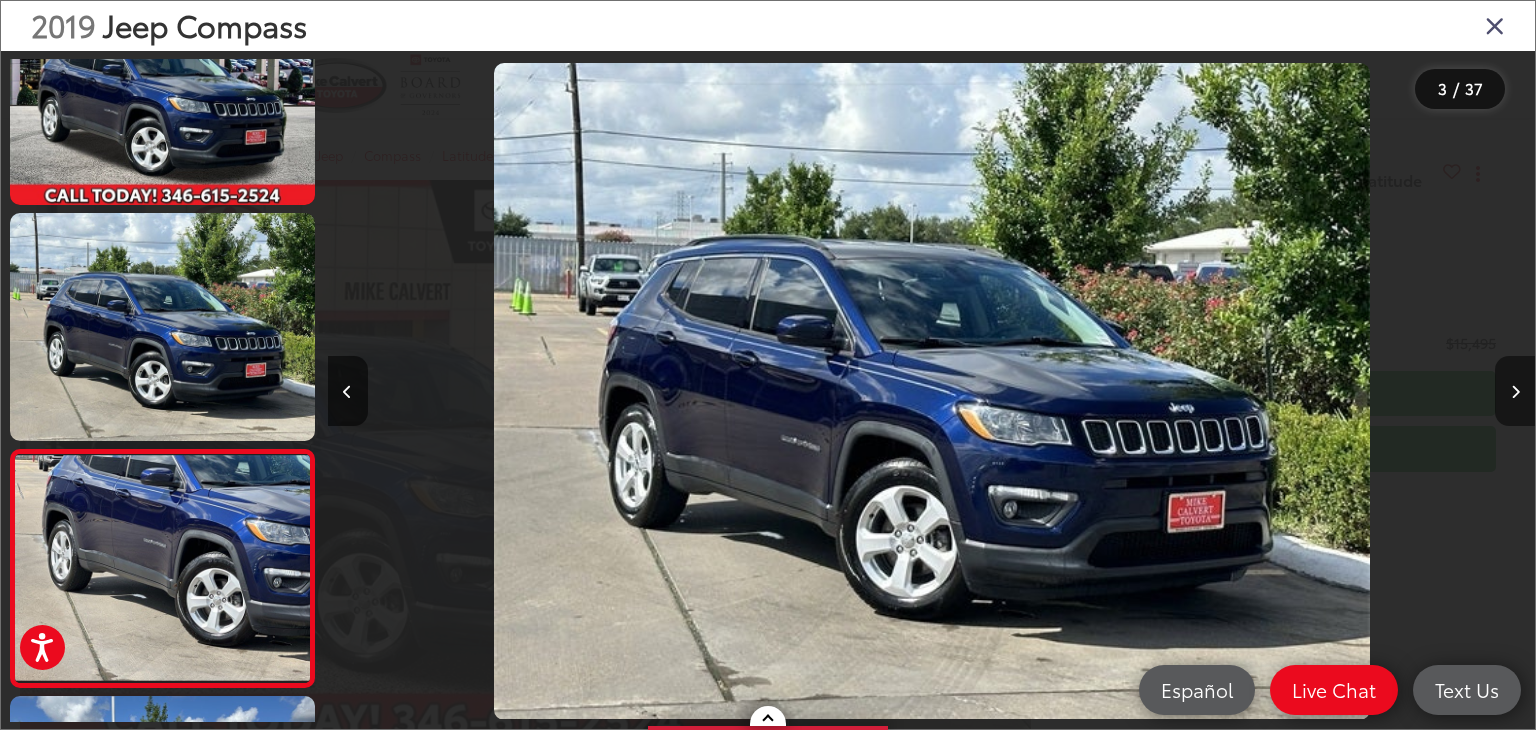 scroll, scrollTop: 0, scrollLeft: 1535, axis: horizontal 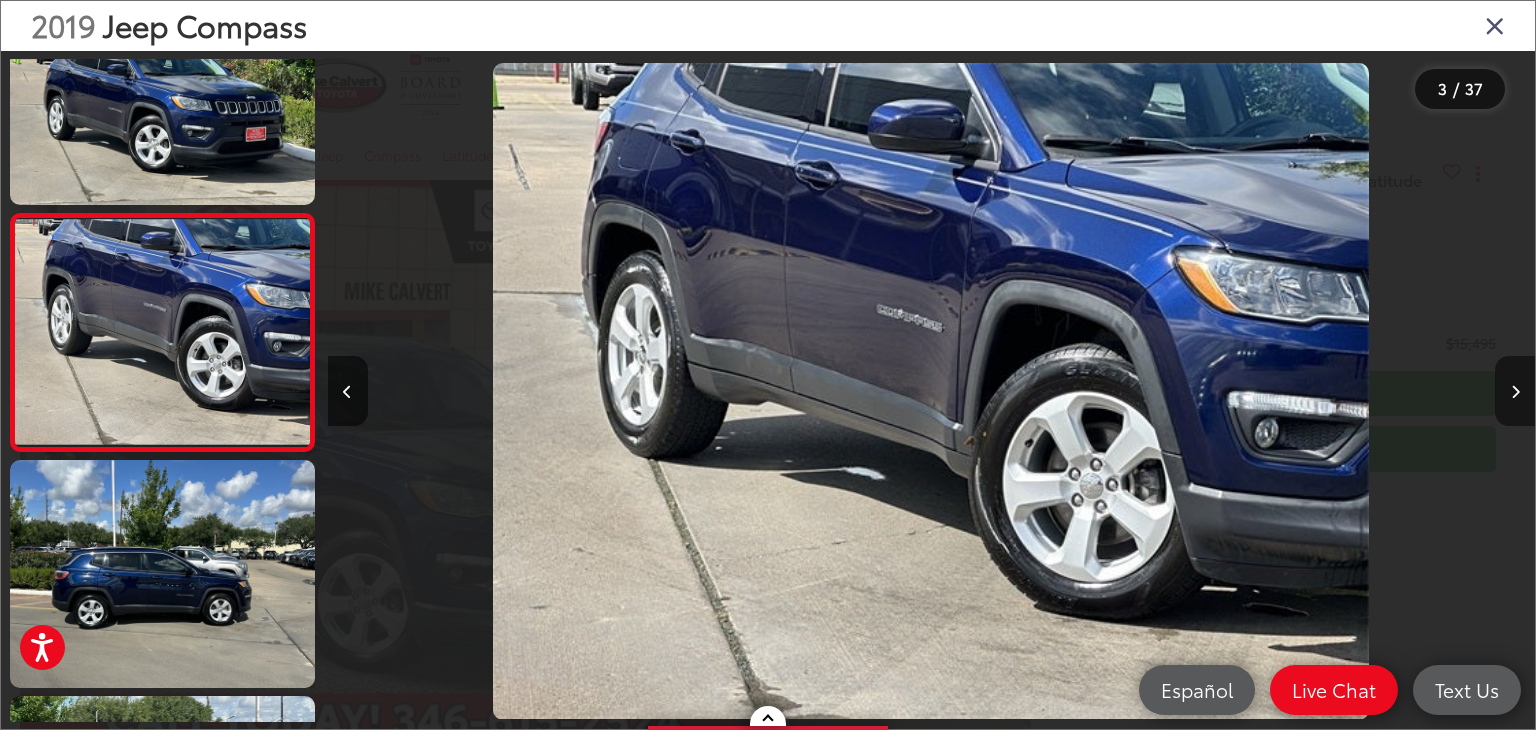 click at bounding box center (1515, 391) 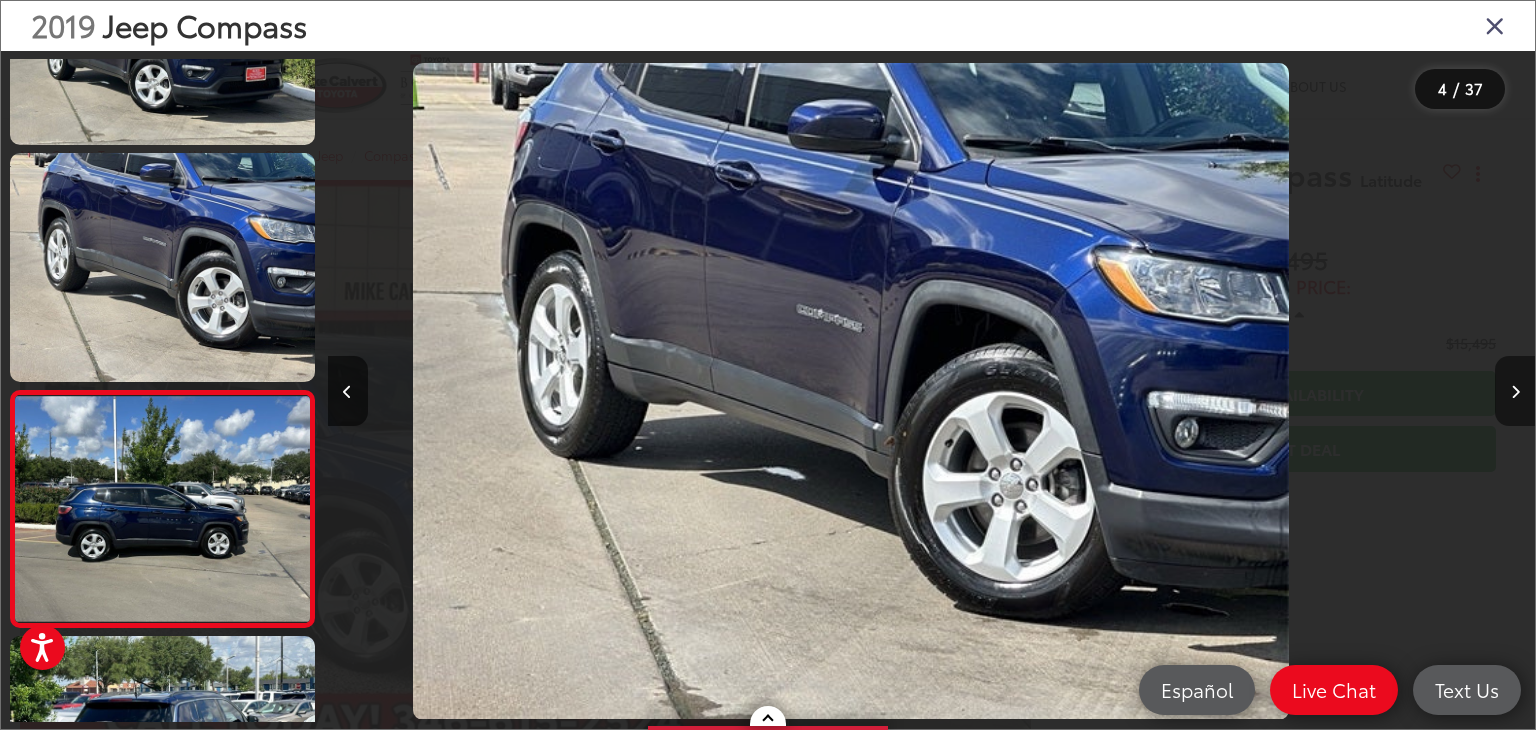 scroll, scrollTop: 512, scrollLeft: 0, axis: vertical 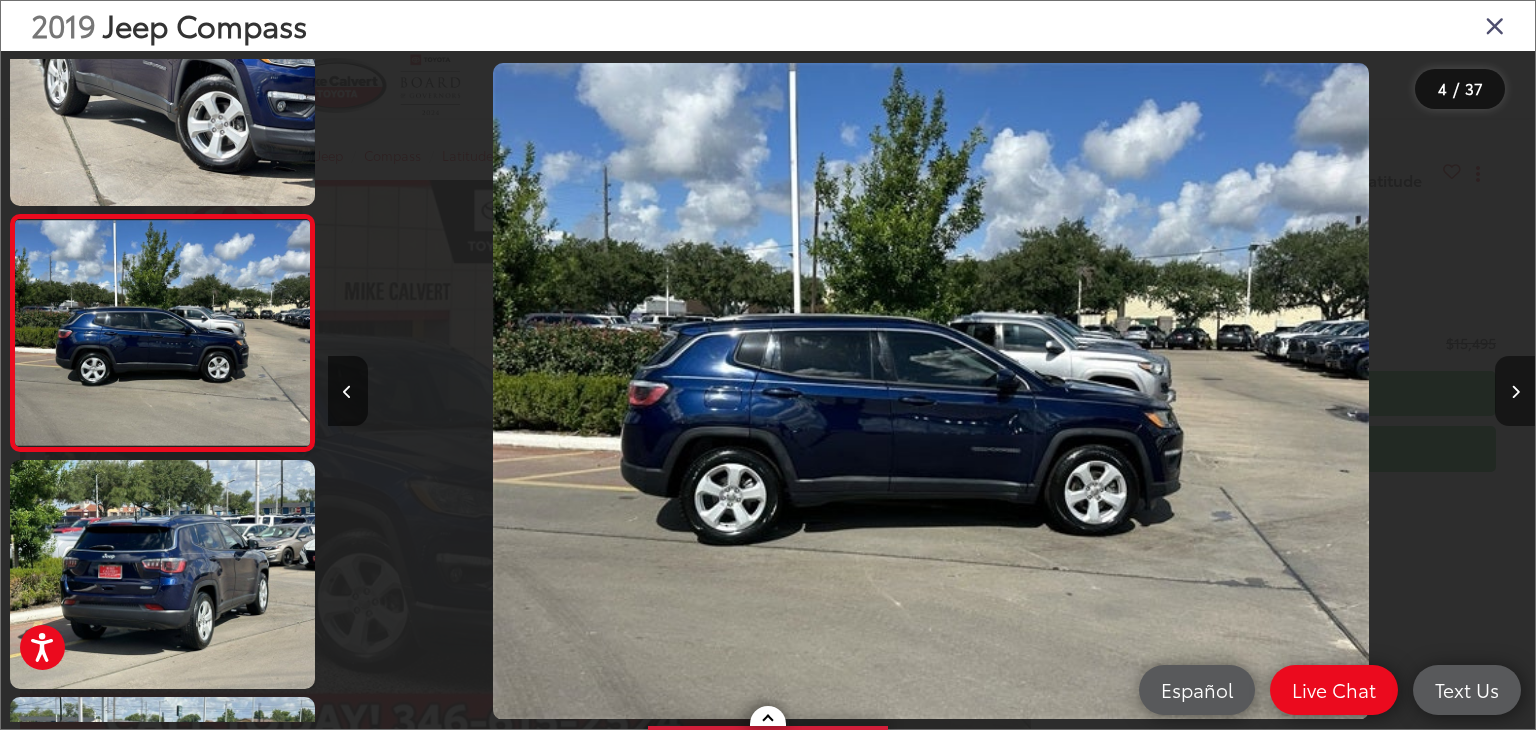 click at bounding box center [1515, 391] 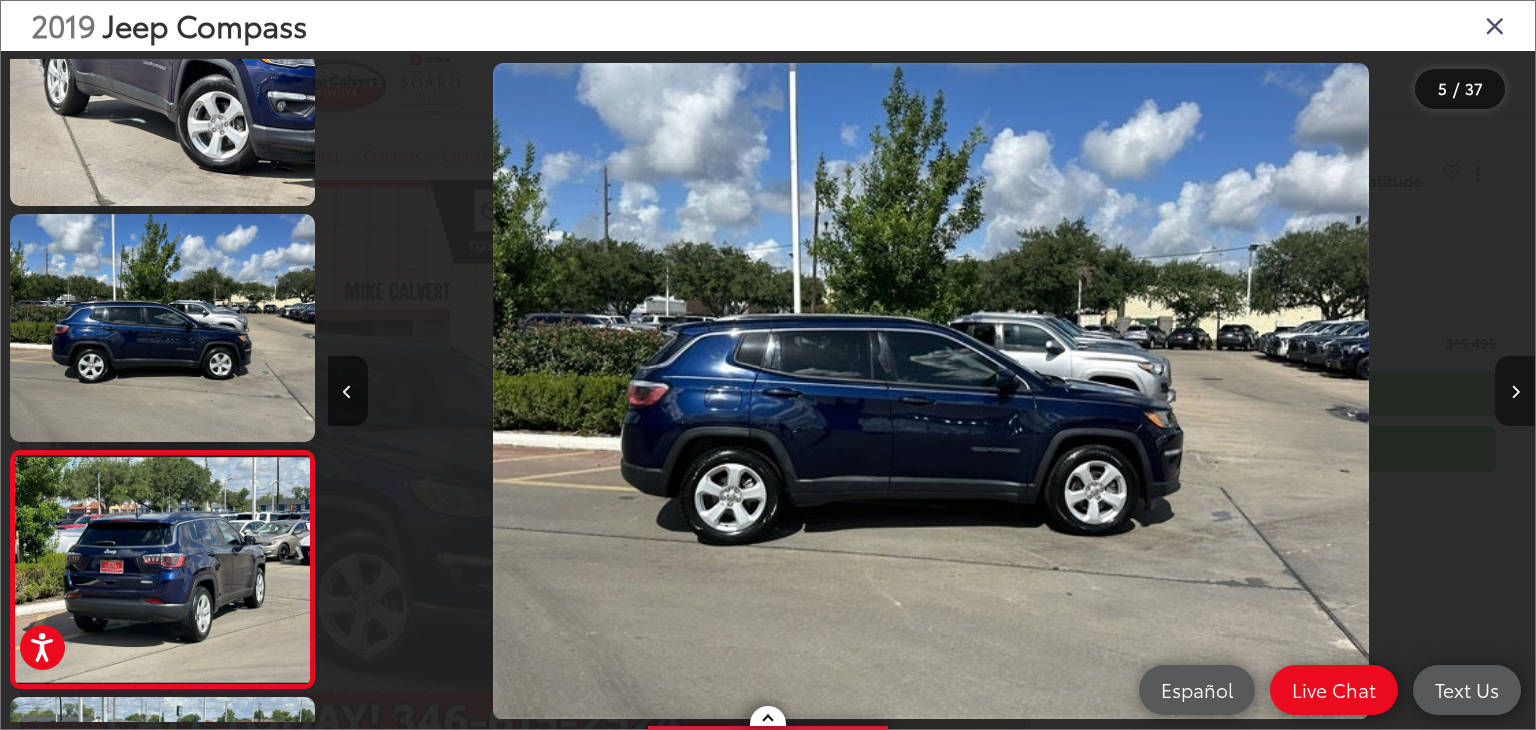 scroll, scrollTop: 0, scrollLeft: 3905, axis: horizontal 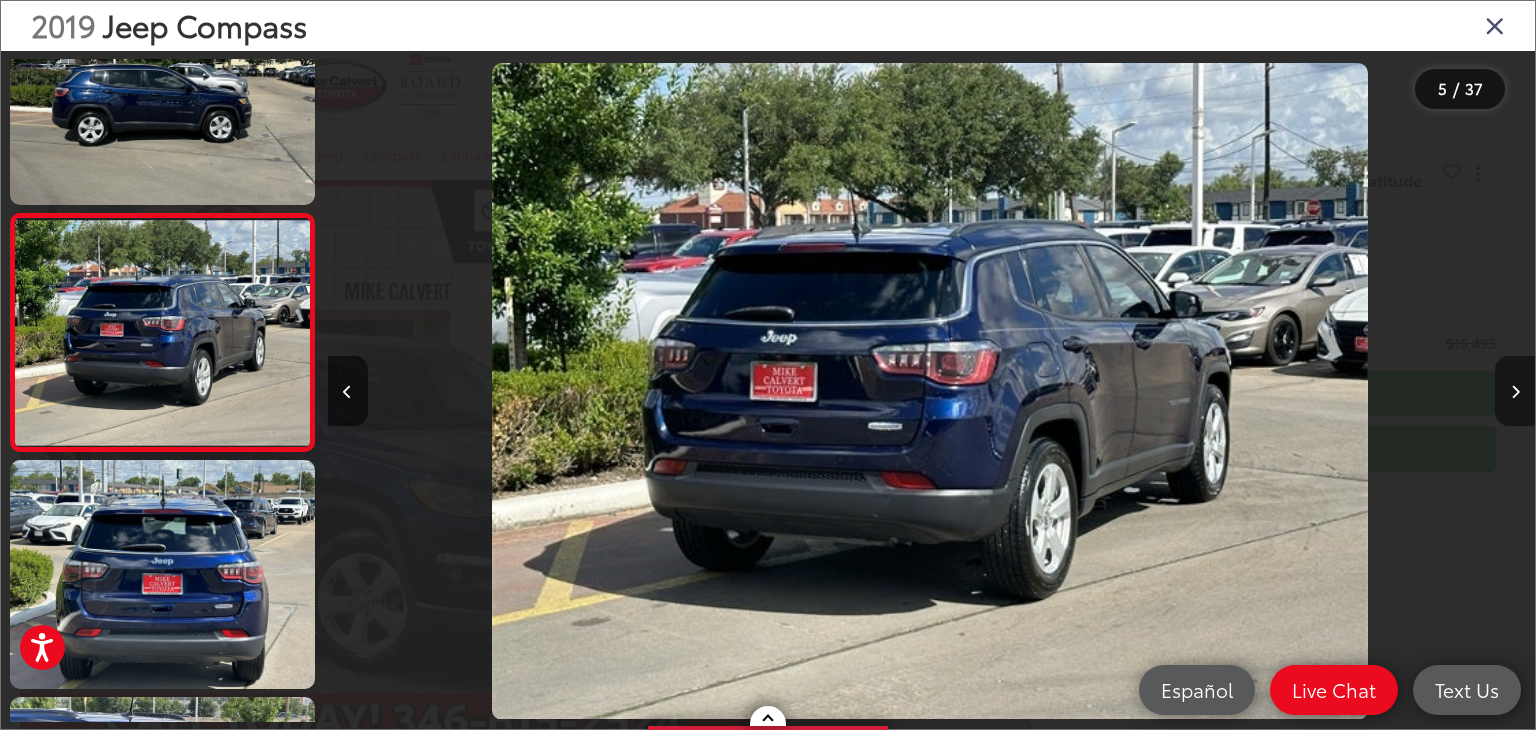 click at bounding box center (1515, 391) 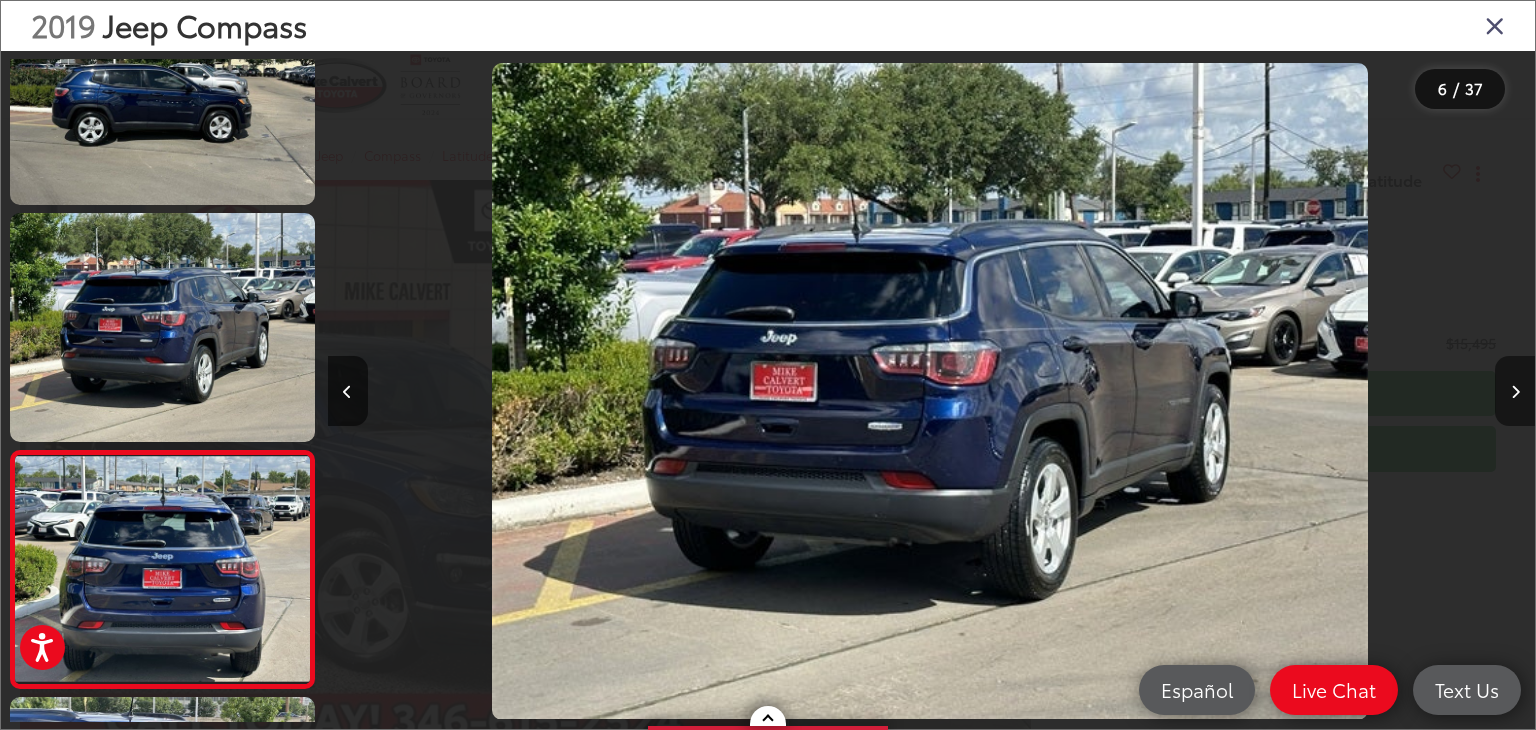 scroll, scrollTop: 0, scrollLeft: 4910, axis: horizontal 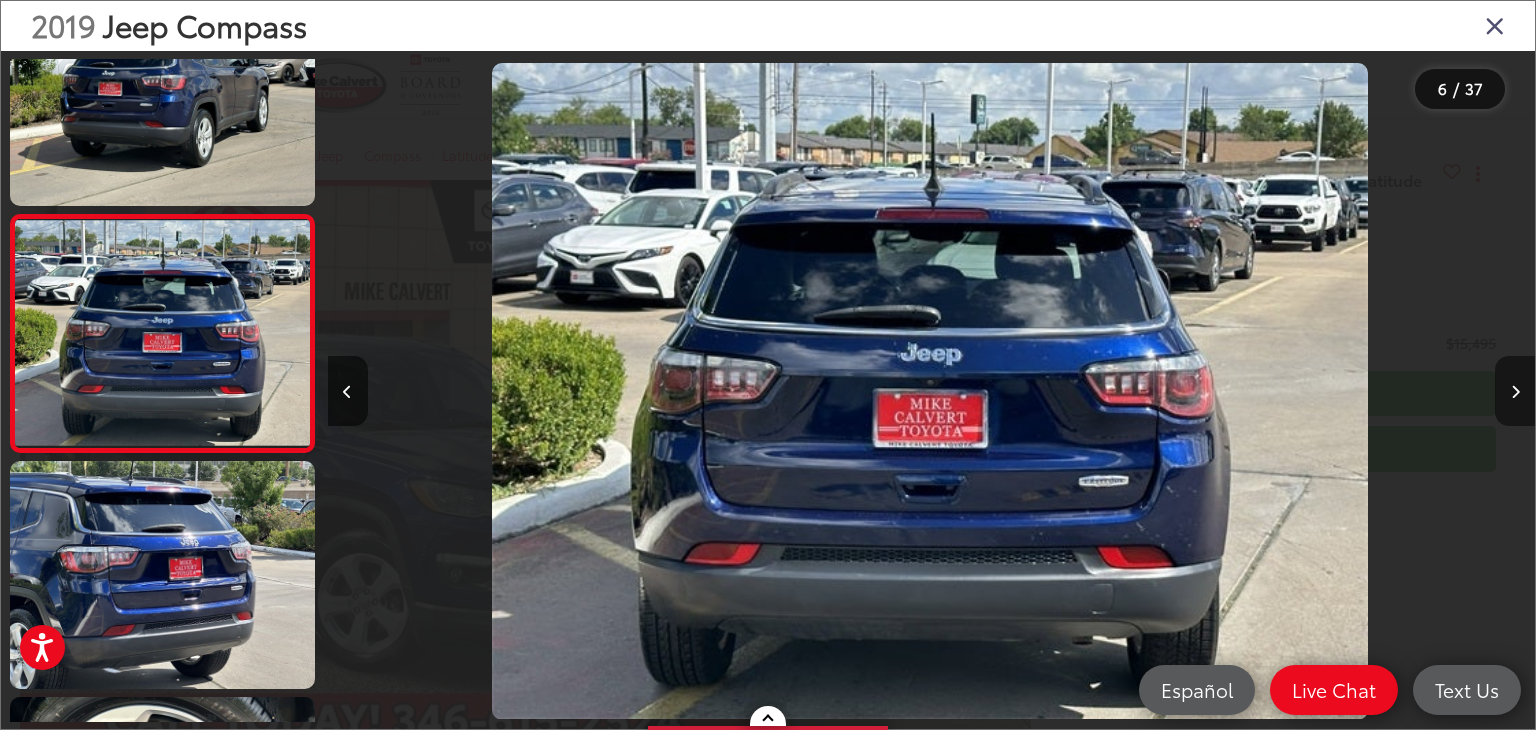 click at bounding box center [1515, 391] 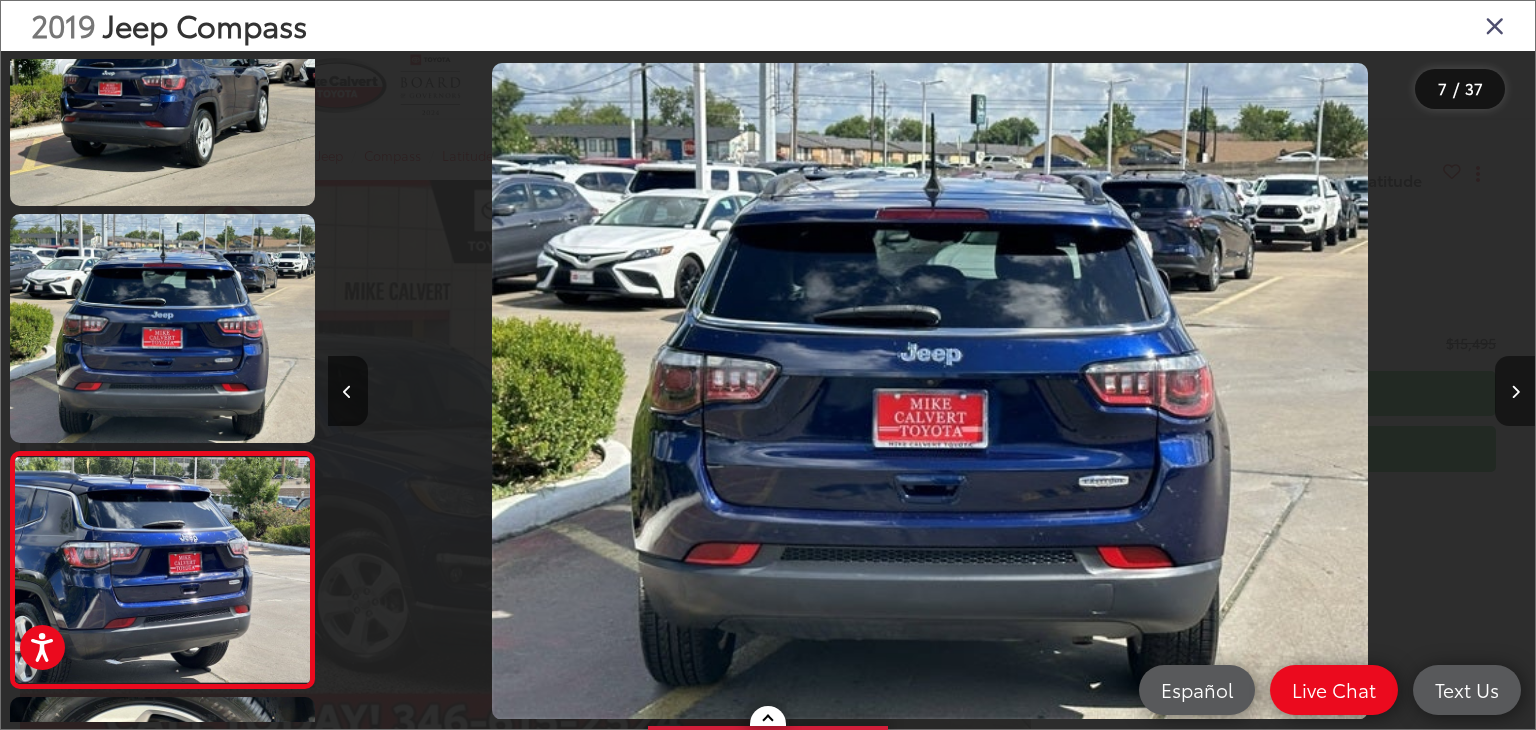 scroll, scrollTop: 0, scrollLeft: 6364, axis: horizontal 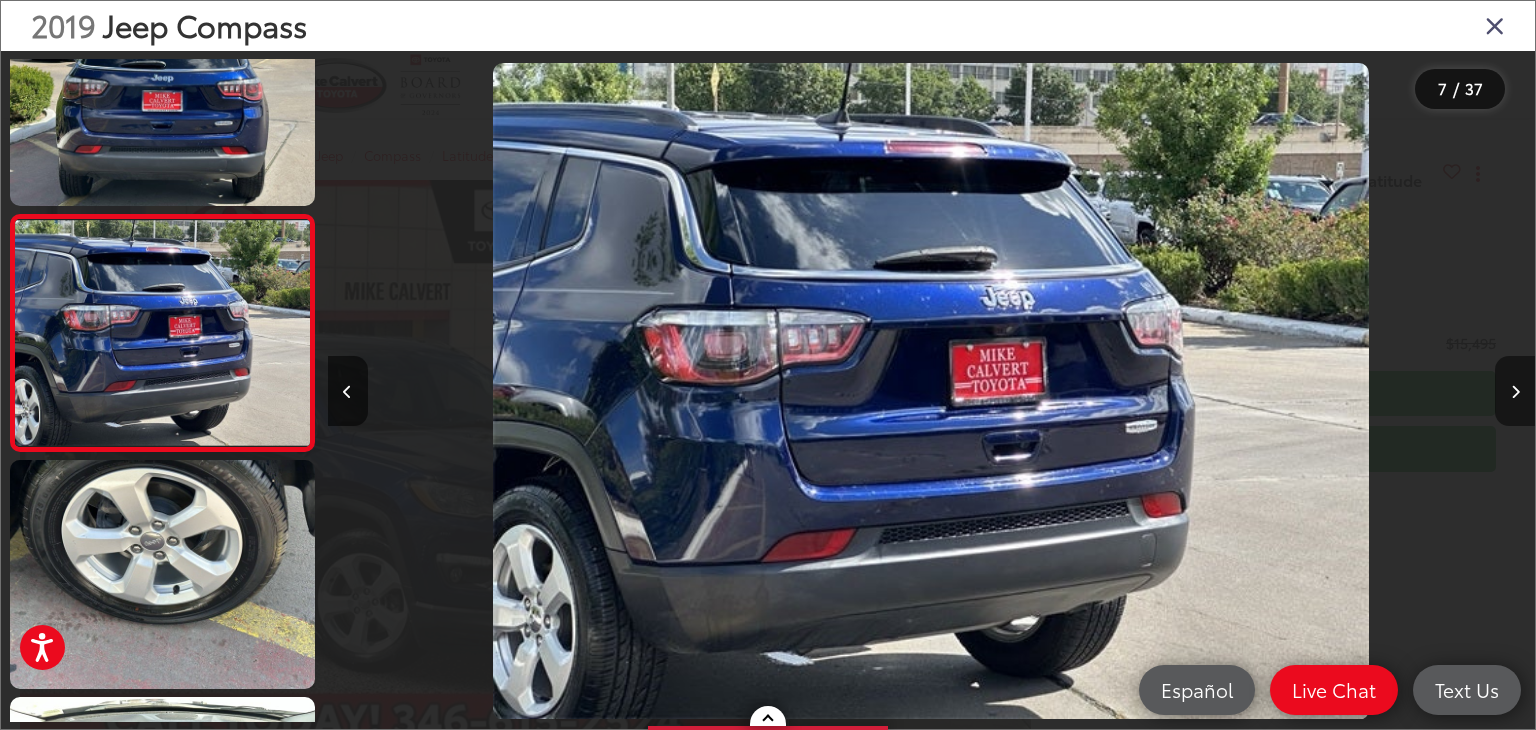 click at bounding box center [1515, 391] 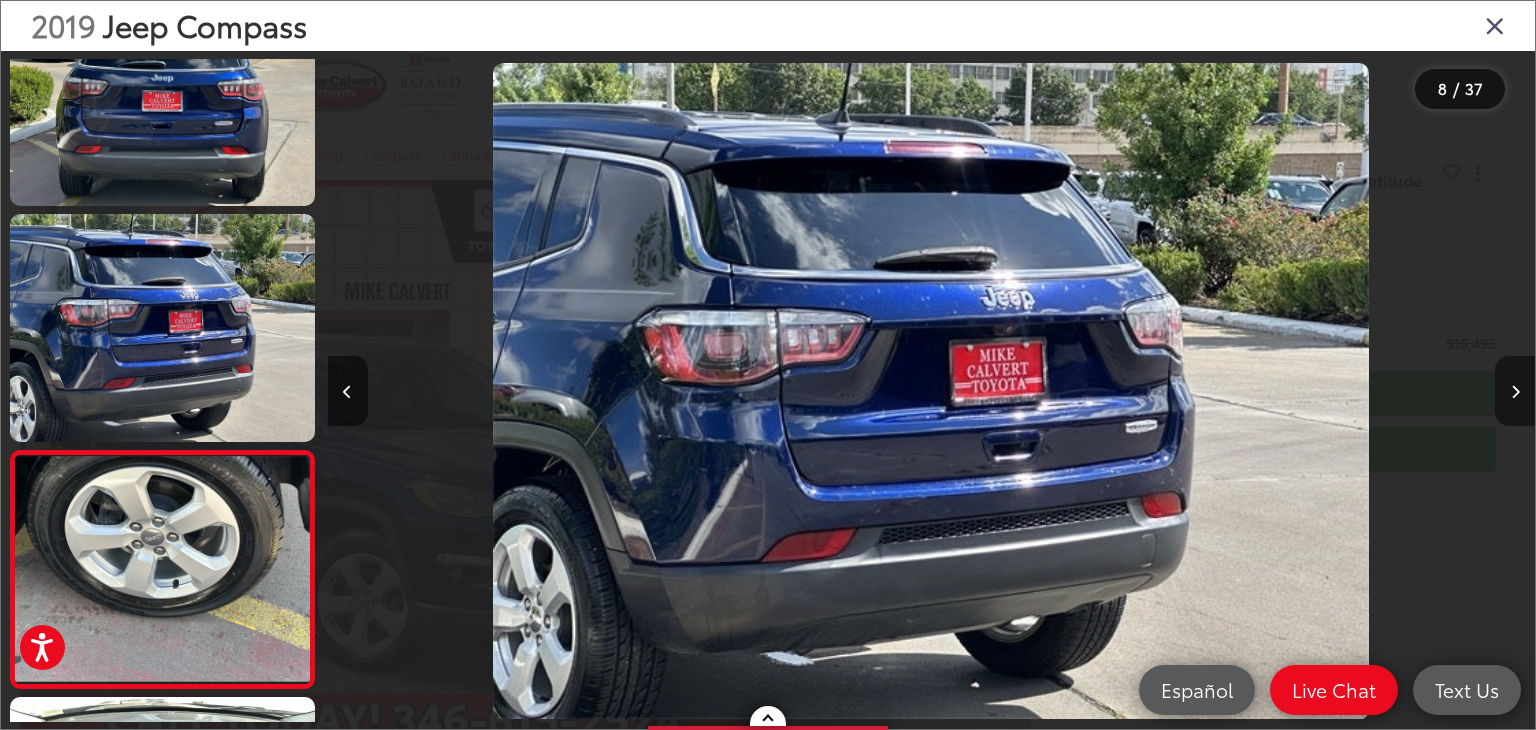 scroll, scrollTop: 0, scrollLeft: 7572, axis: horizontal 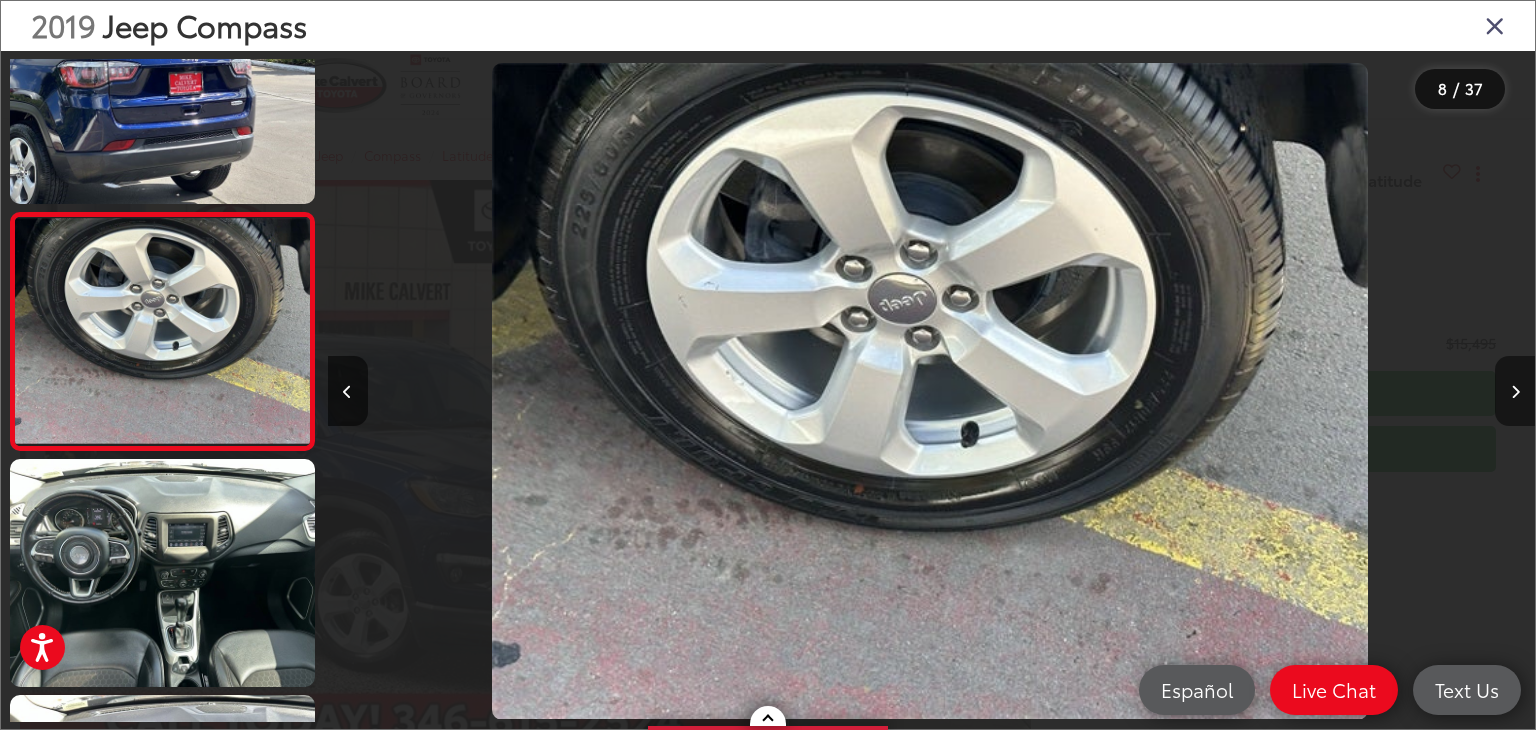 click at bounding box center [1515, 391] 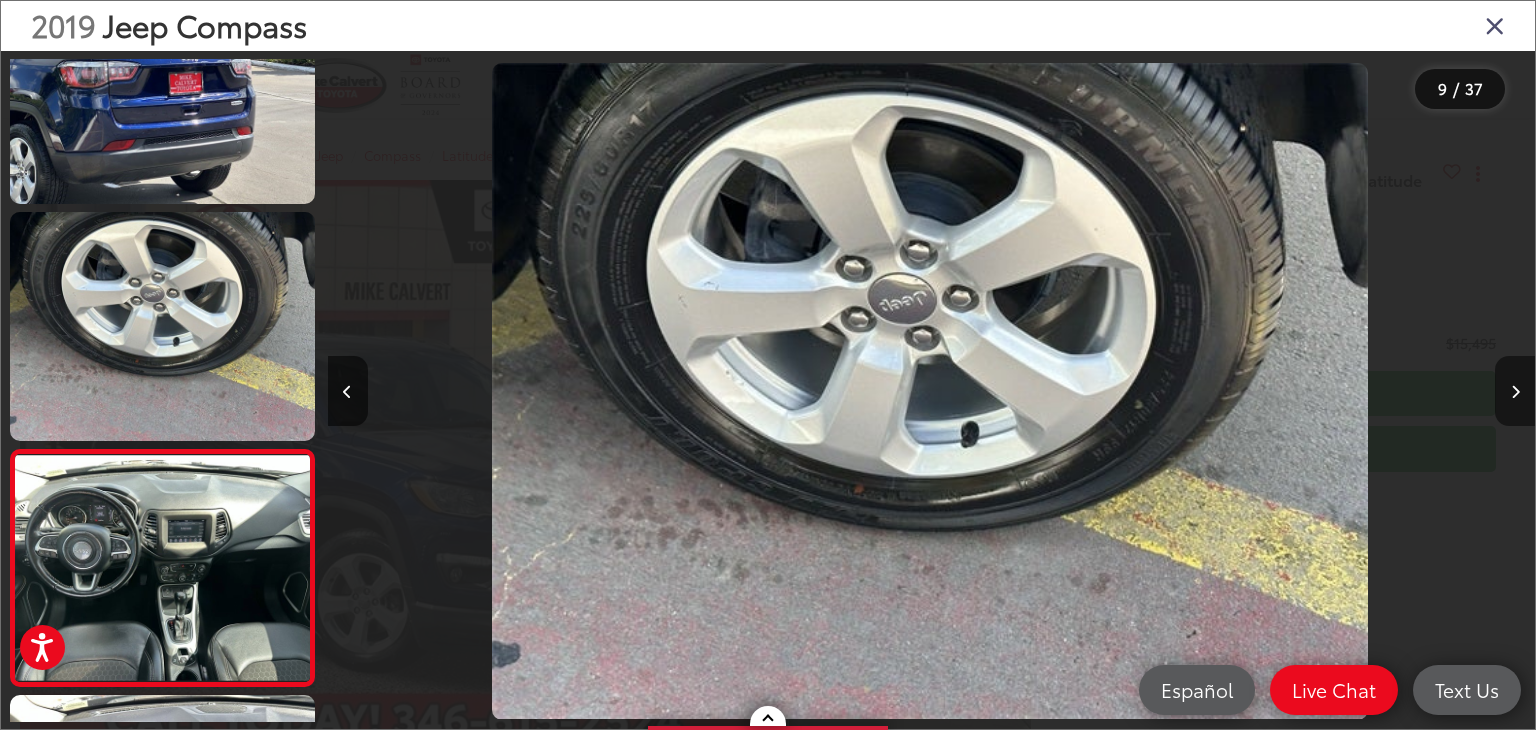 scroll, scrollTop: 0, scrollLeft: 8532, axis: horizontal 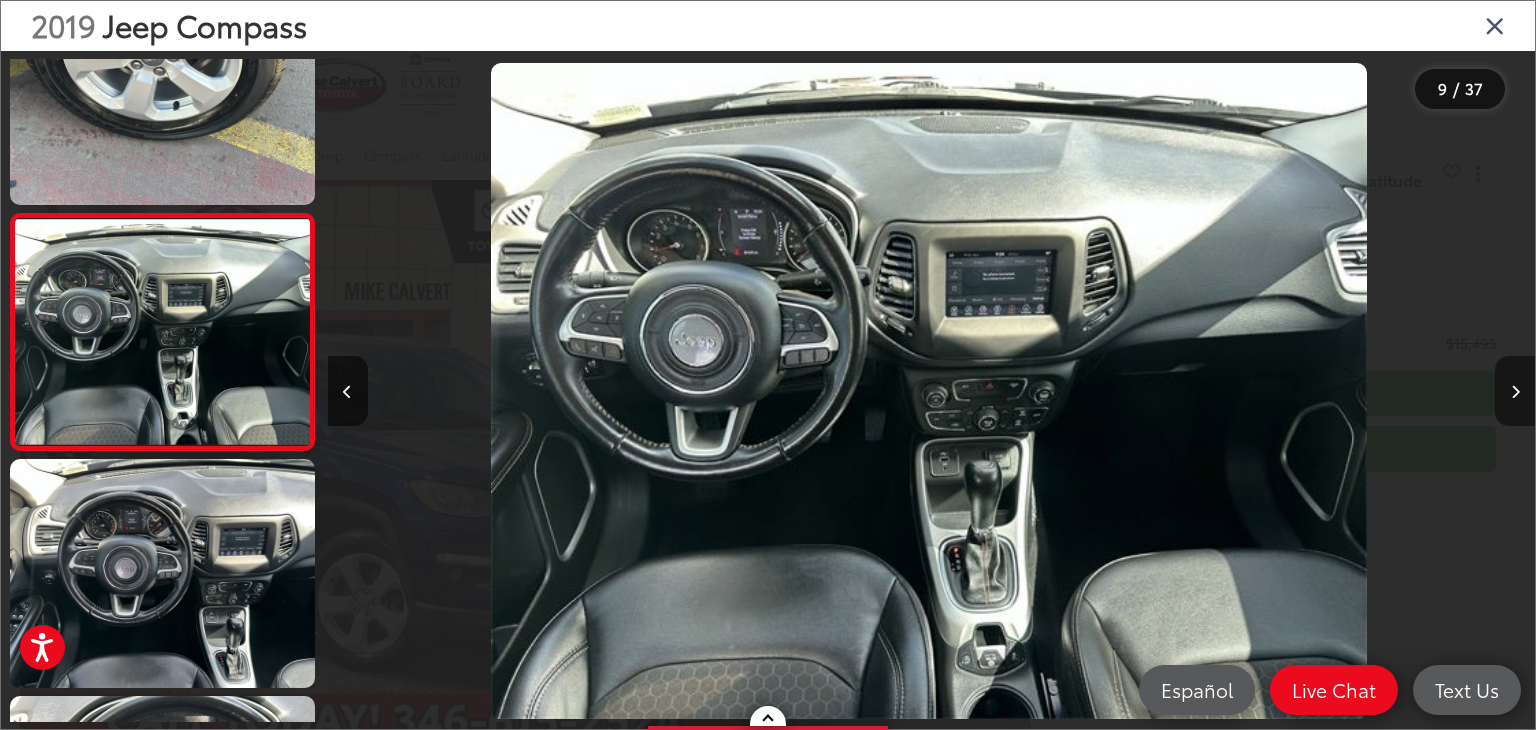 click at bounding box center (1515, 391) 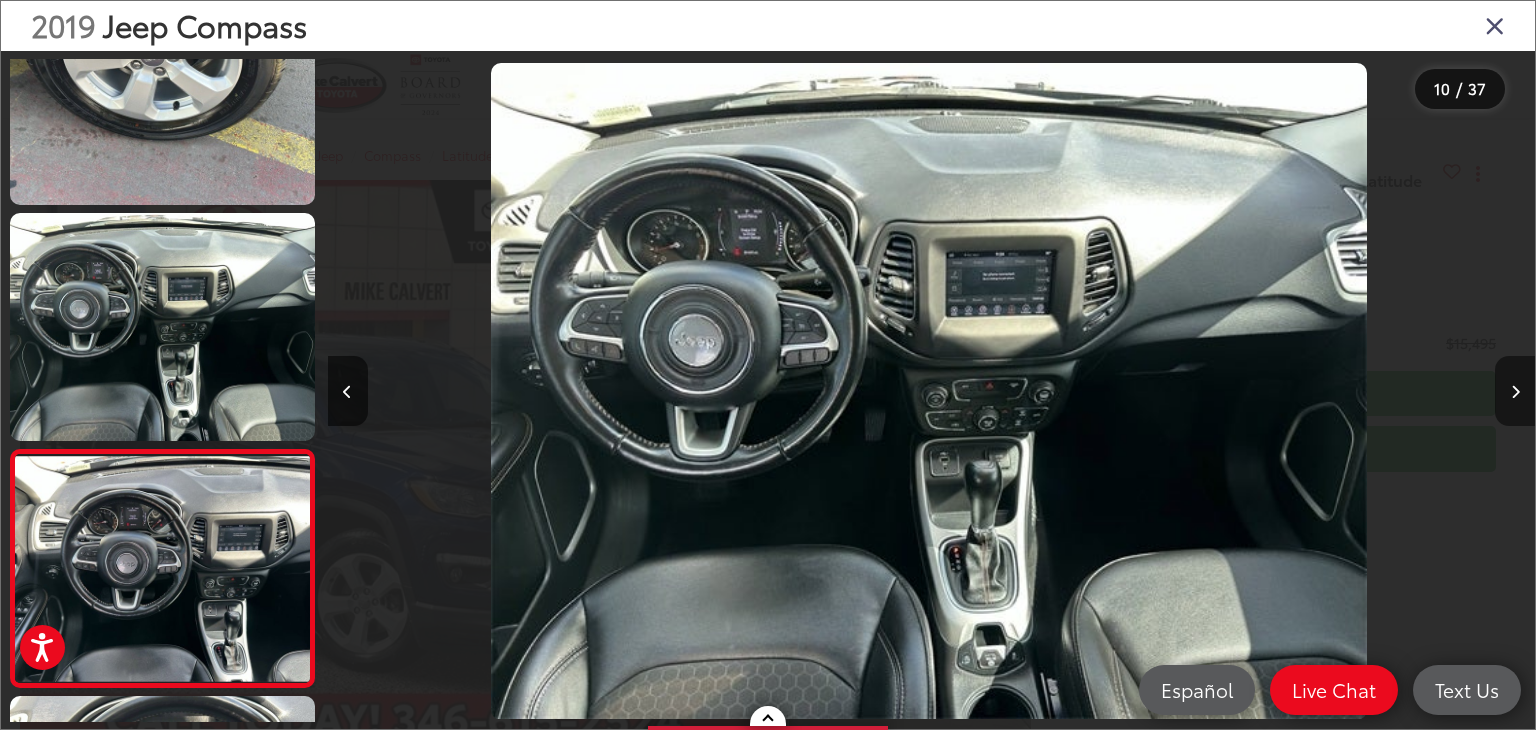 scroll, scrollTop: 0, scrollLeft: 9988, axis: horizontal 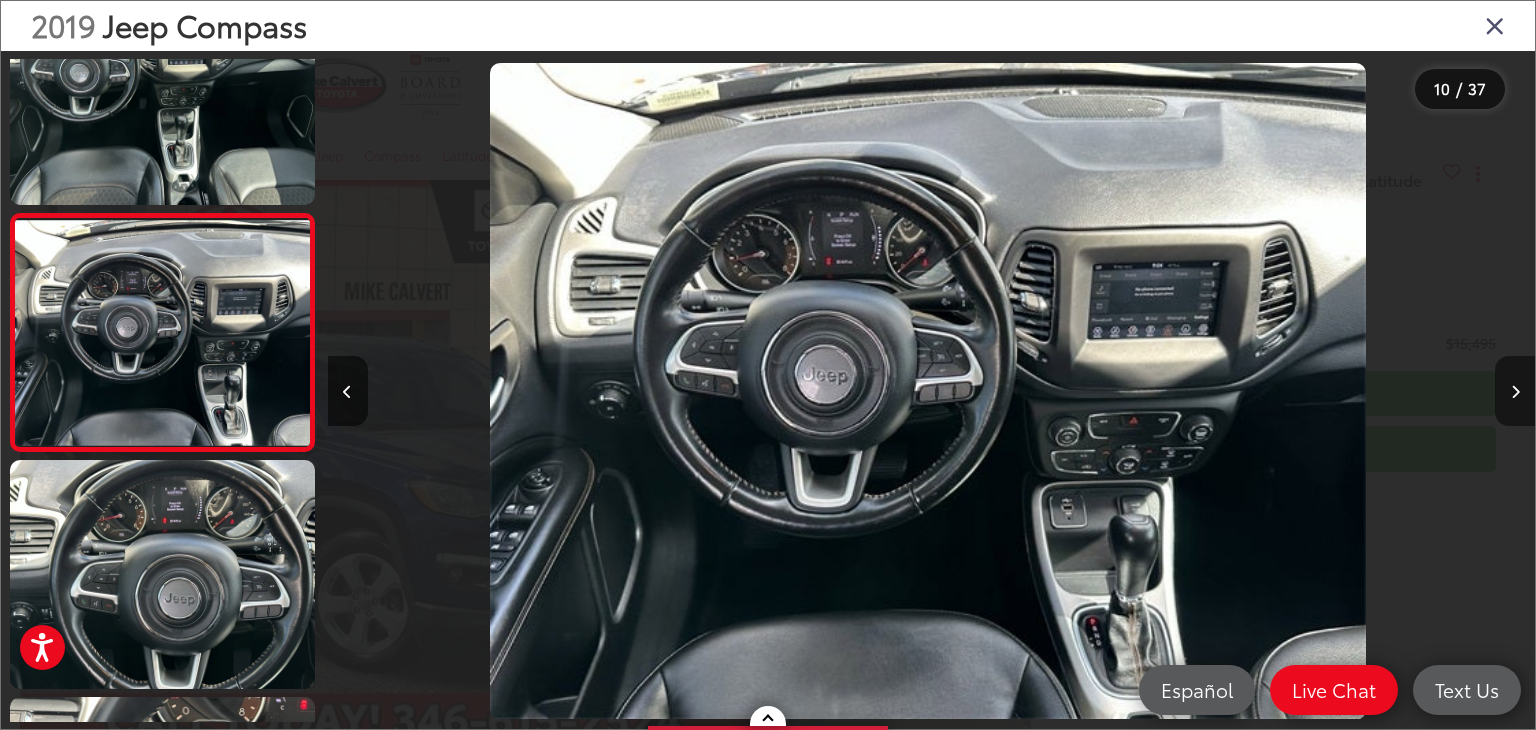click at bounding box center [1515, 391] 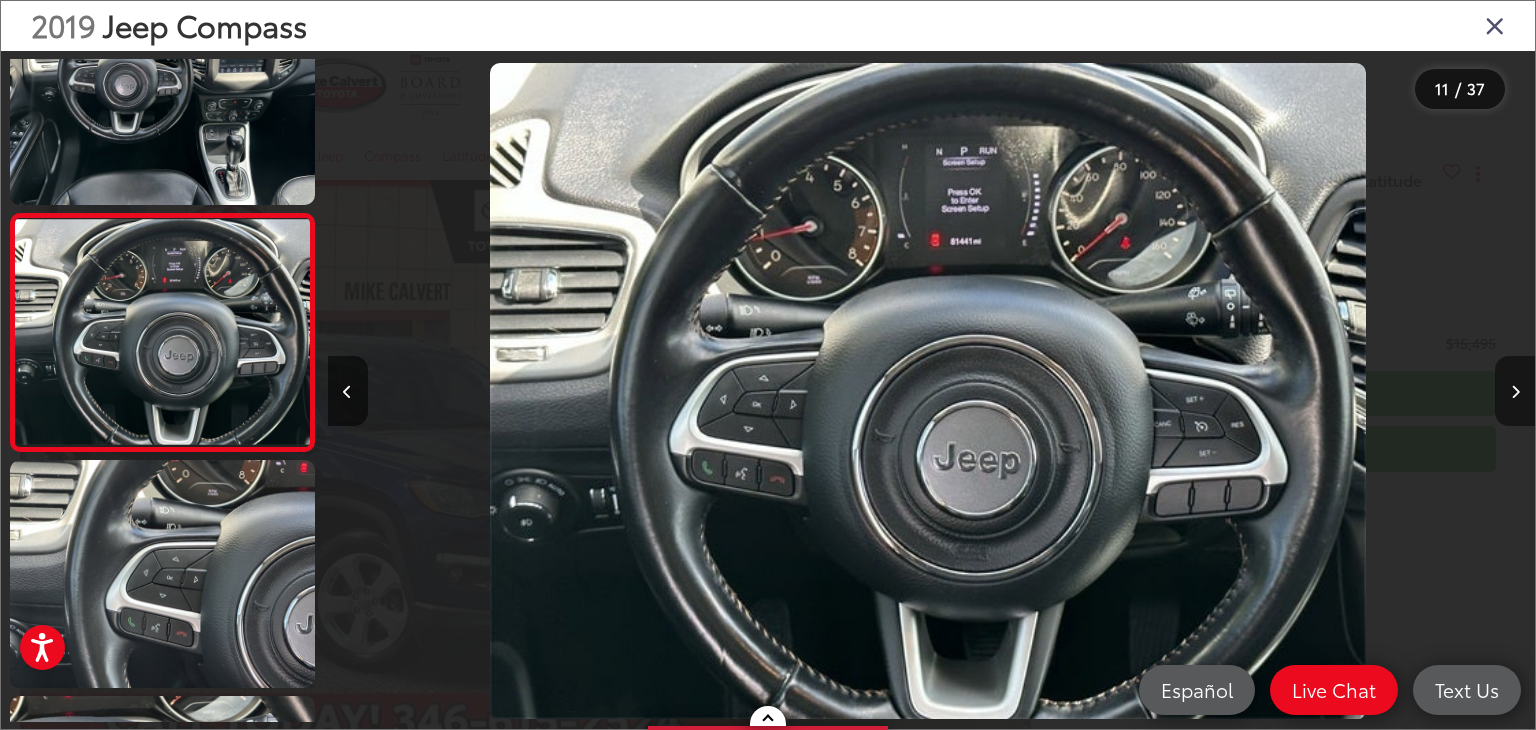 click at bounding box center [1515, 391] 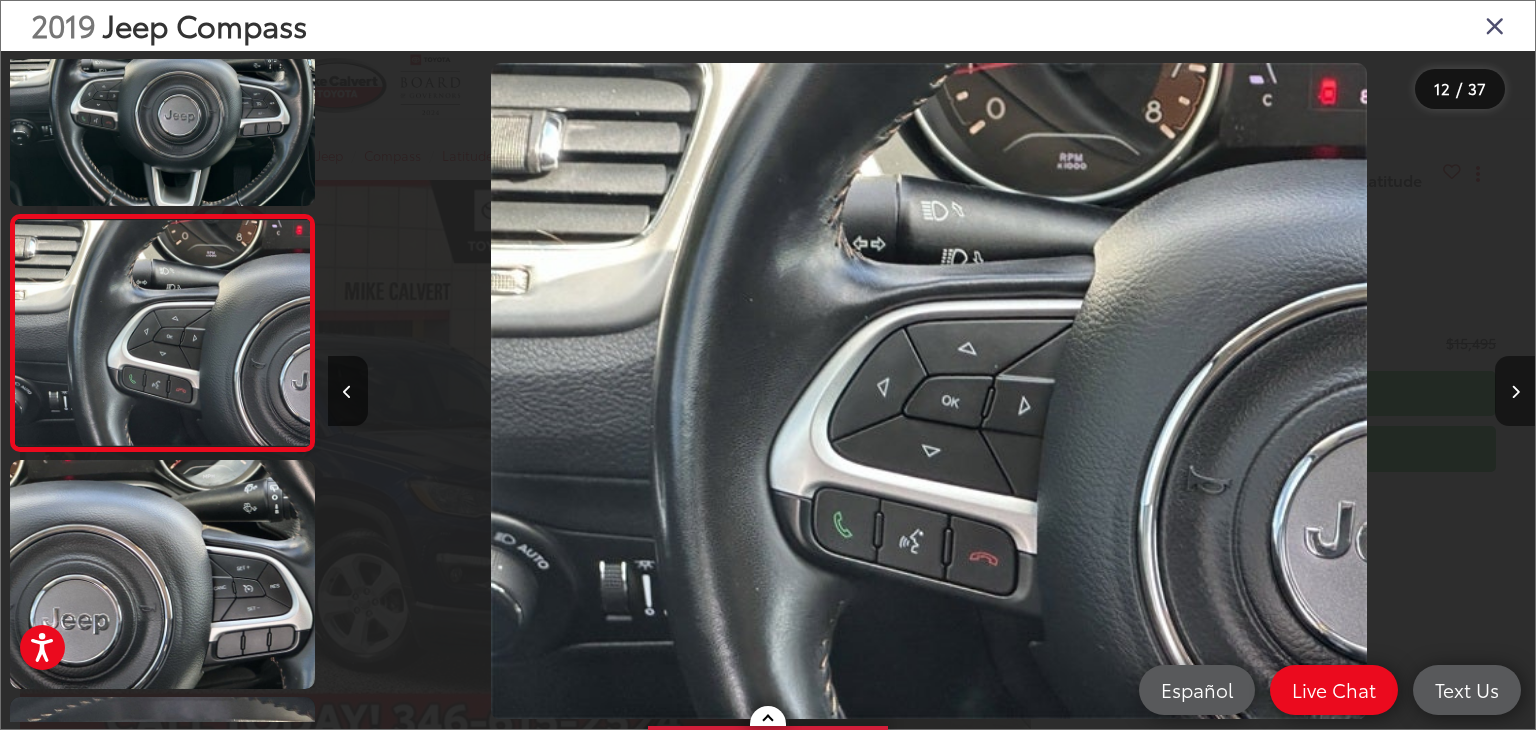 click at bounding box center (1515, 391) 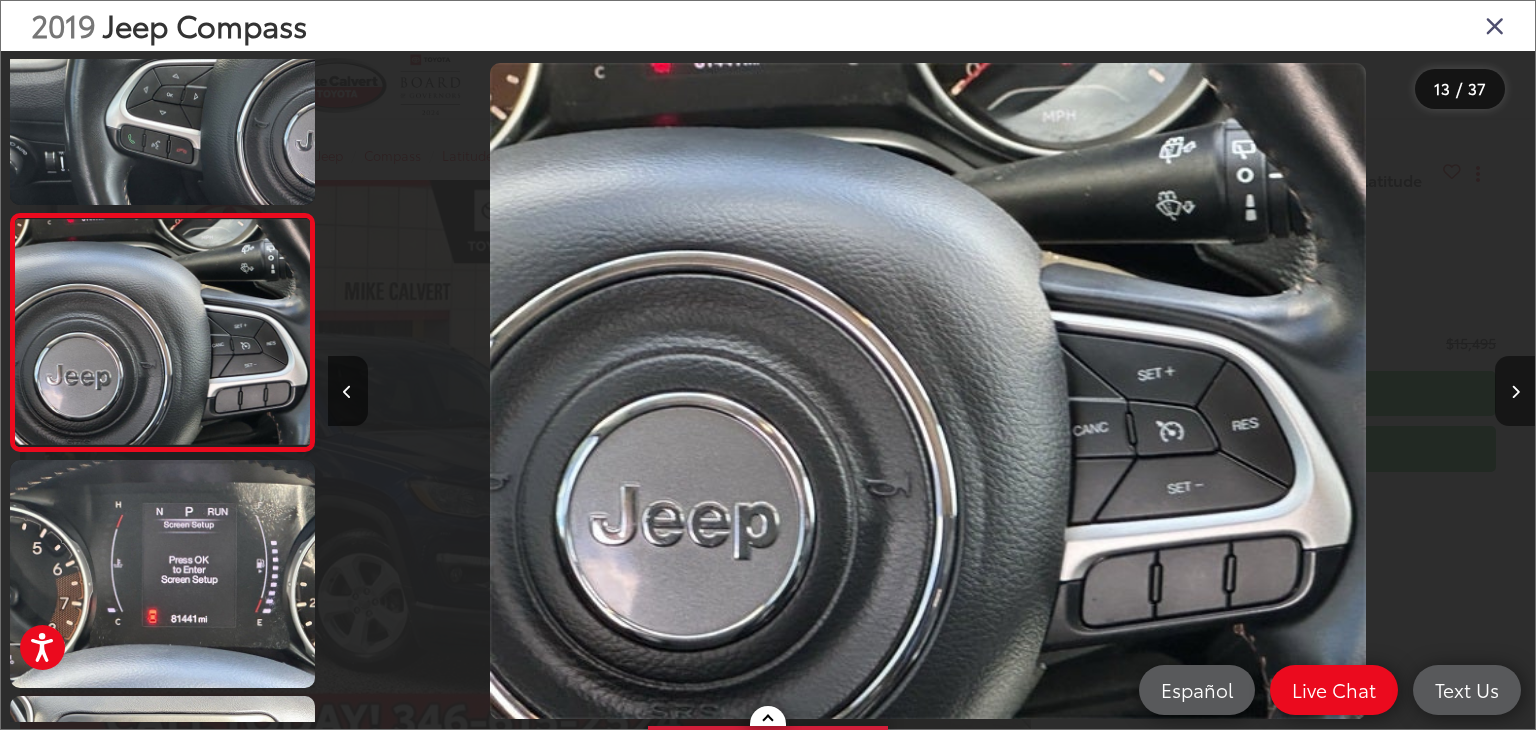 click at bounding box center [1515, 391] 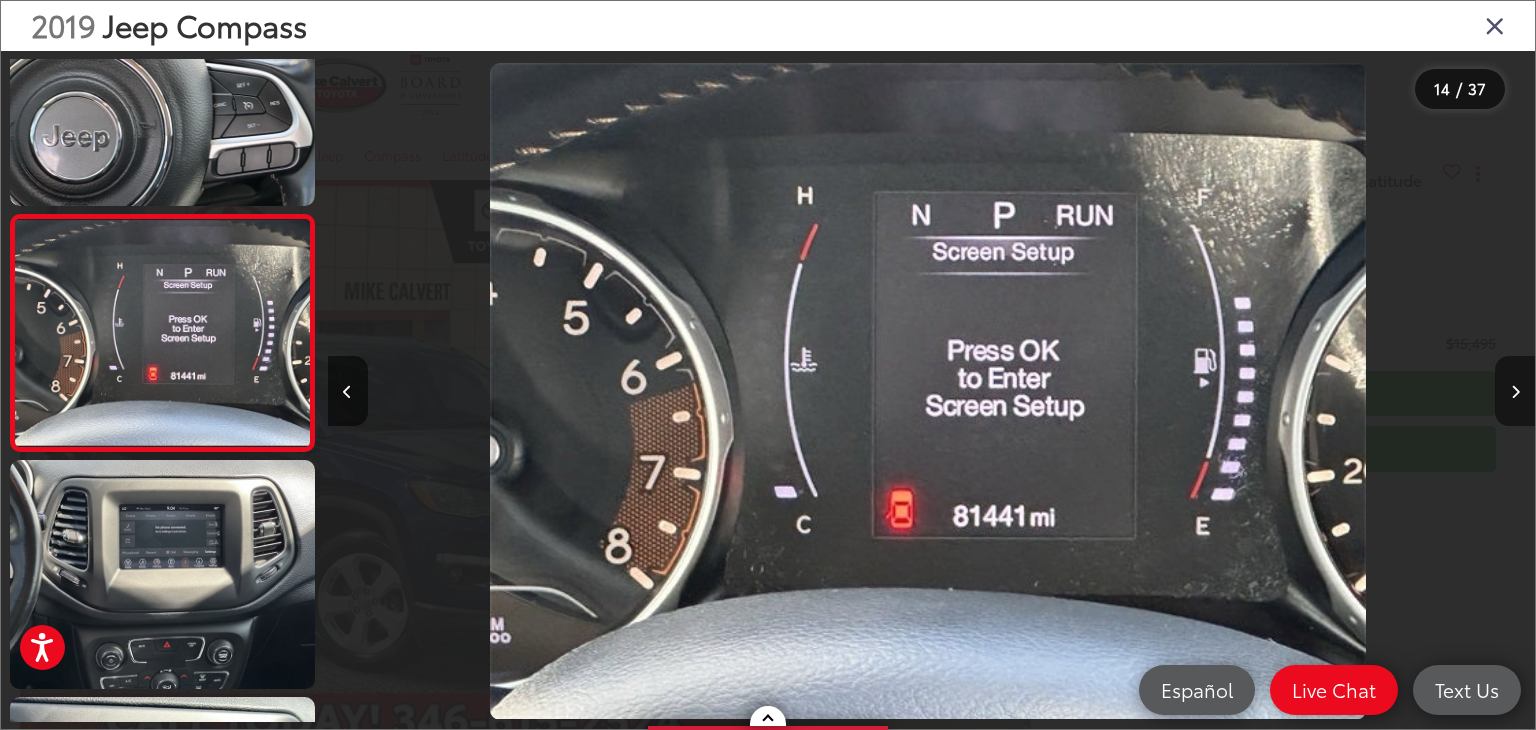 click at bounding box center (1515, 391) 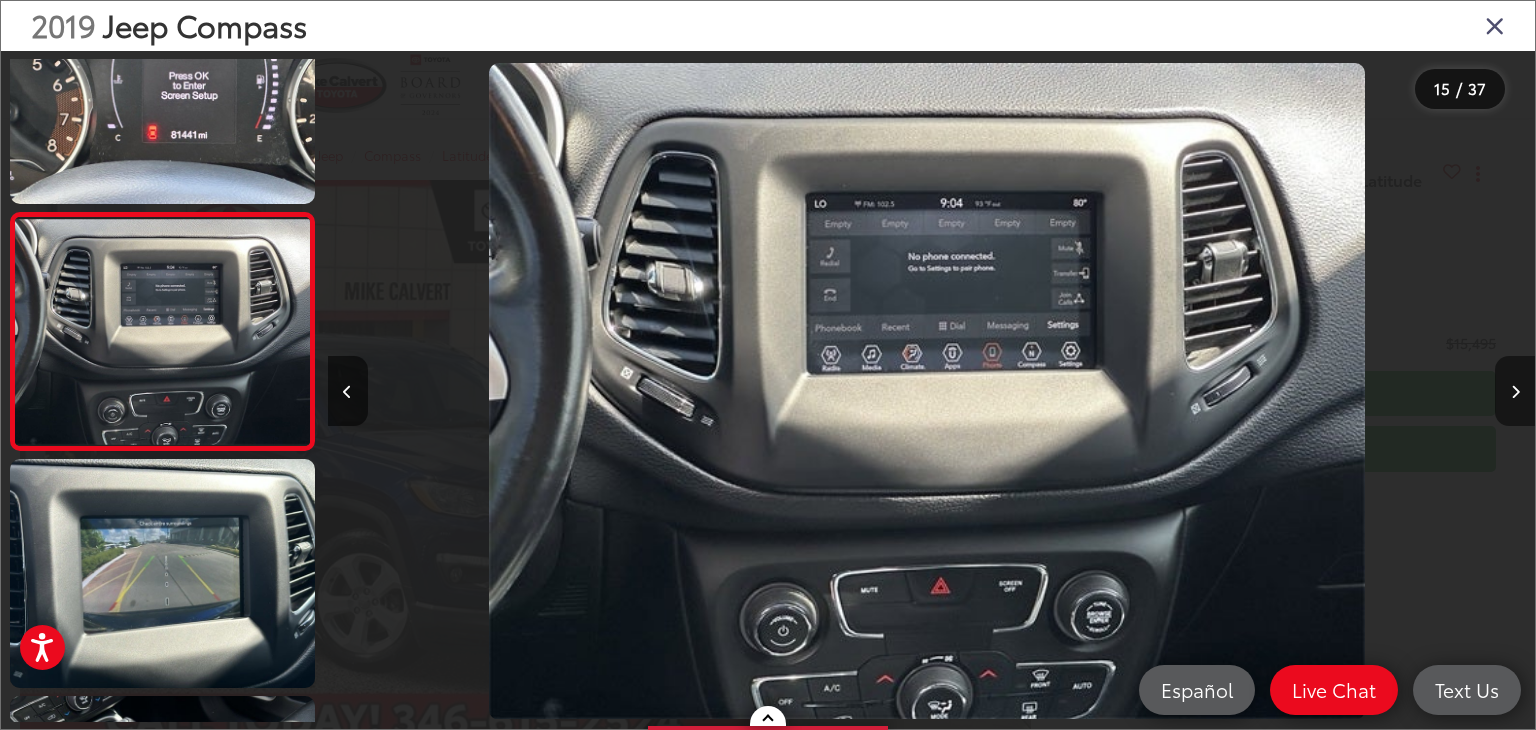 click at bounding box center (1515, 392) 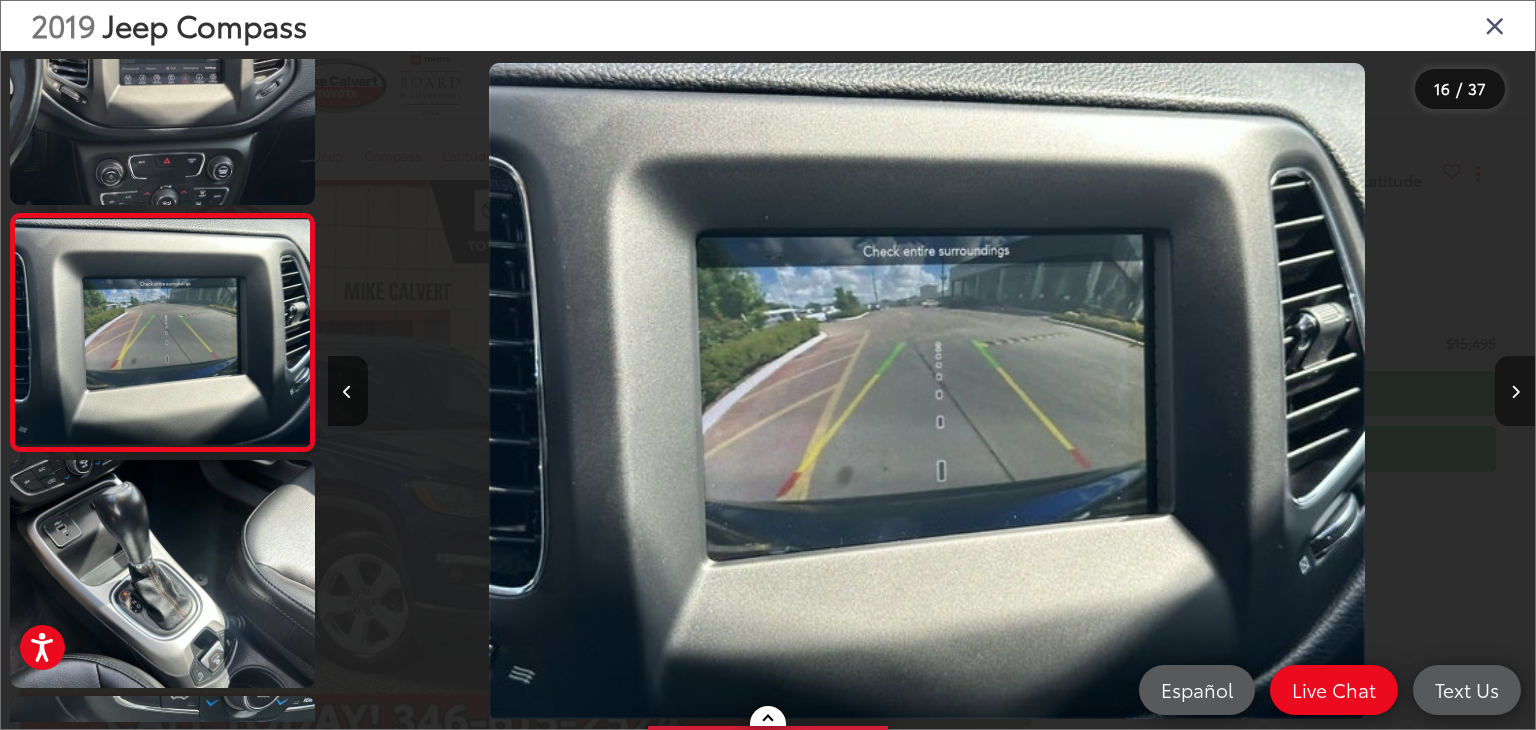 click at bounding box center [1515, 391] 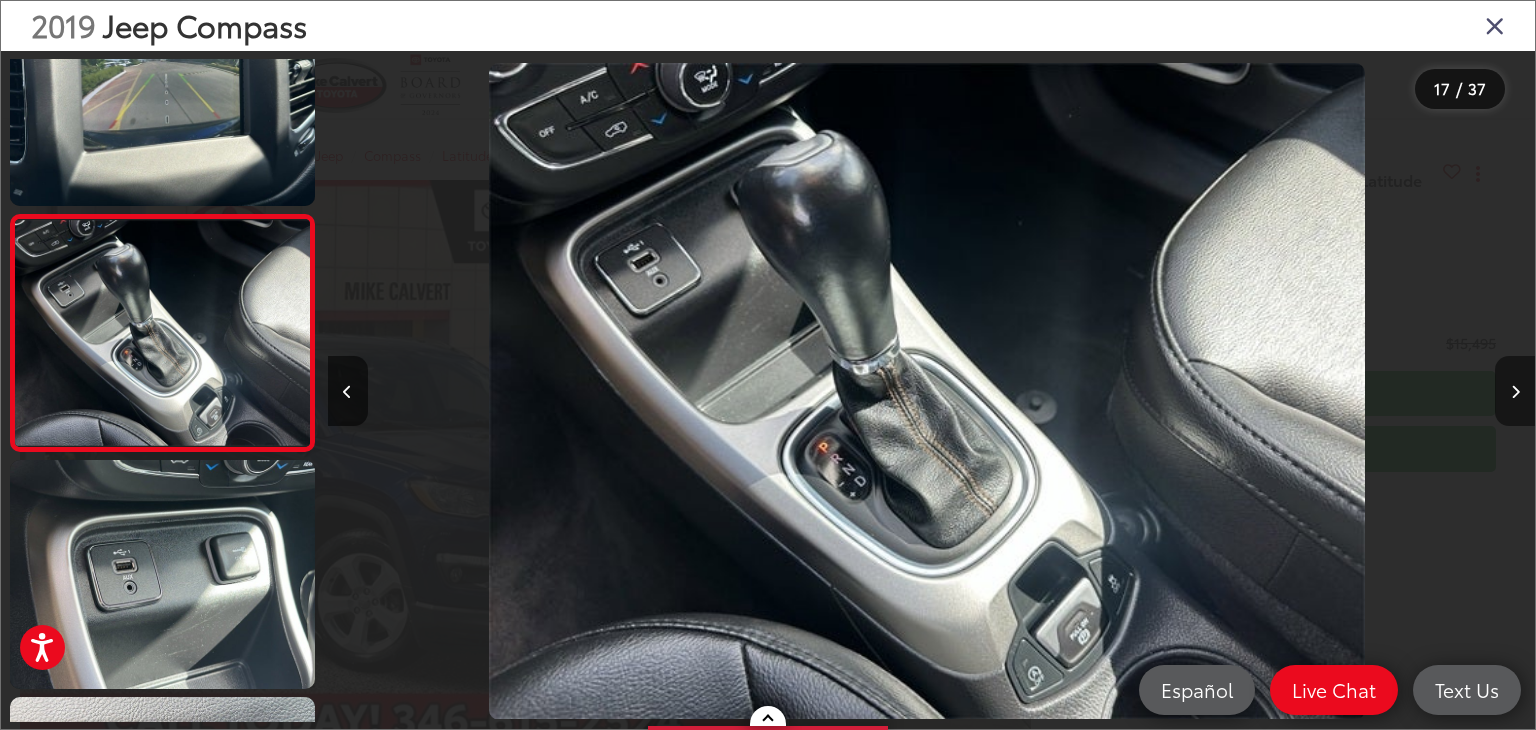 click at bounding box center (1515, 391) 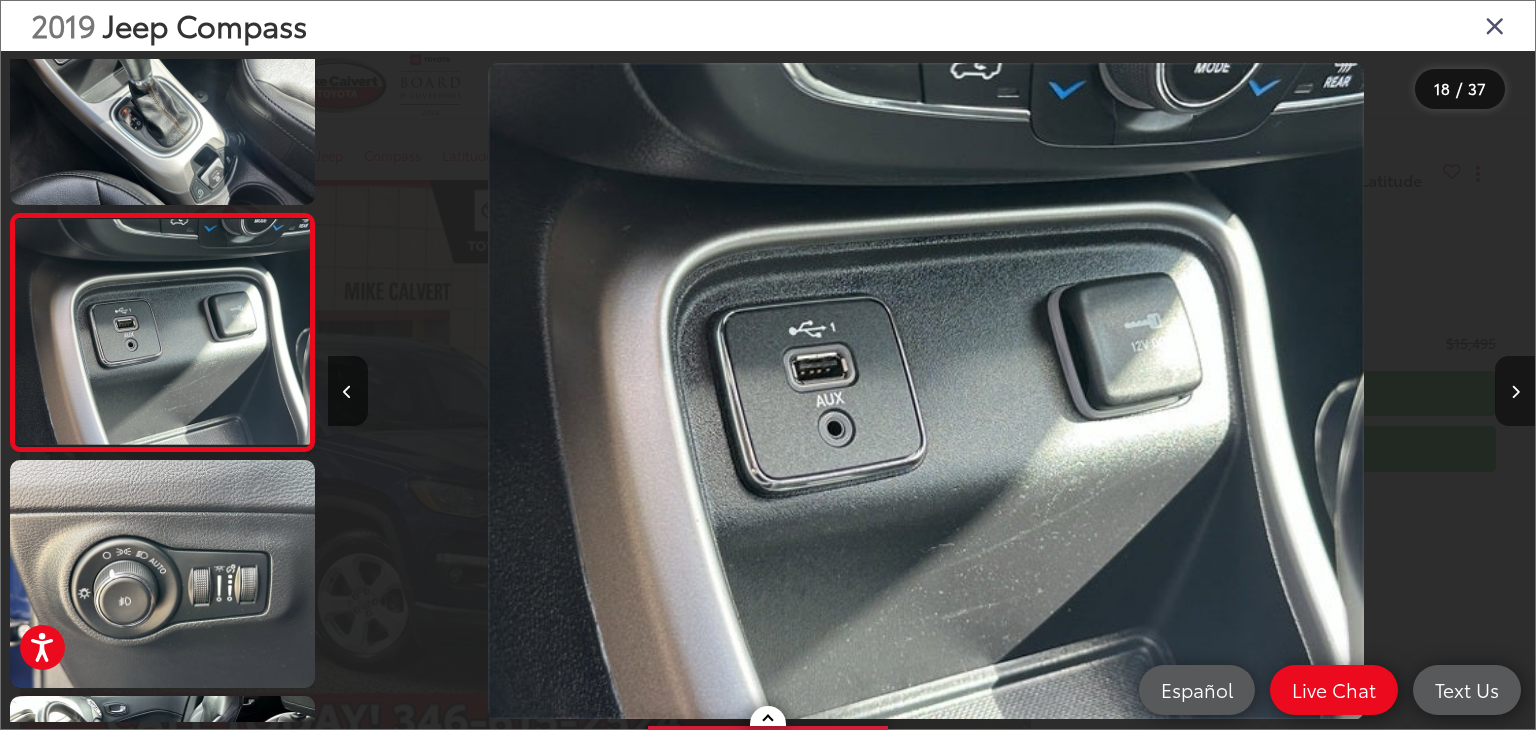 click at bounding box center (1515, 391) 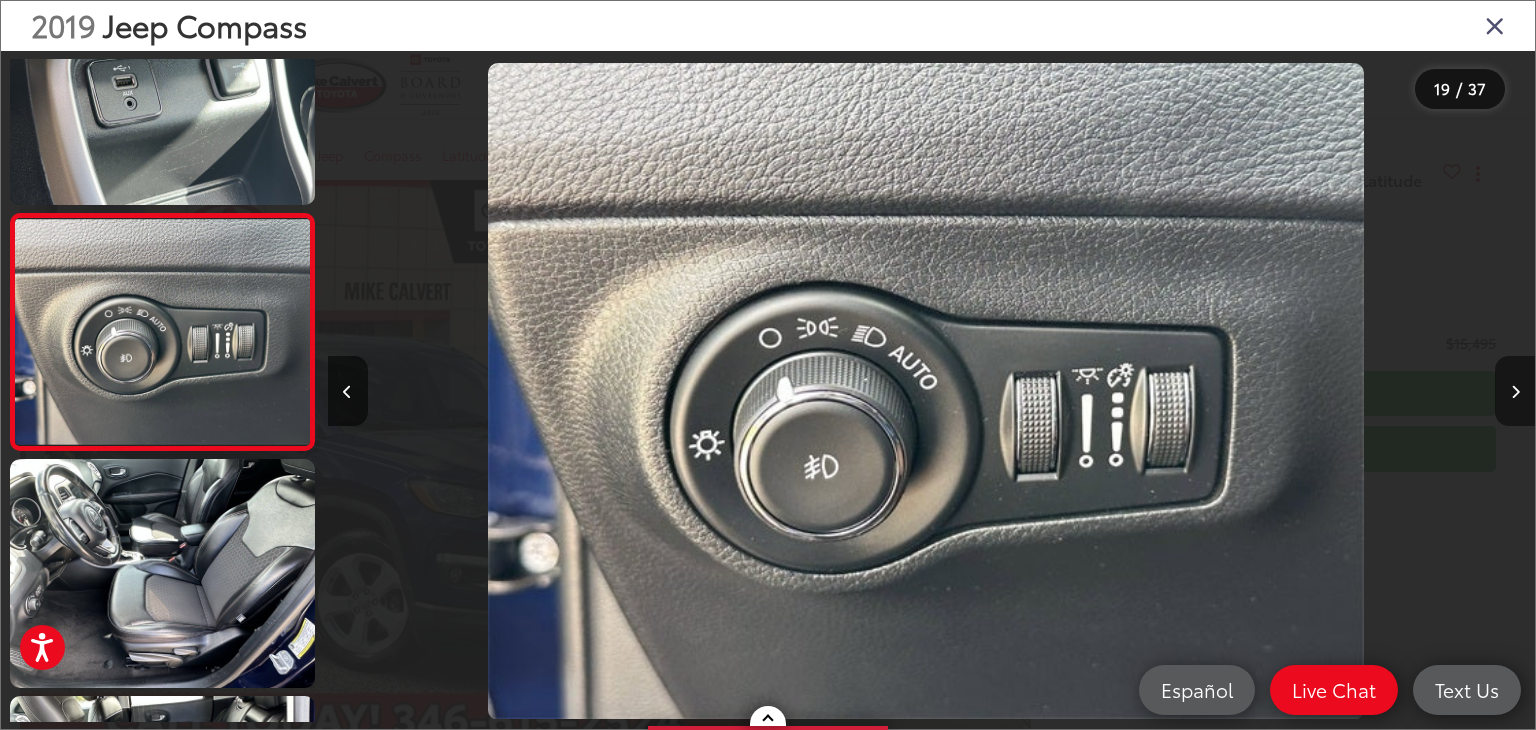 click at bounding box center (1515, 391) 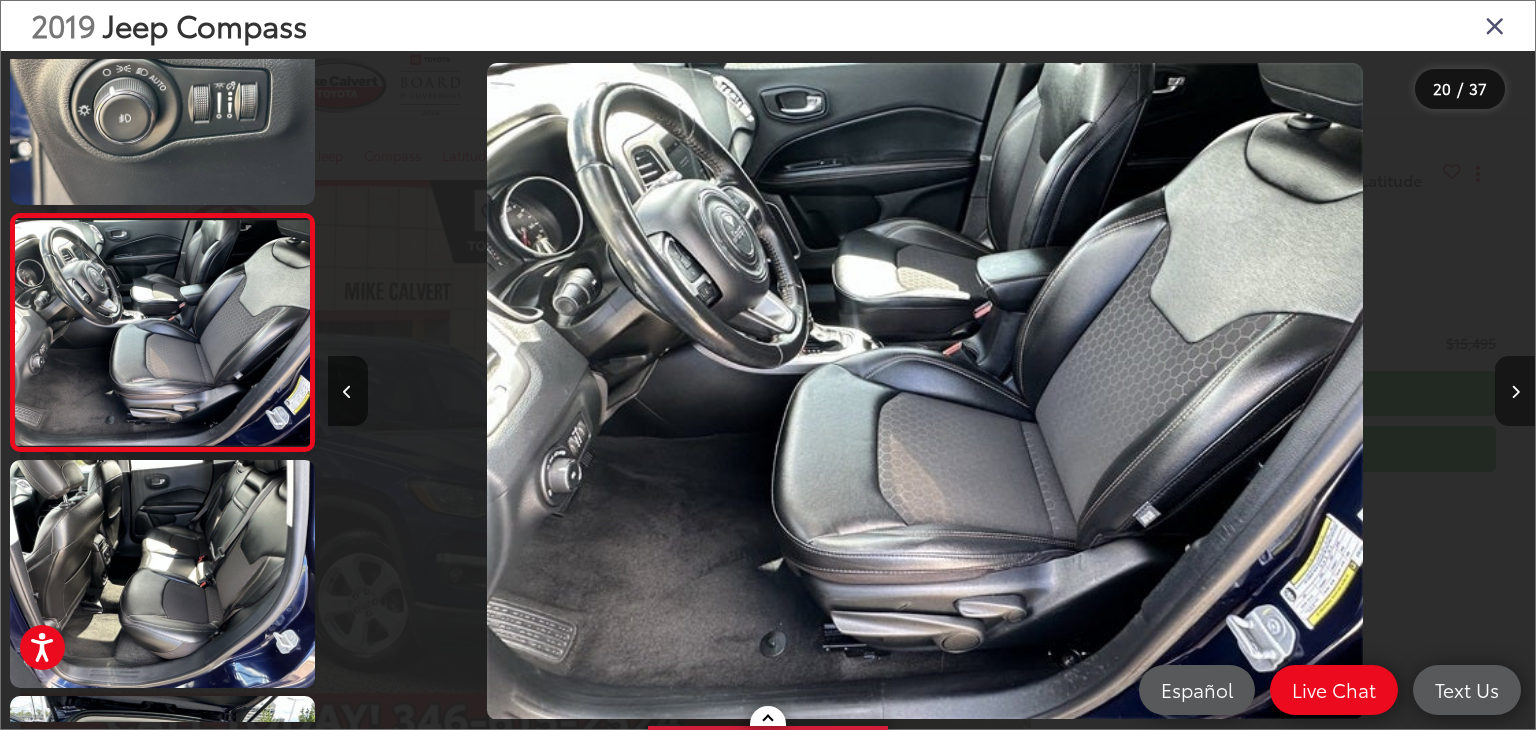 click at bounding box center (1515, 391) 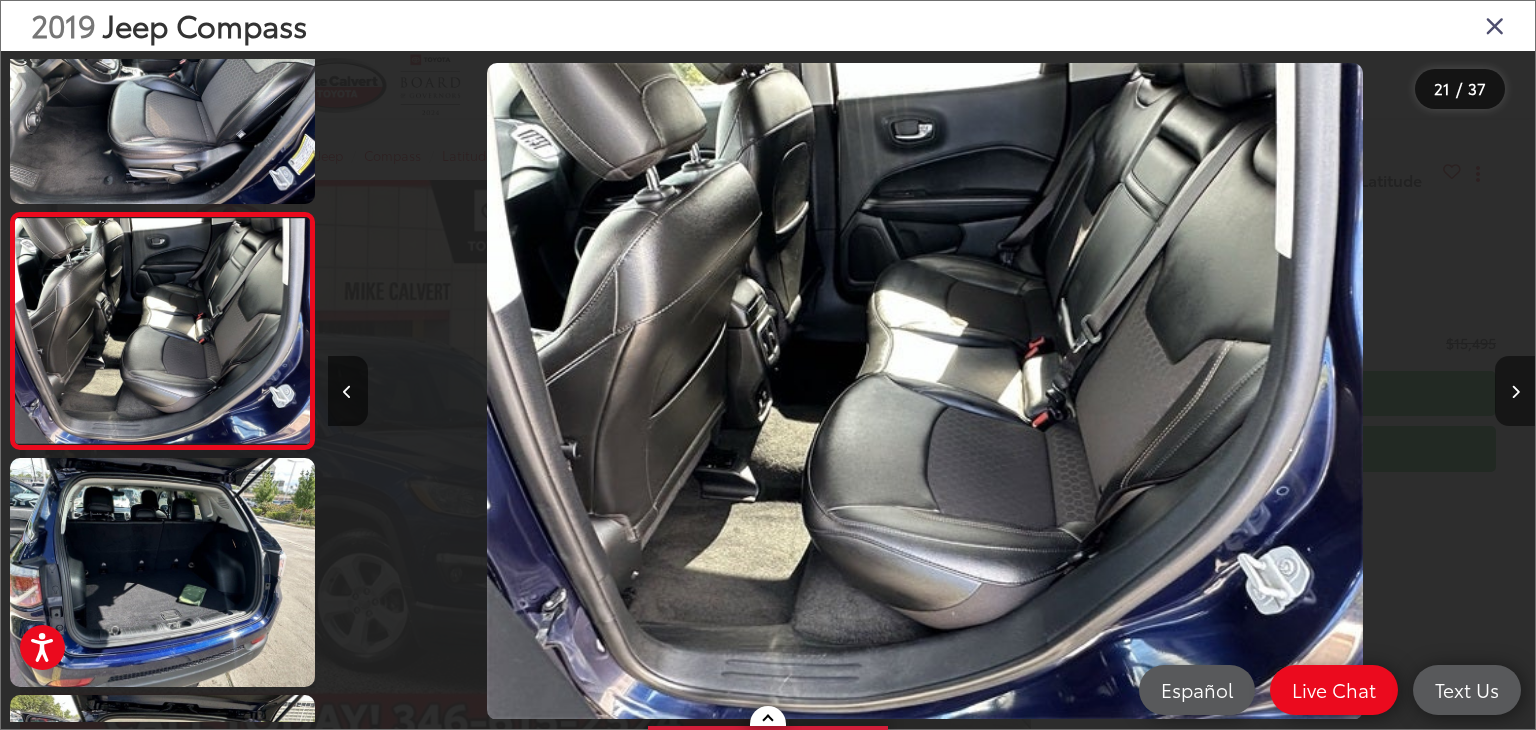 click at bounding box center (1515, 391) 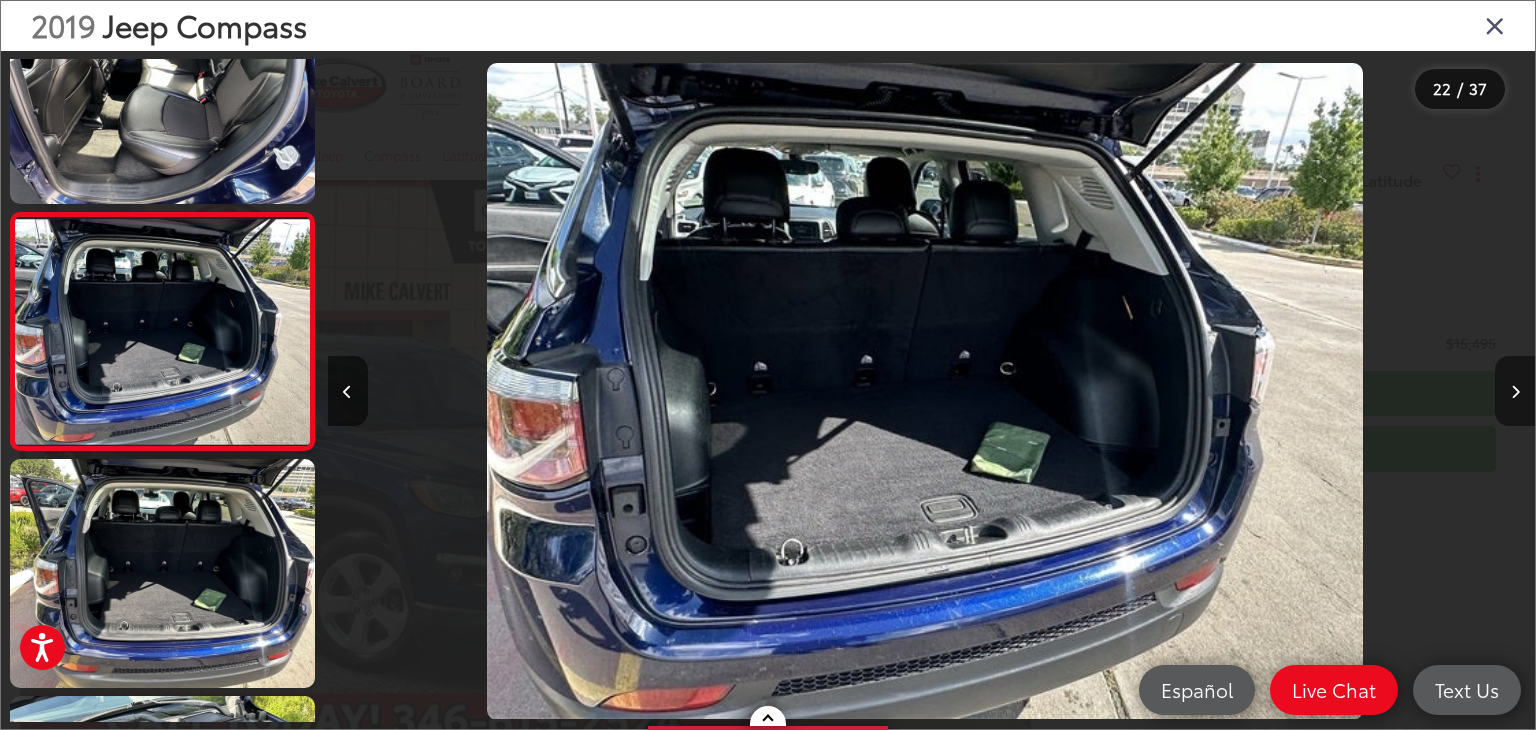 click at bounding box center [1515, 391] 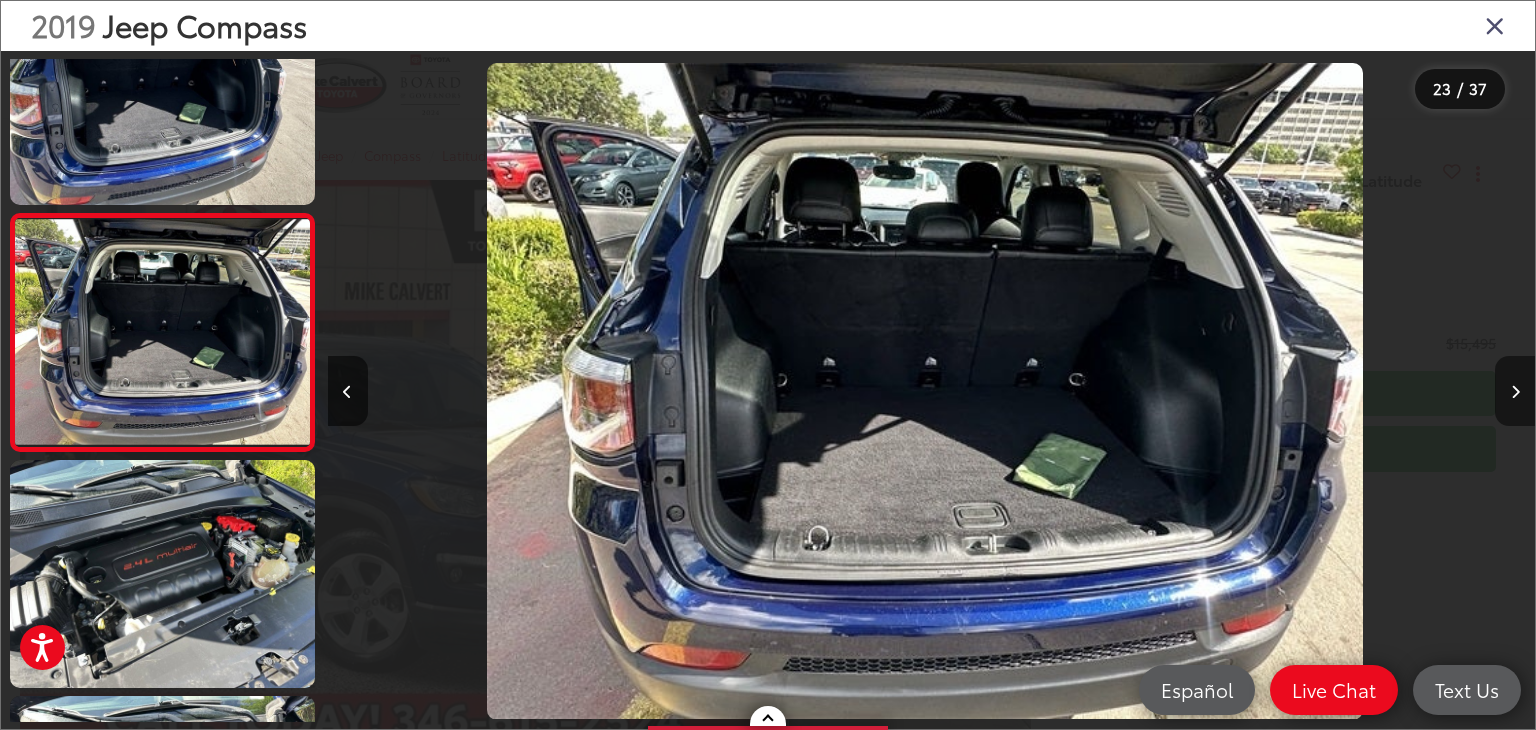 click at bounding box center [1515, 391] 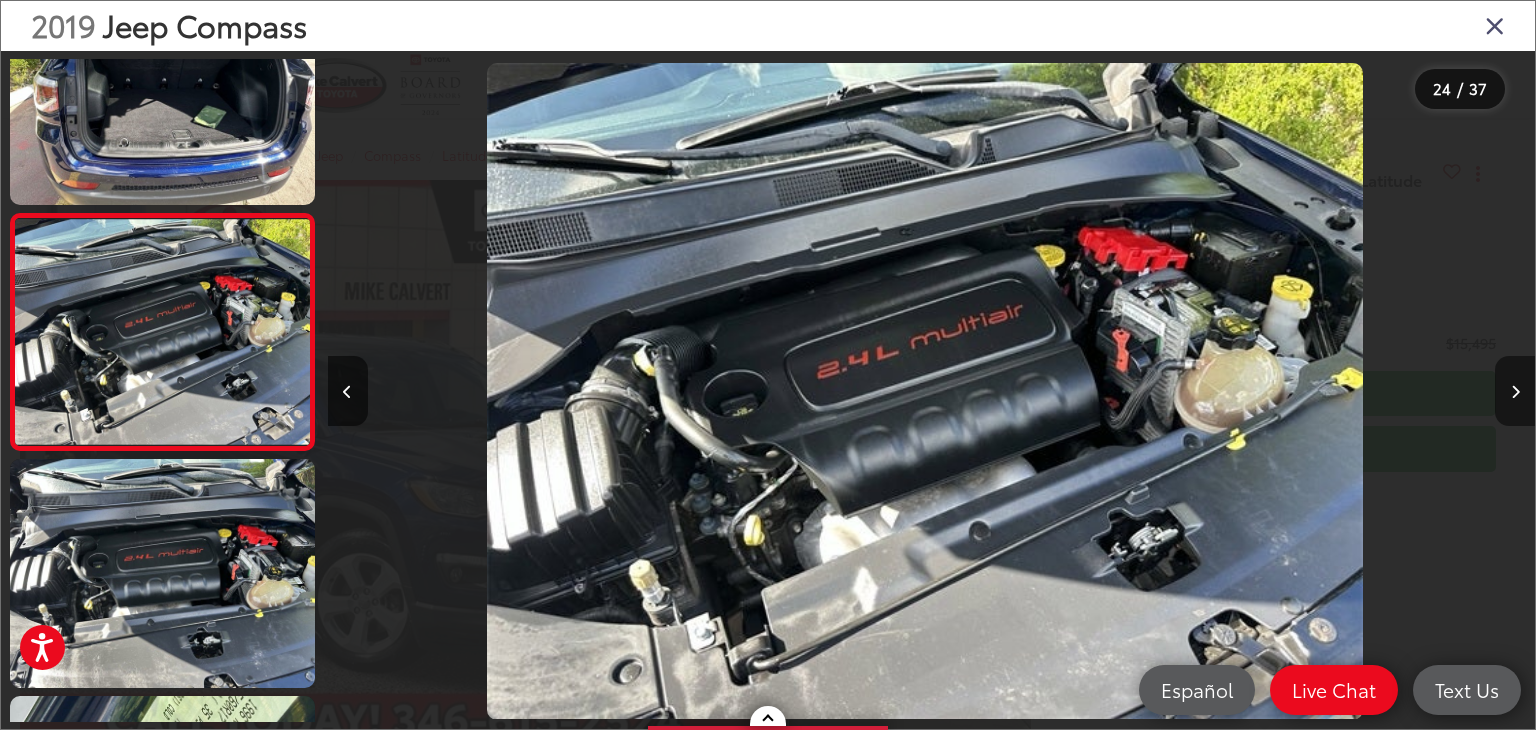 click at bounding box center (1515, 391) 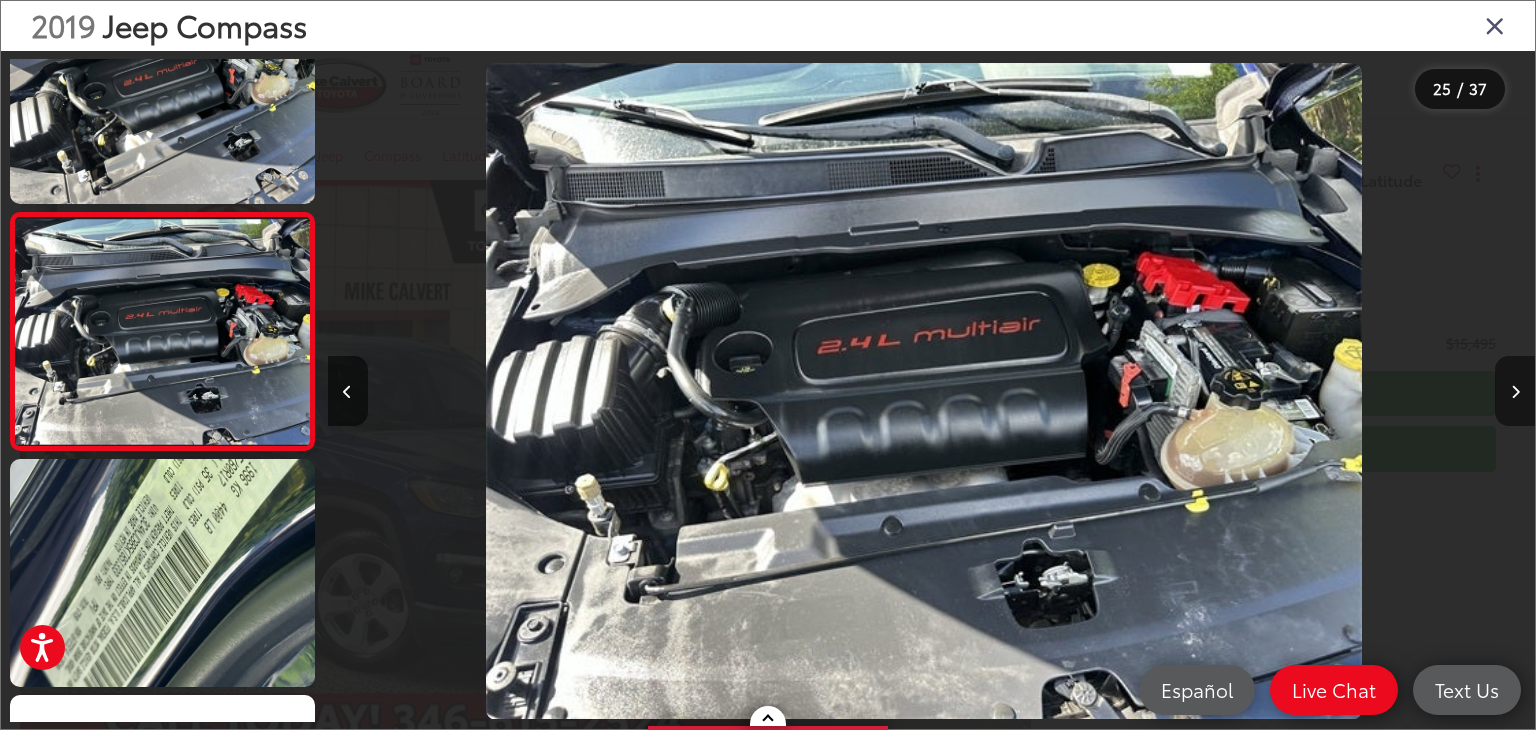click at bounding box center [1515, 391] 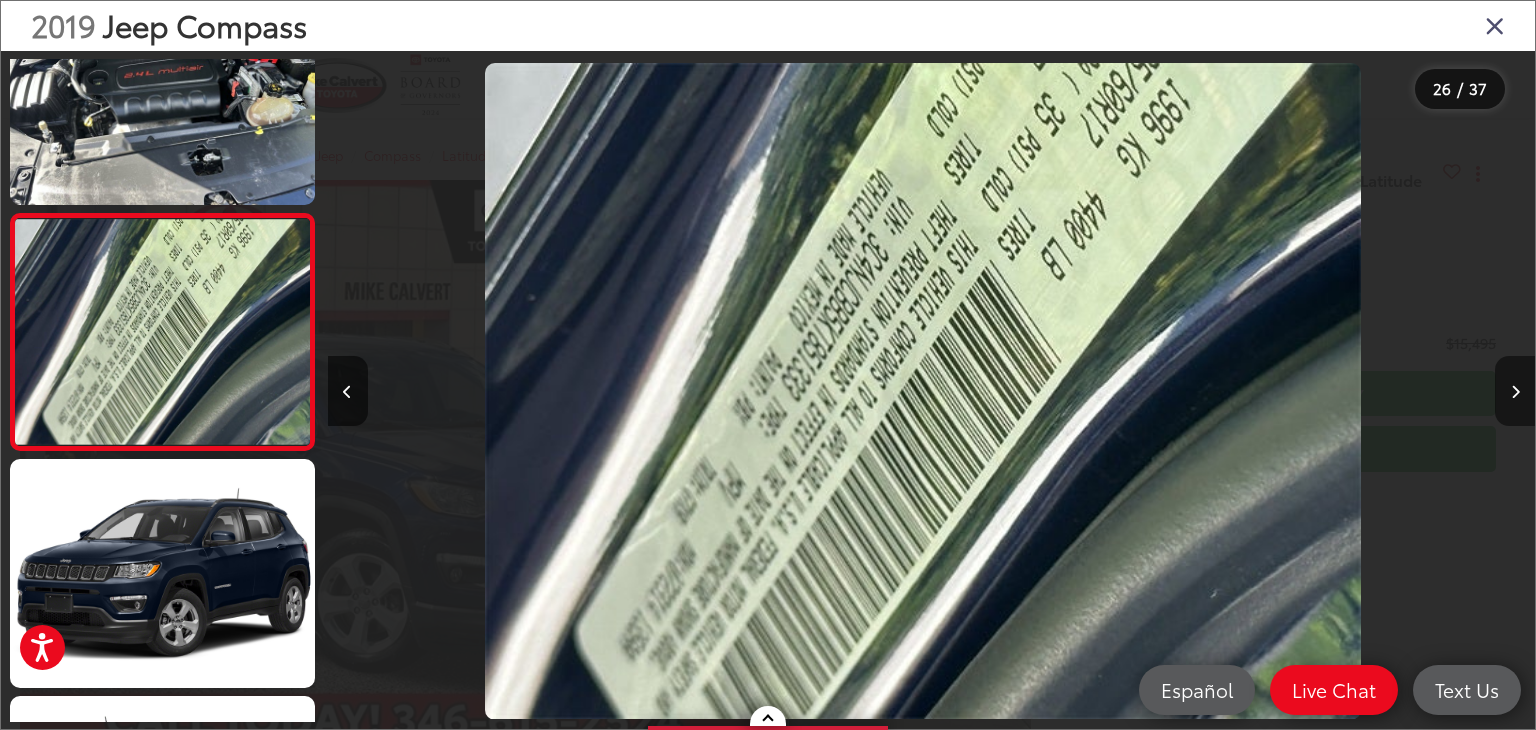 click at bounding box center (1515, 391) 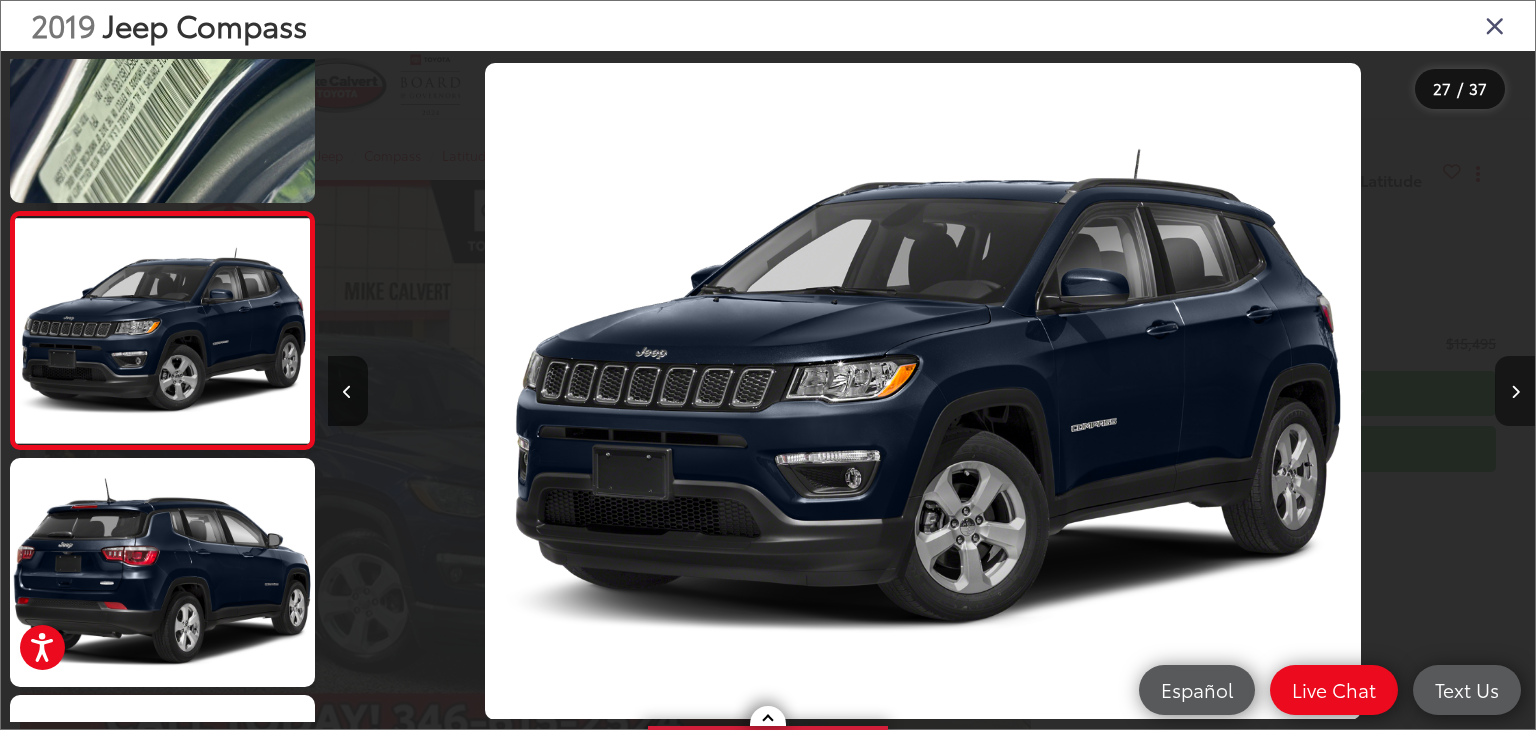 click at bounding box center [1515, 392] 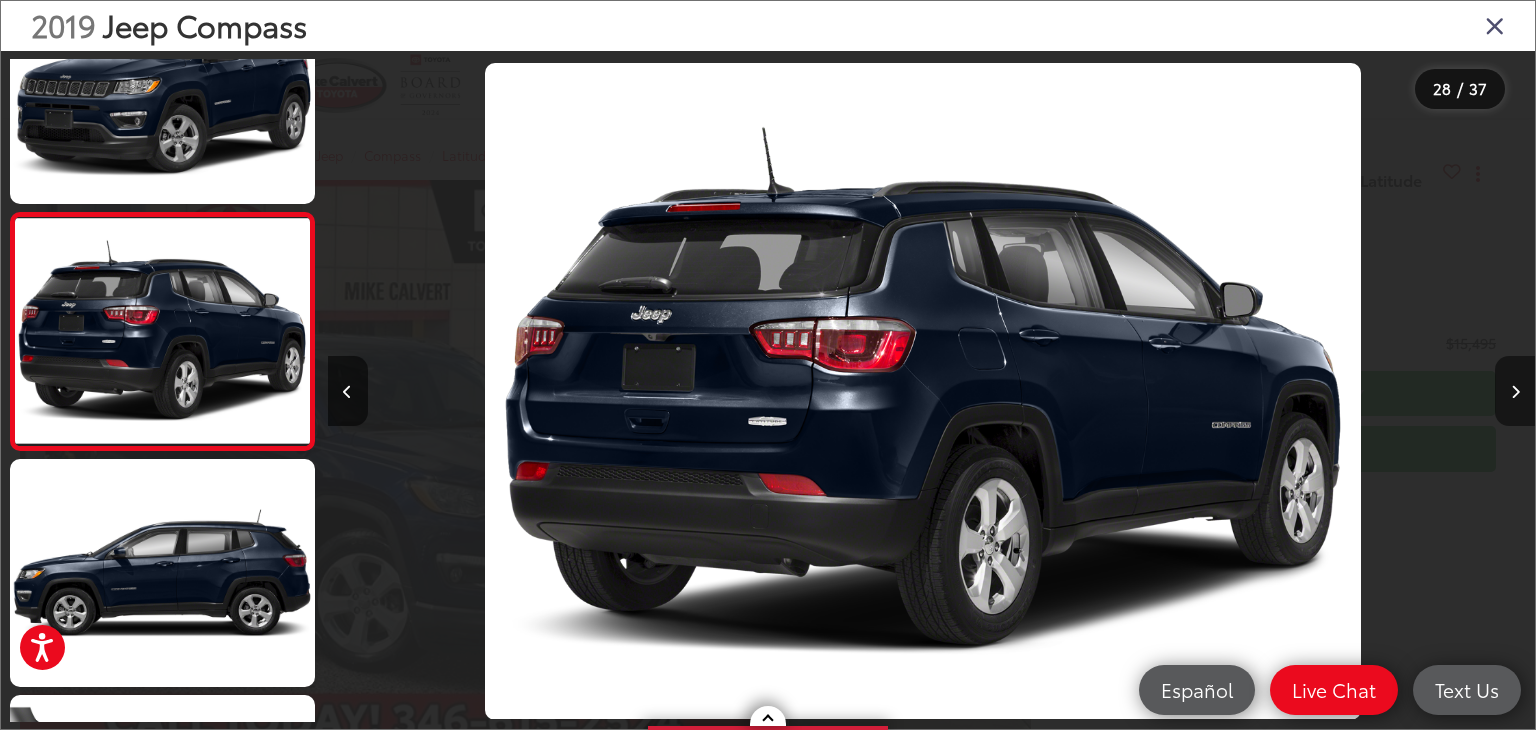 click at bounding box center [1515, 391] 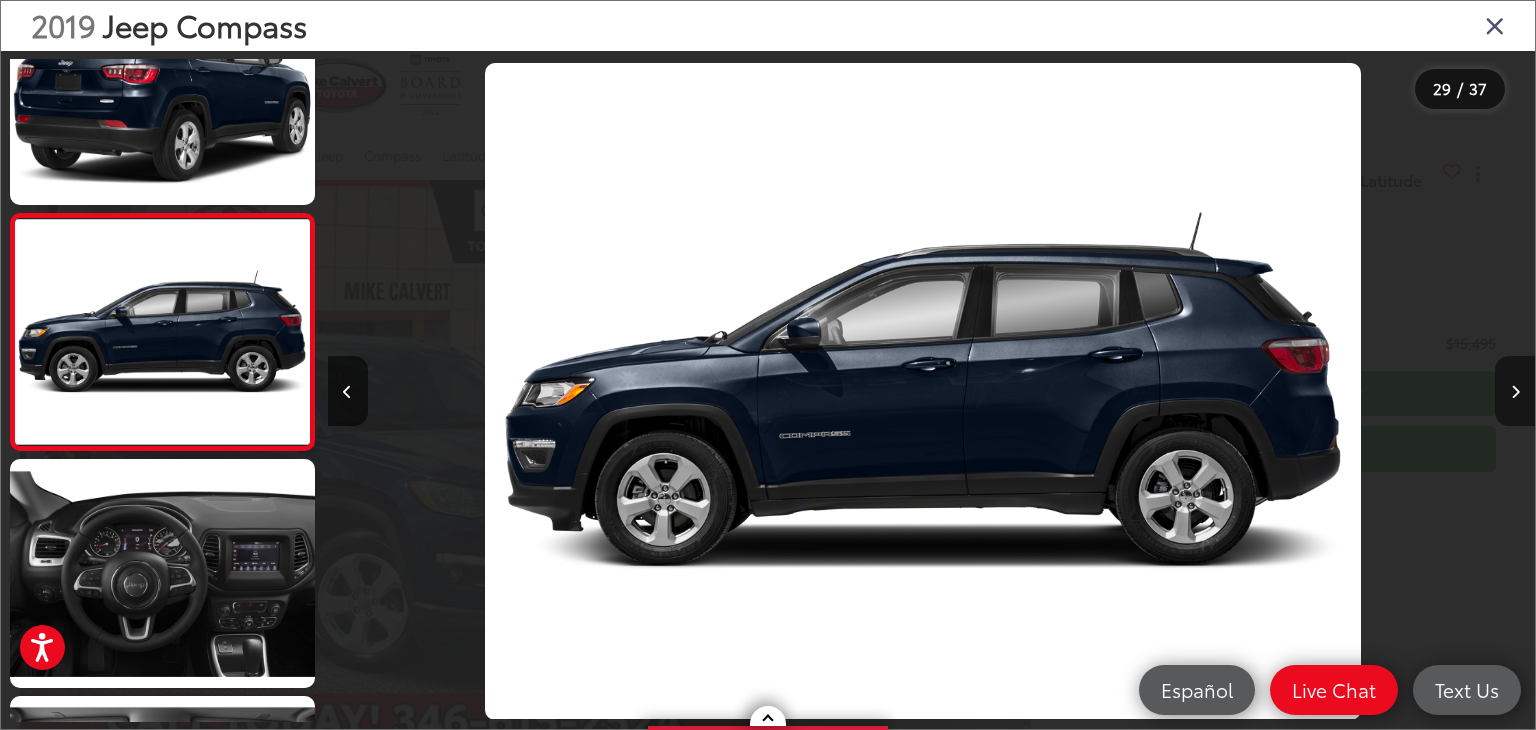 click at bounding box center (1515, 391) 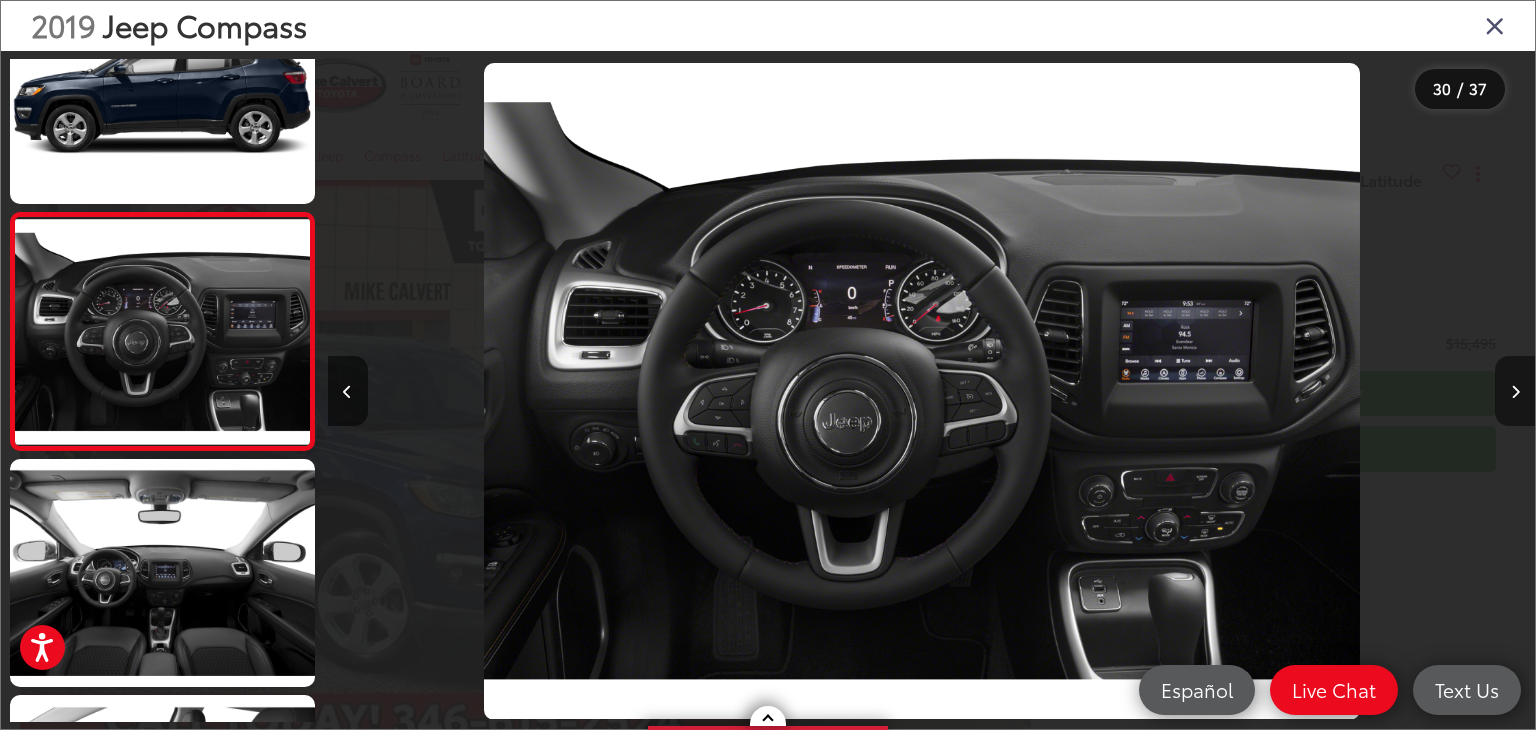 click at bounding box center [1515, 392] 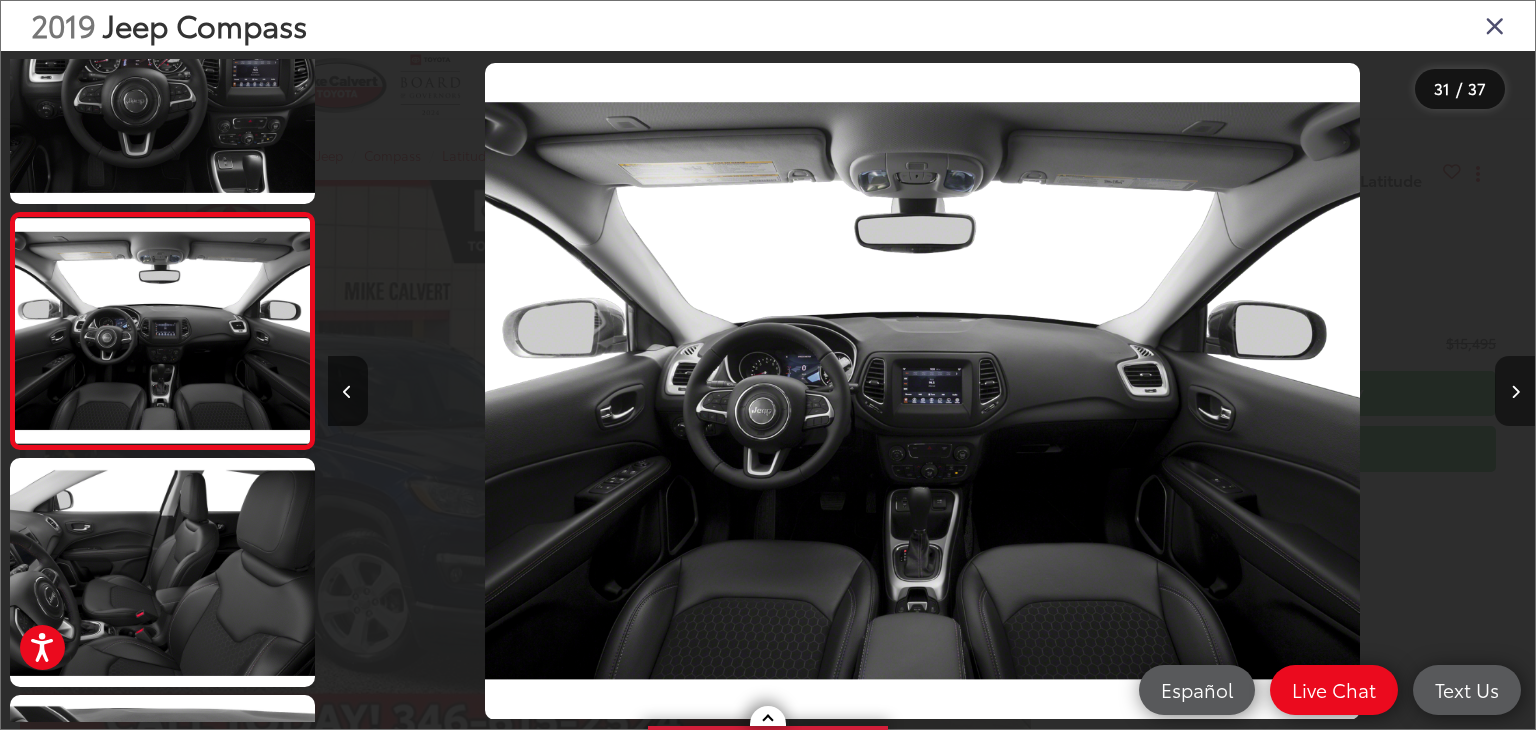 click at bounding box center [1515, 391] 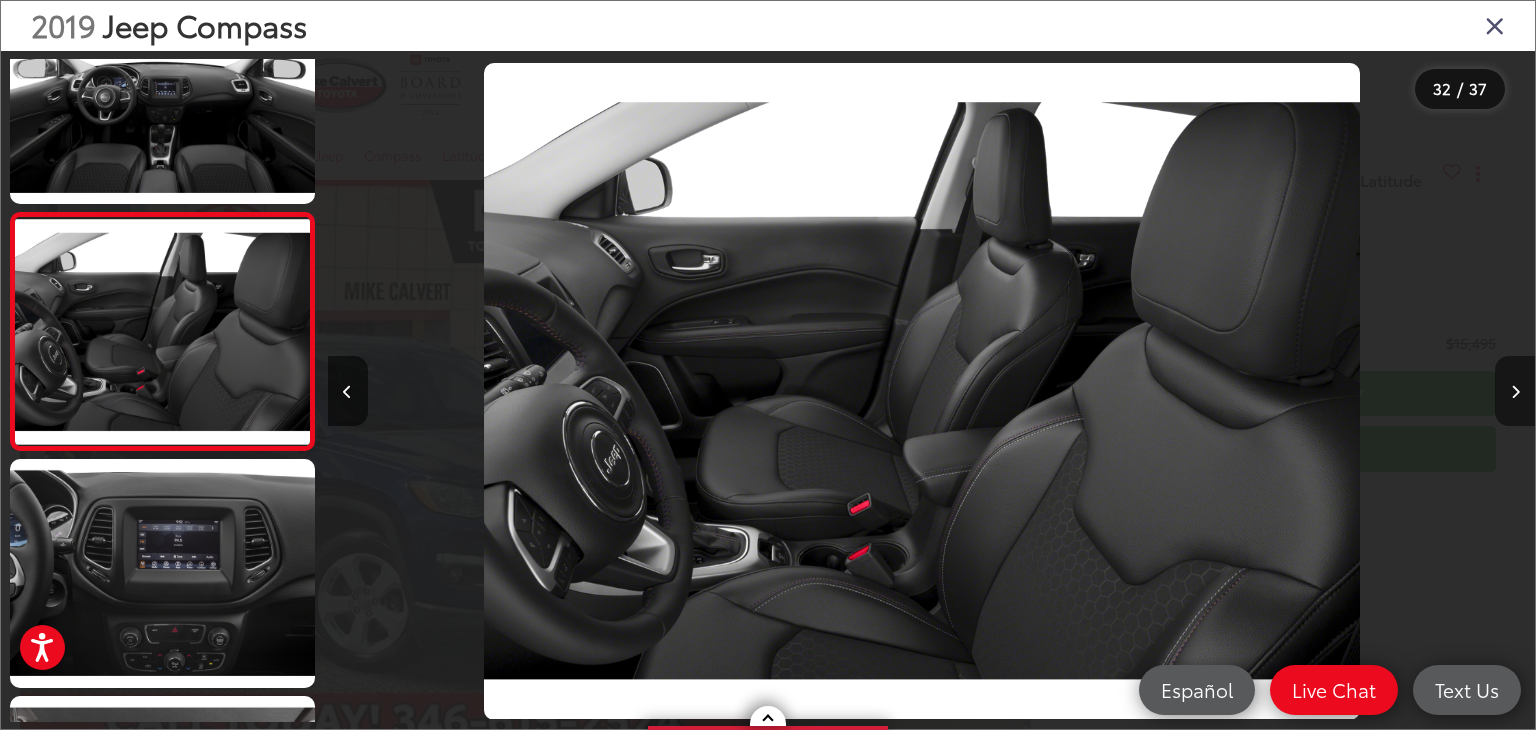 click at bounding box center [1515, 391] 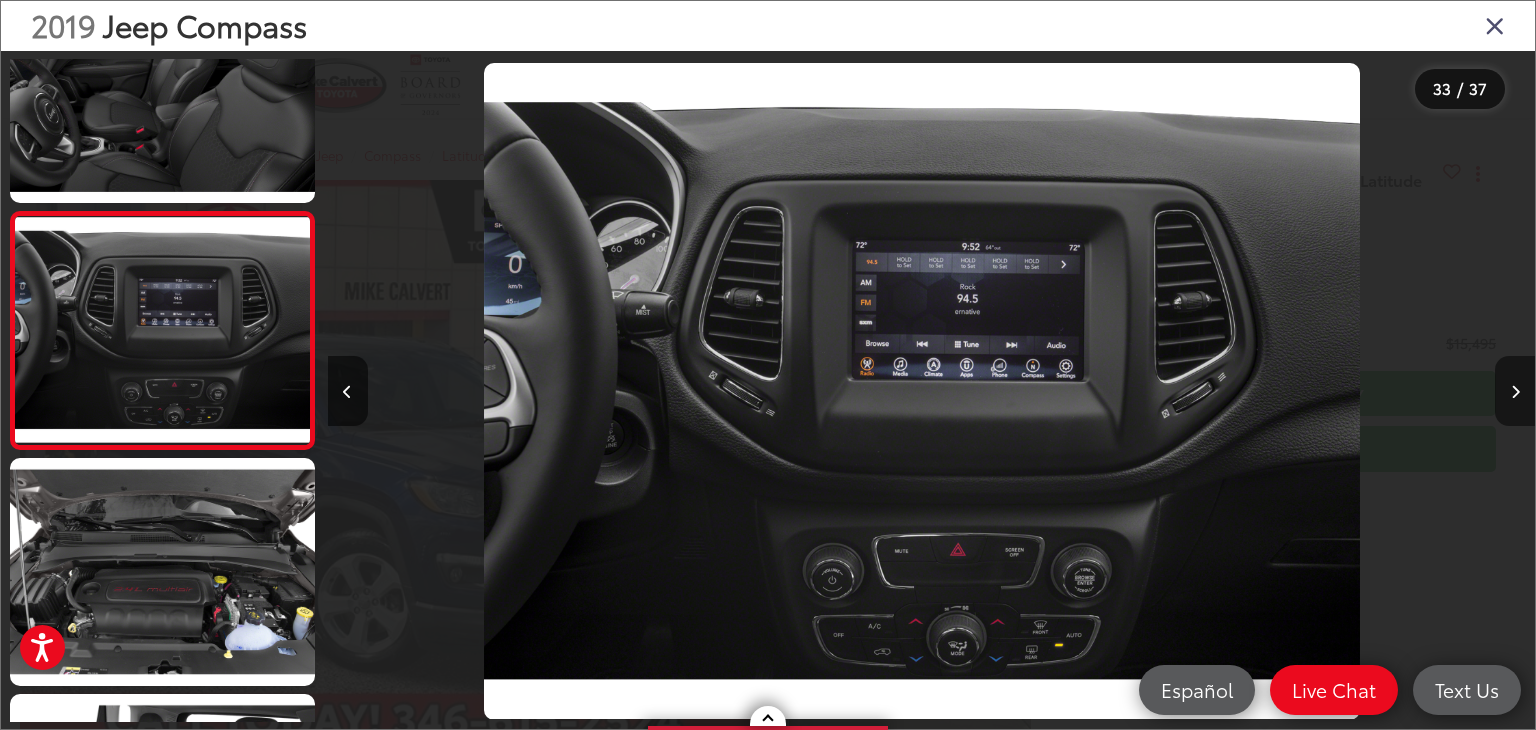 click at bounding box center [1515, 392] 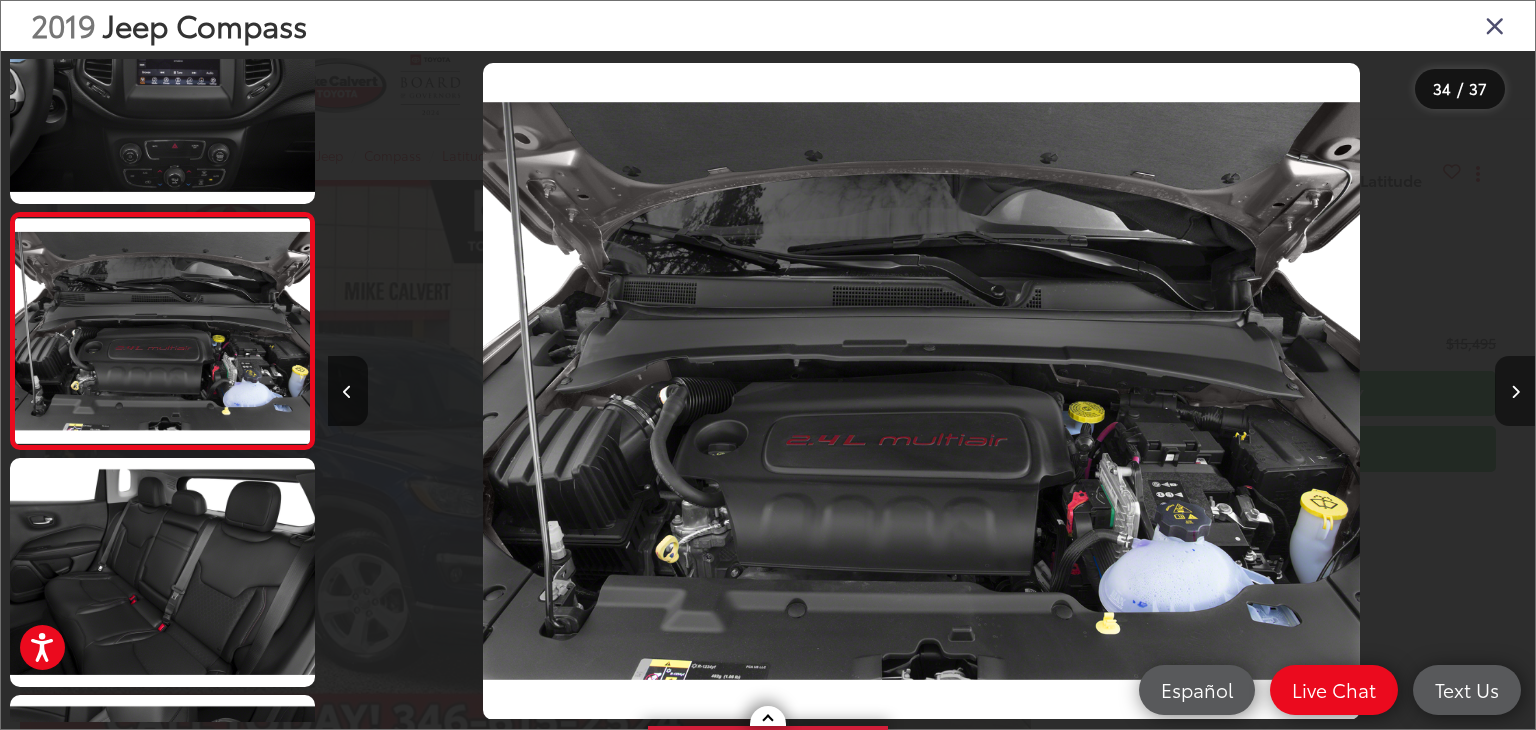 click at bounding box center [1515, 391] 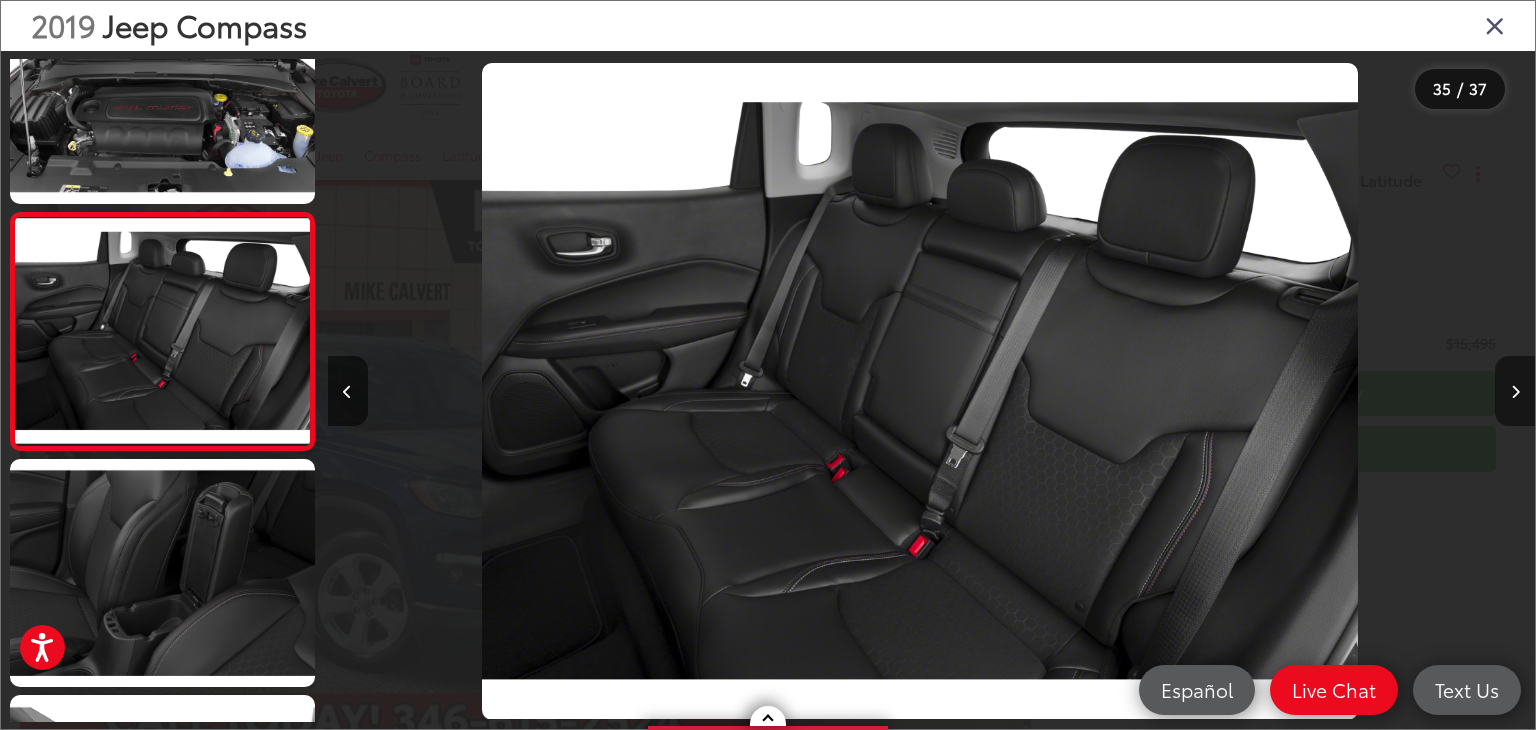 click at bounding box center [1515, 391] 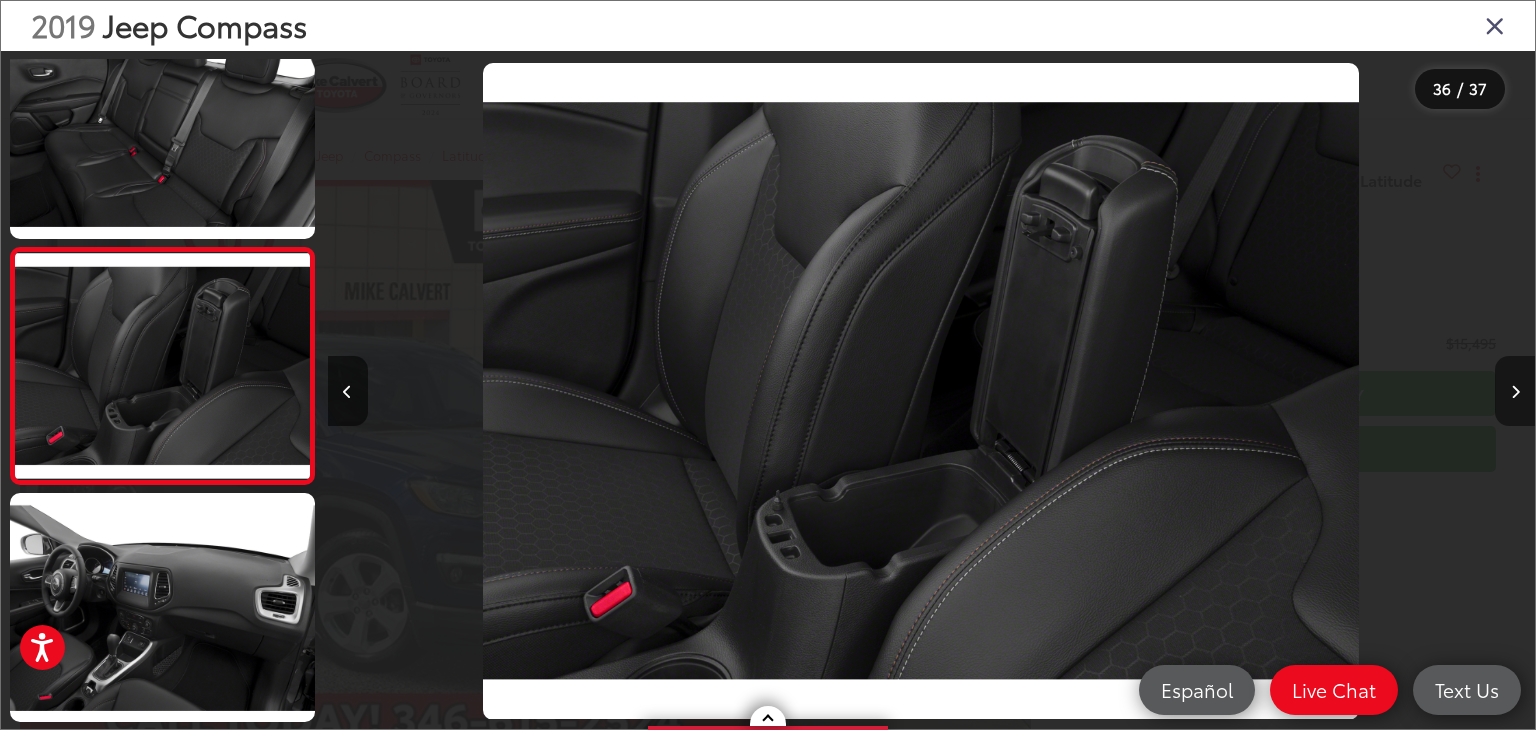 click at bounding box center [1515, 391] 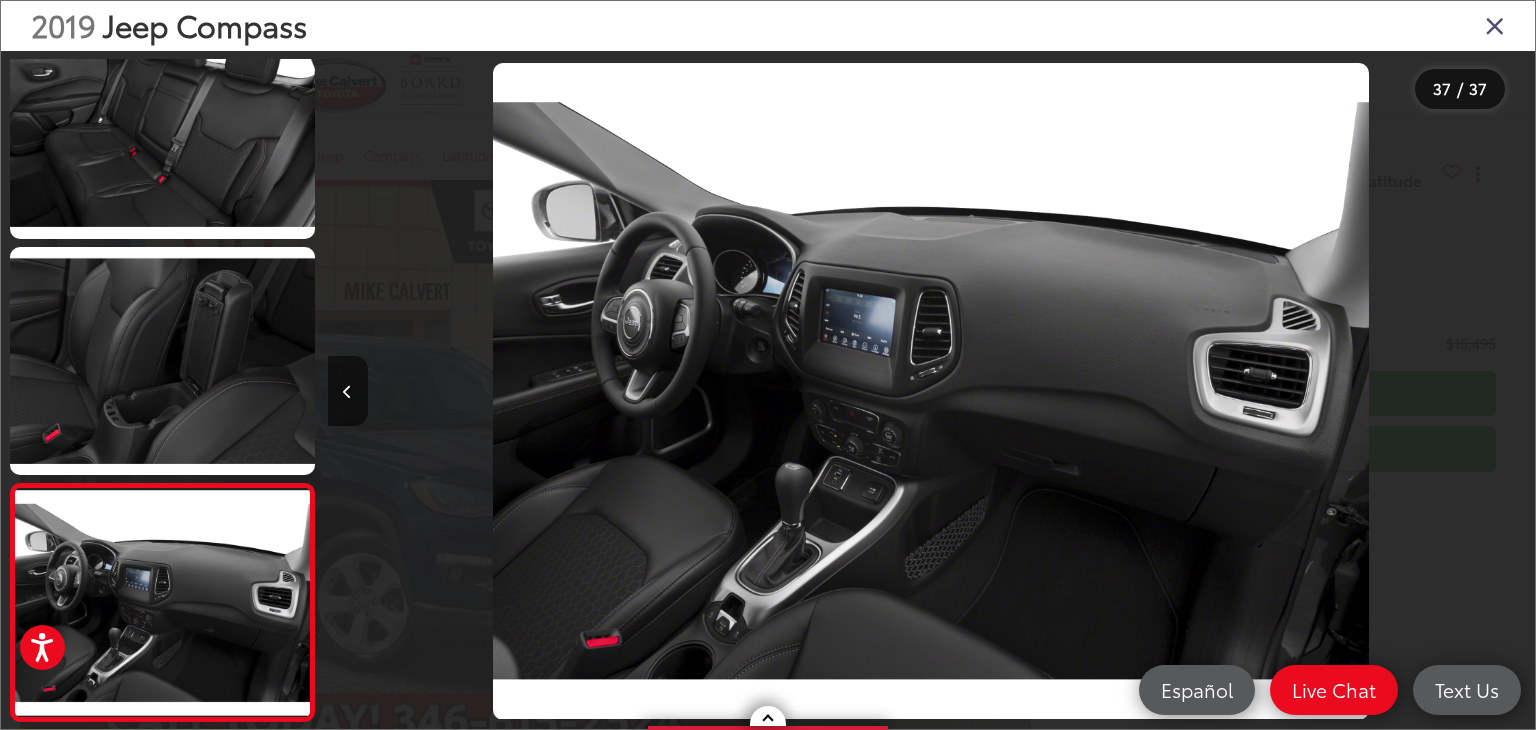click at bounding box center (1495, 25) 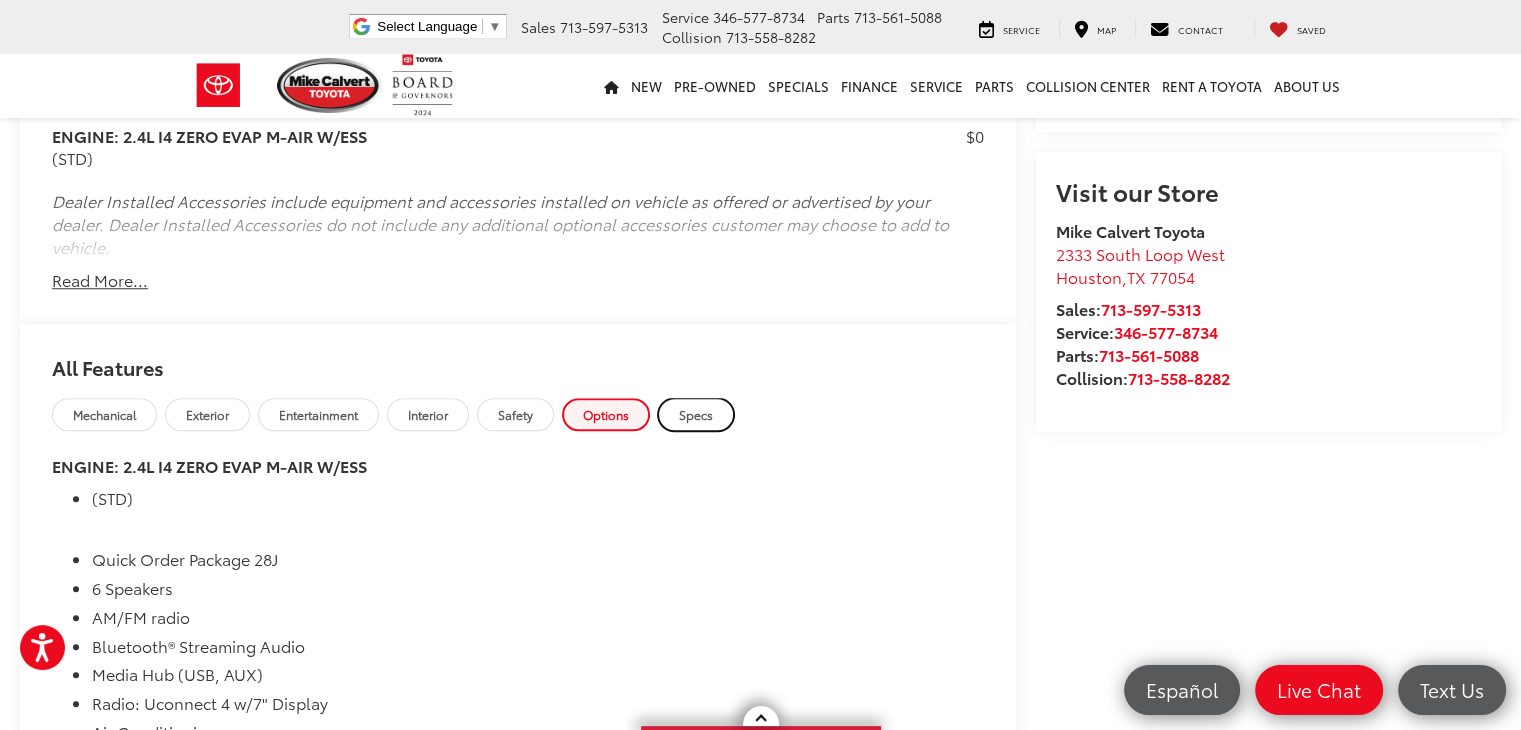 click on "Specs" at bounding box center (696, 414) 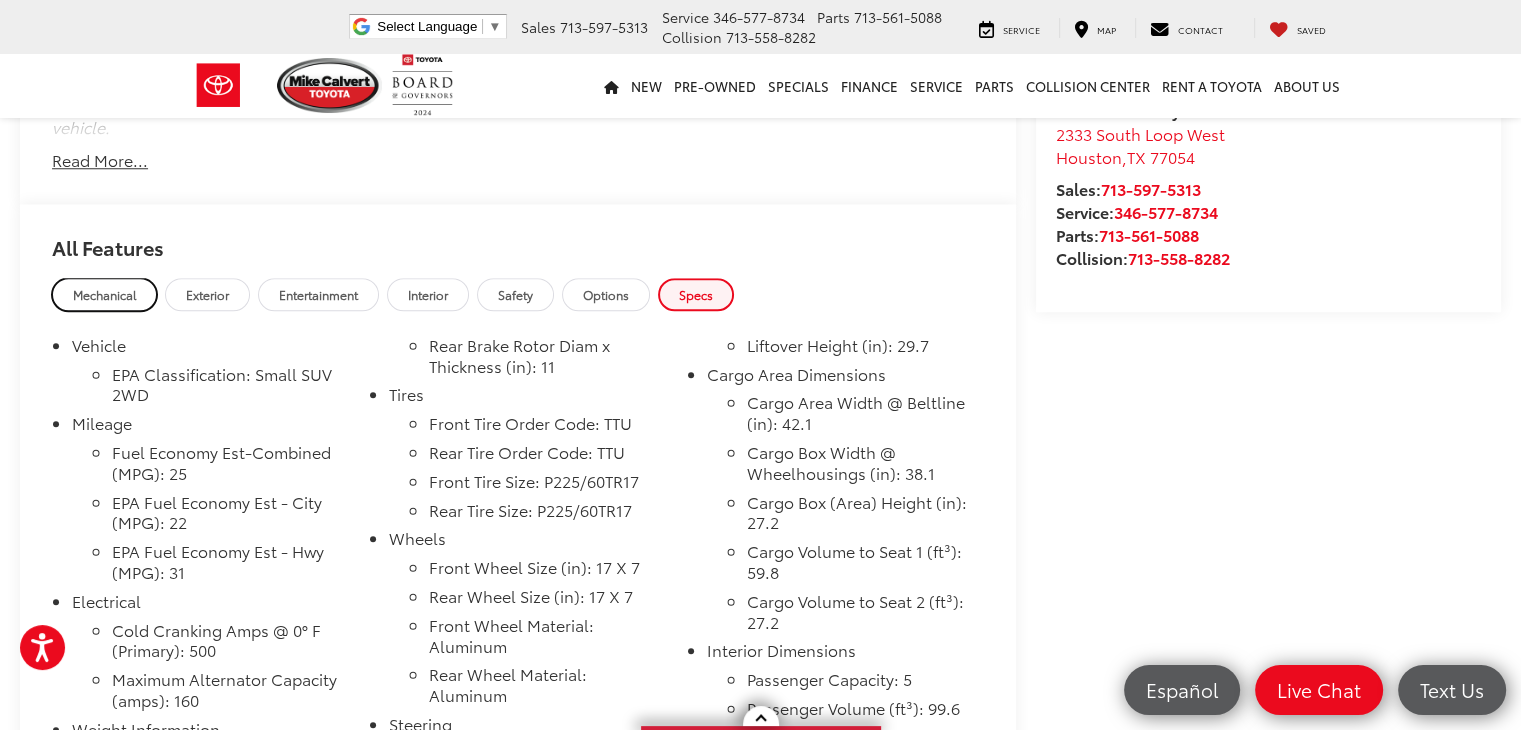 click on "Mechanical" at bounding box center (104, 294) 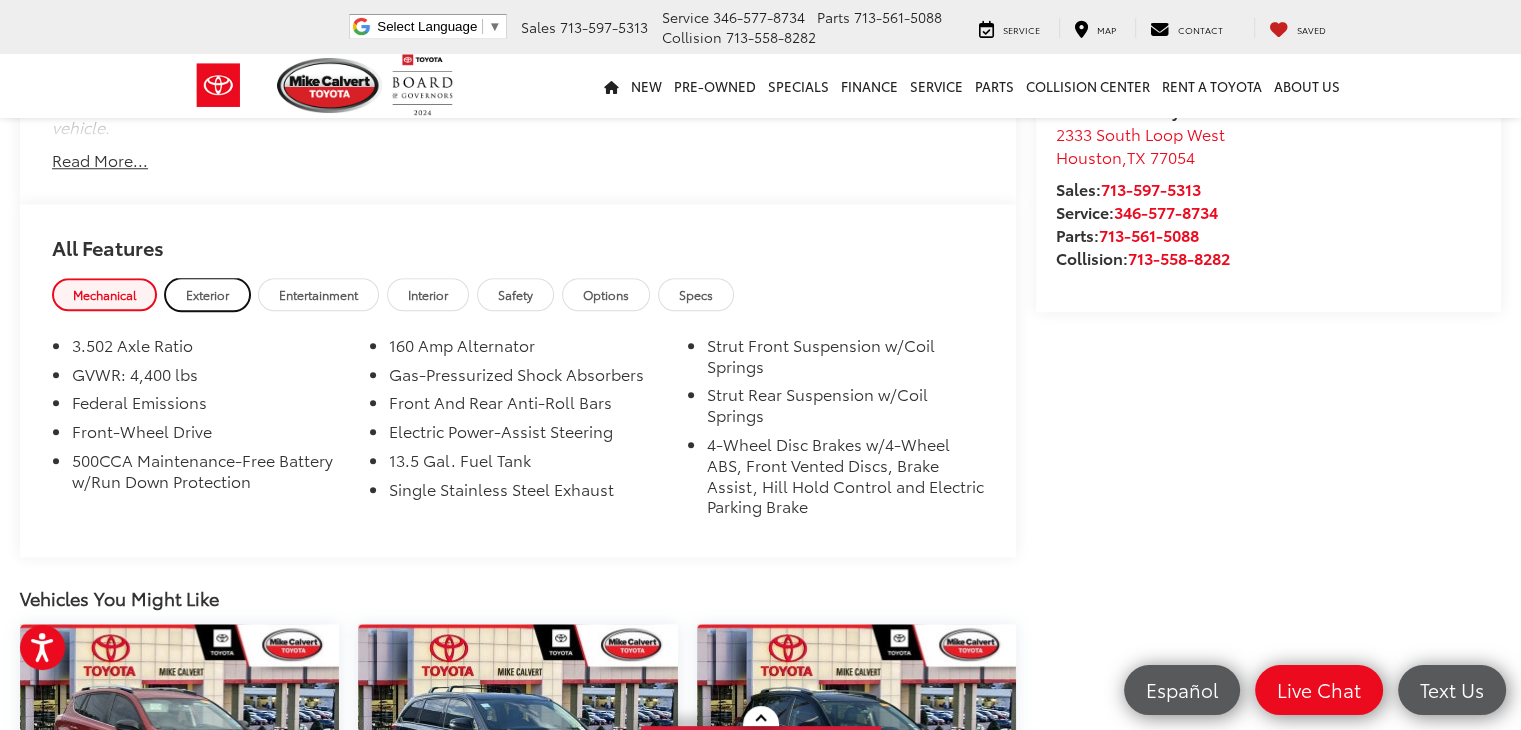 click on "Exterior" at bounding box center (207, 294) 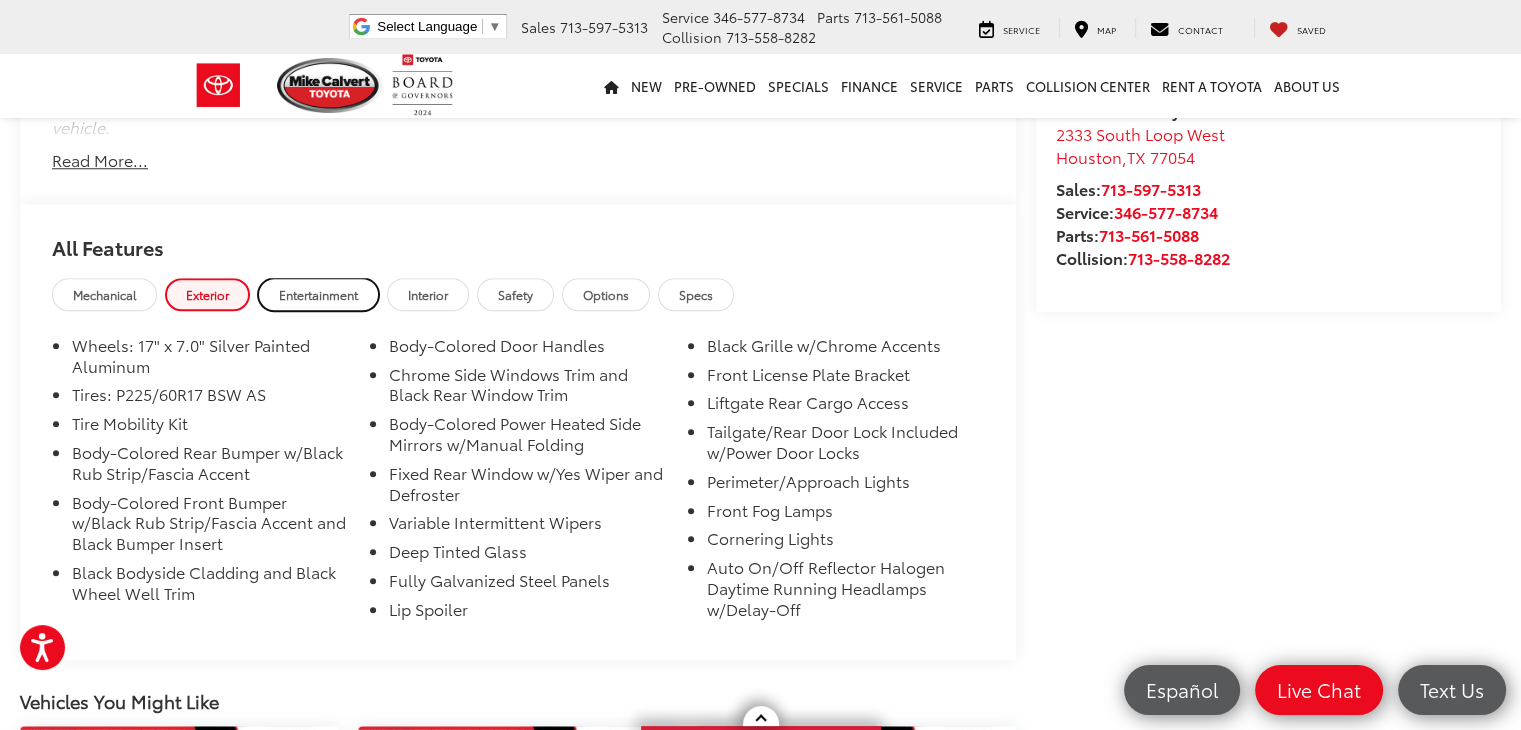 click on "Entertainment" at bounding box center [318, 294] 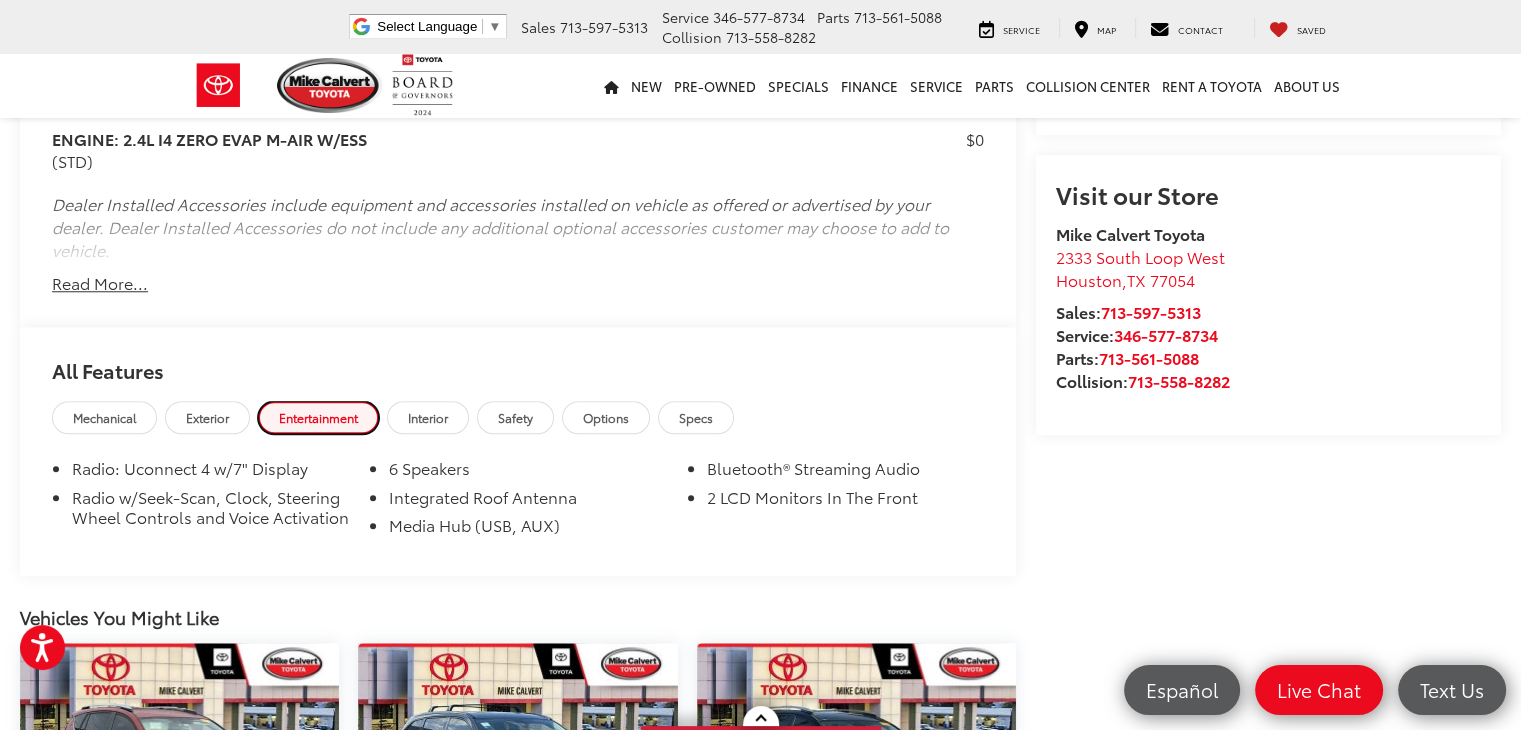 scroll, scrollTop: 1676, scrollLeft: 0, axis: vertical 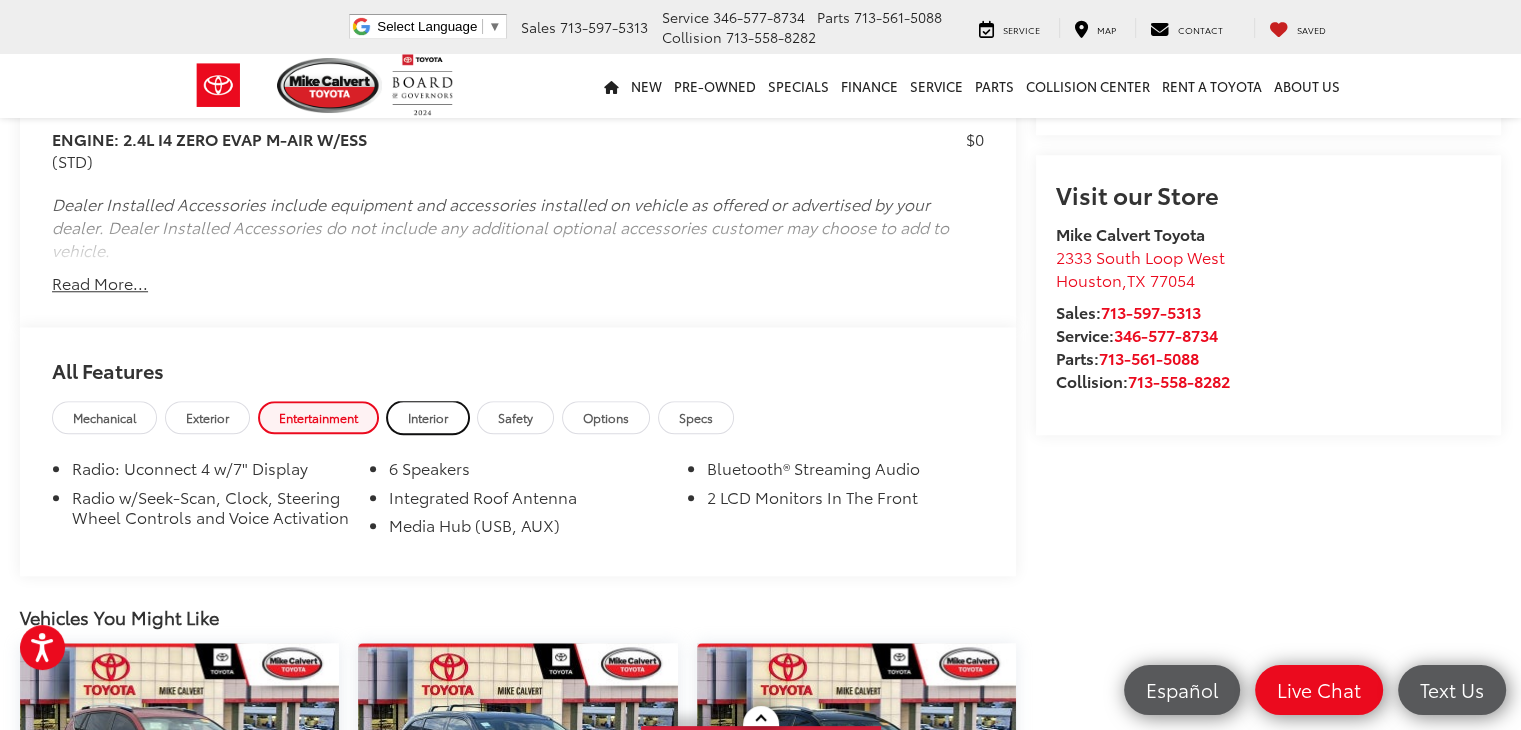 click on "Interior" at bounding box center (428, 417) 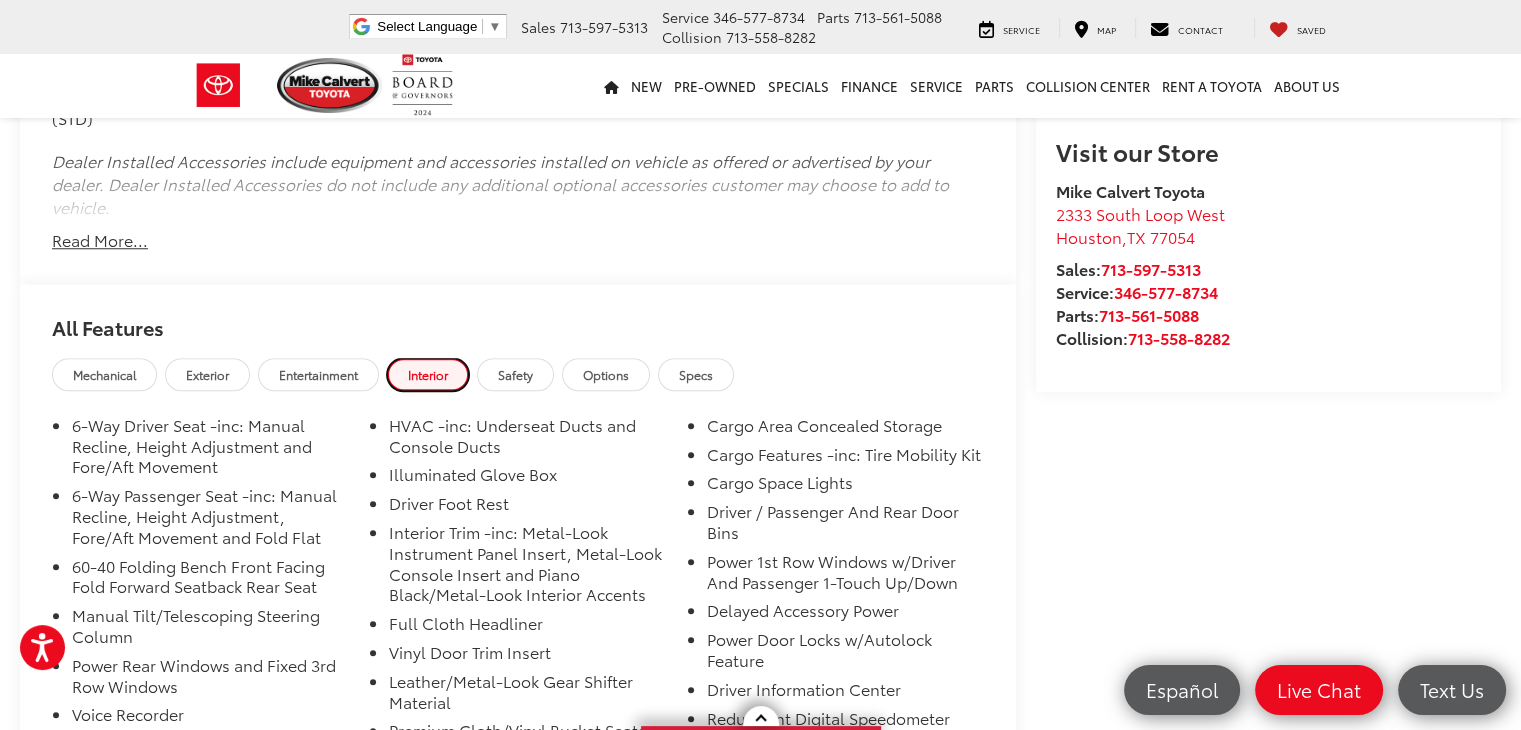 scroll, scrollTop: 1711, scrollLeft: 0, axis: vertical 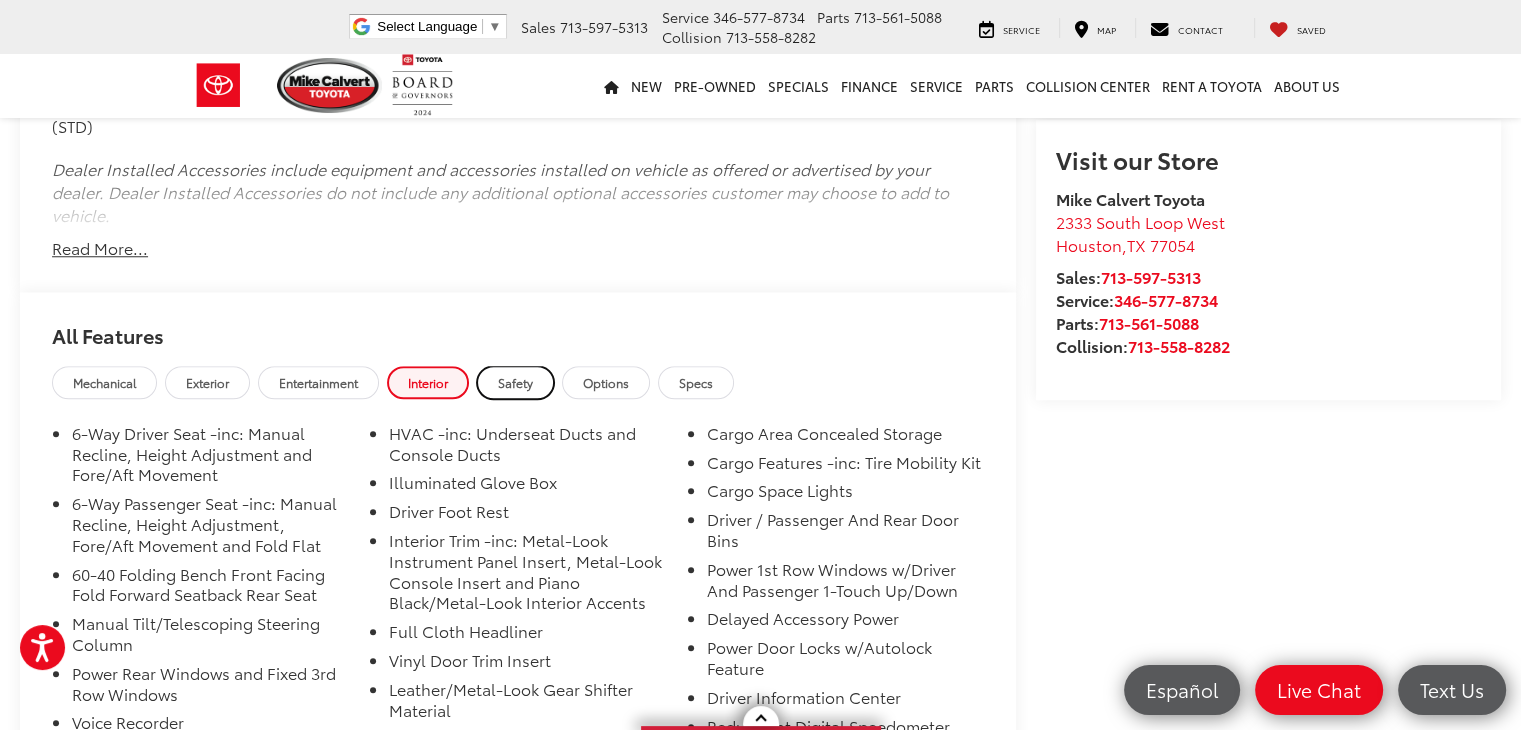 click on "Safety" at bounding box center (515, 382) 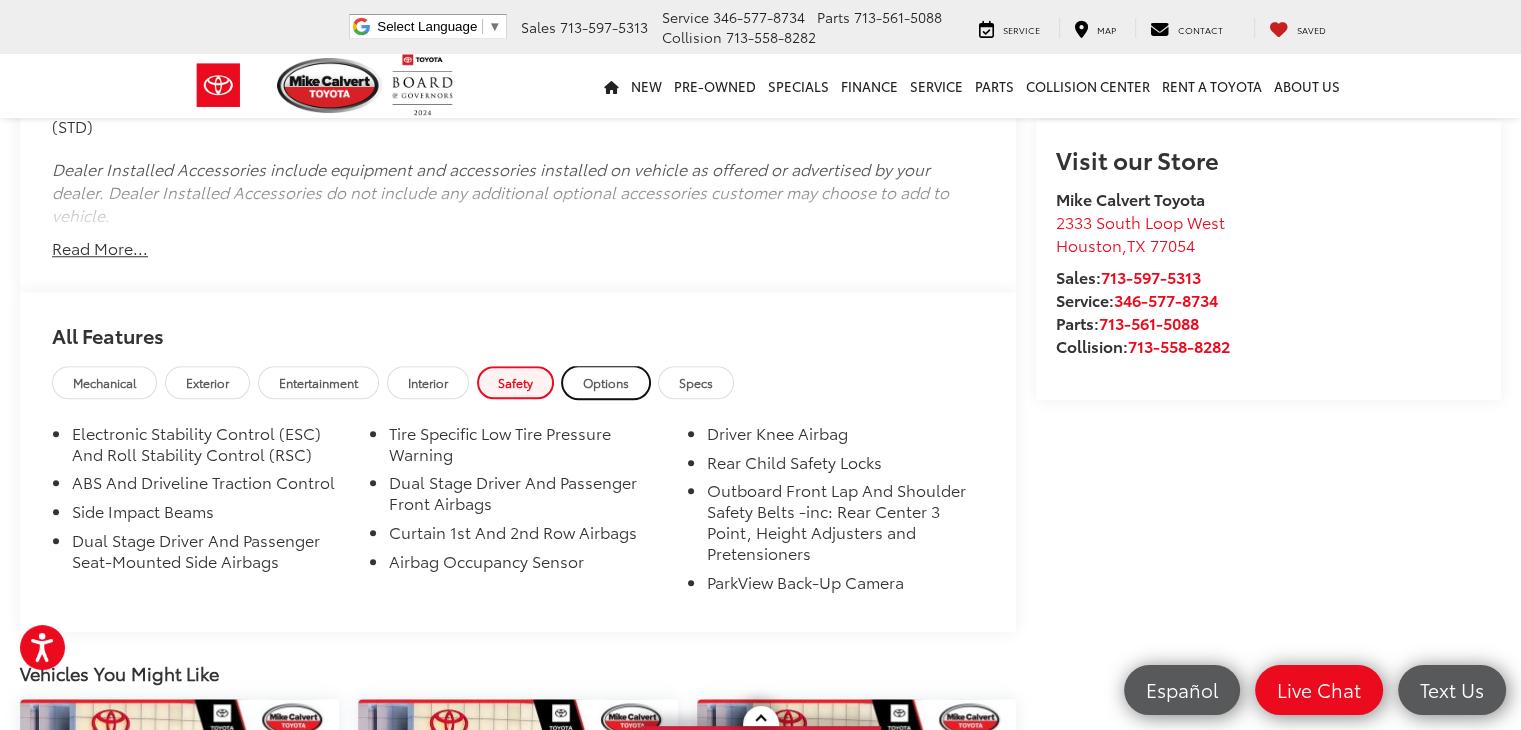 click on "Options" at bounding box center (606, 382) 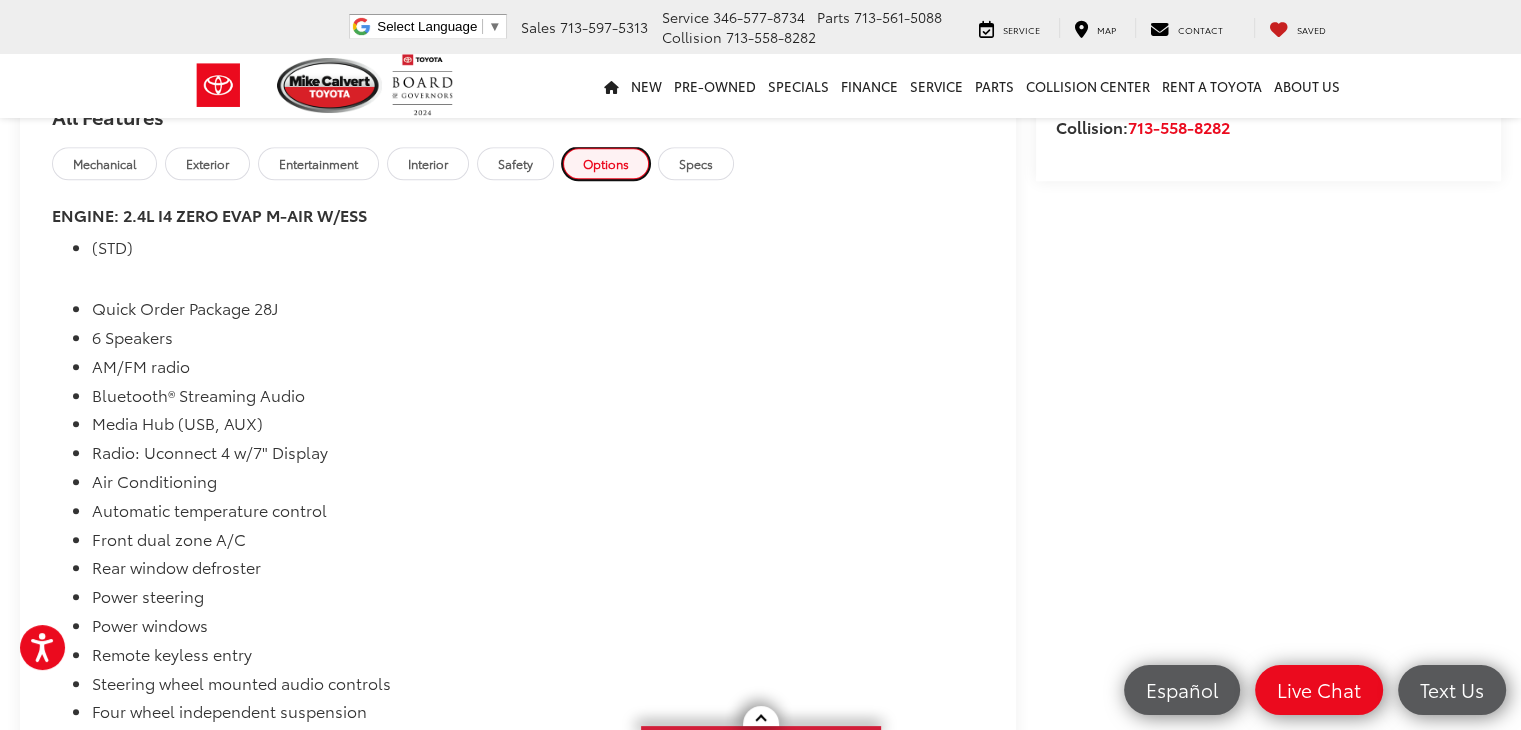 scroll, scrollTop: 1937, scrollLeft: 0, axis: vertical 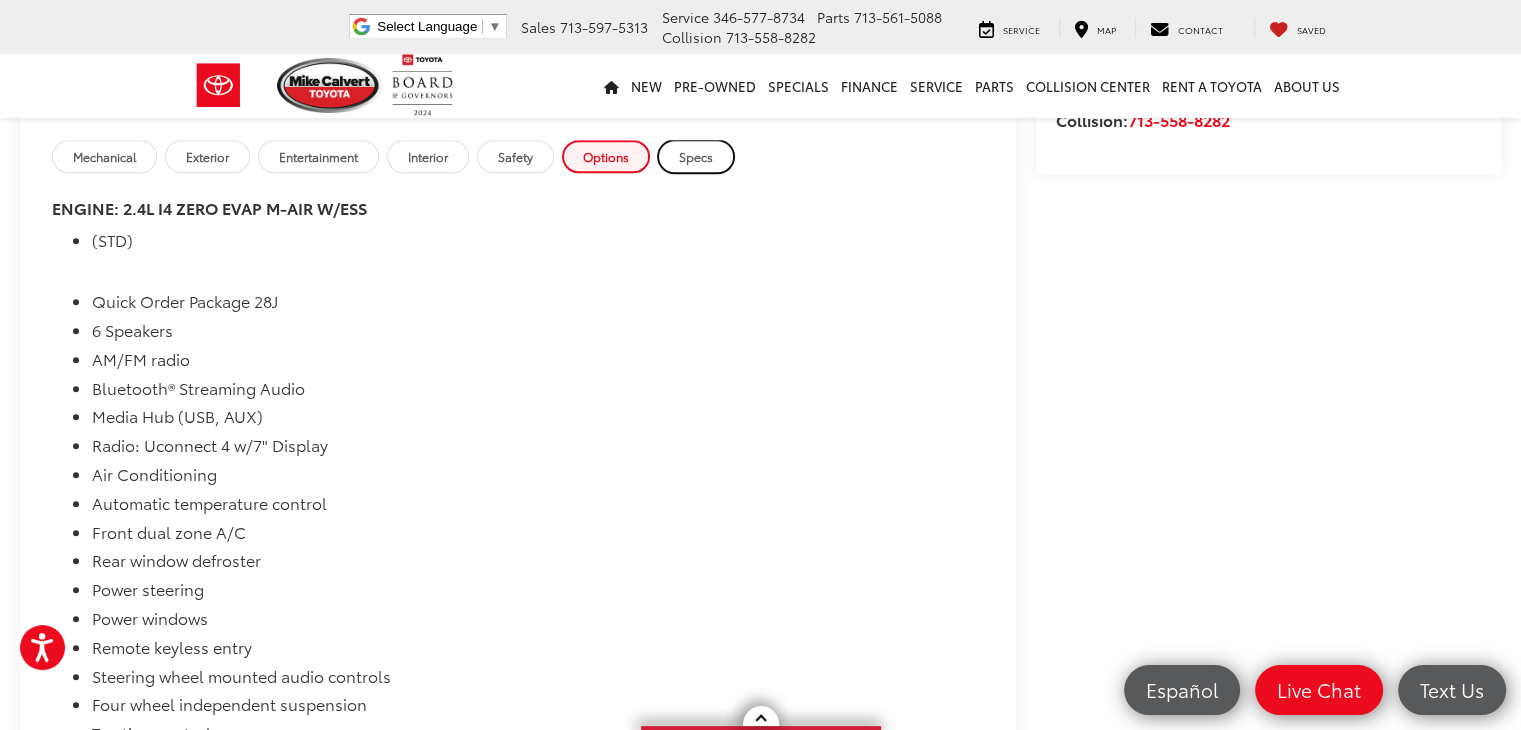 click on "Specs" at bounding box center (696, 156) 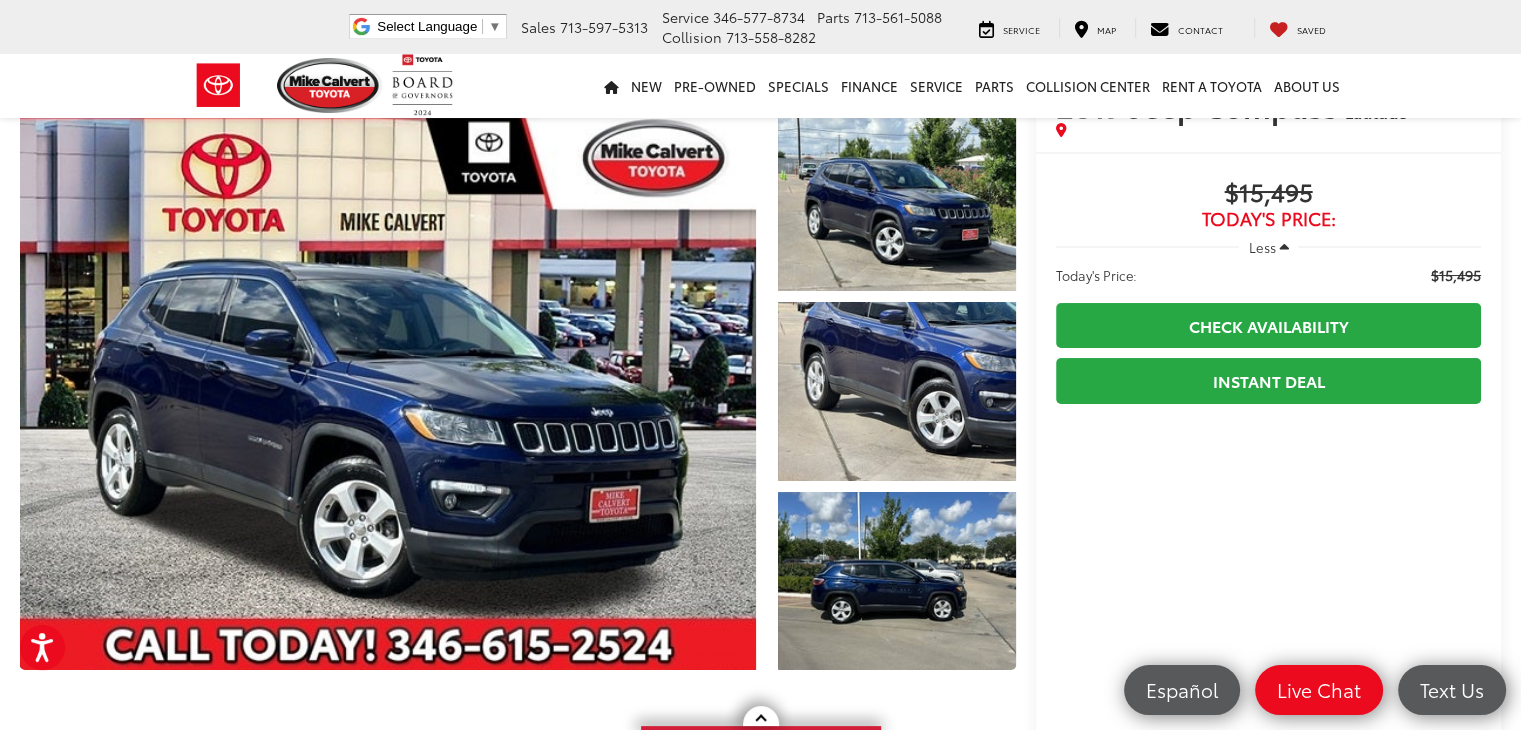 scroll, scrollTop: 0, scrollLeft: 0, axis: both 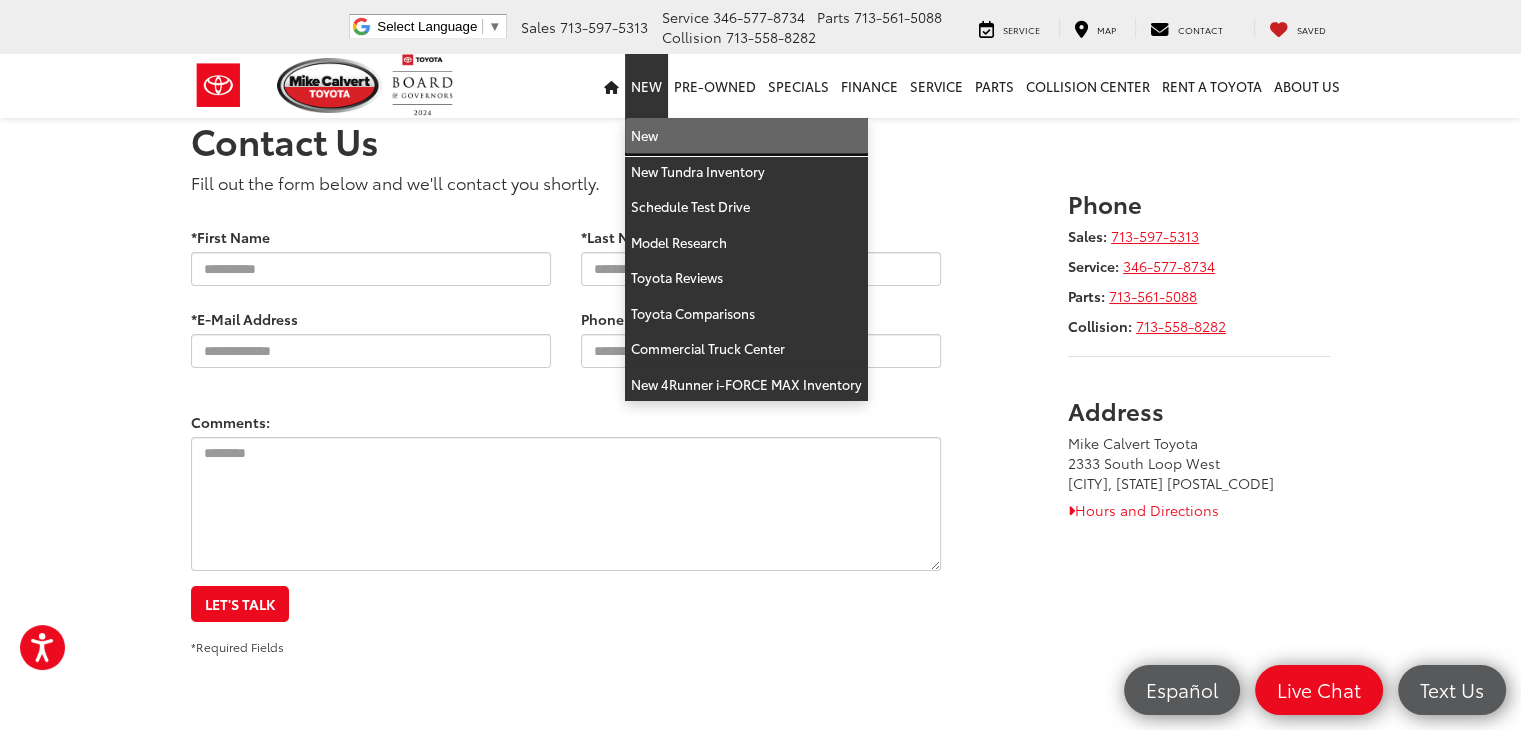 click on "New" at bounding box center (746, 136) 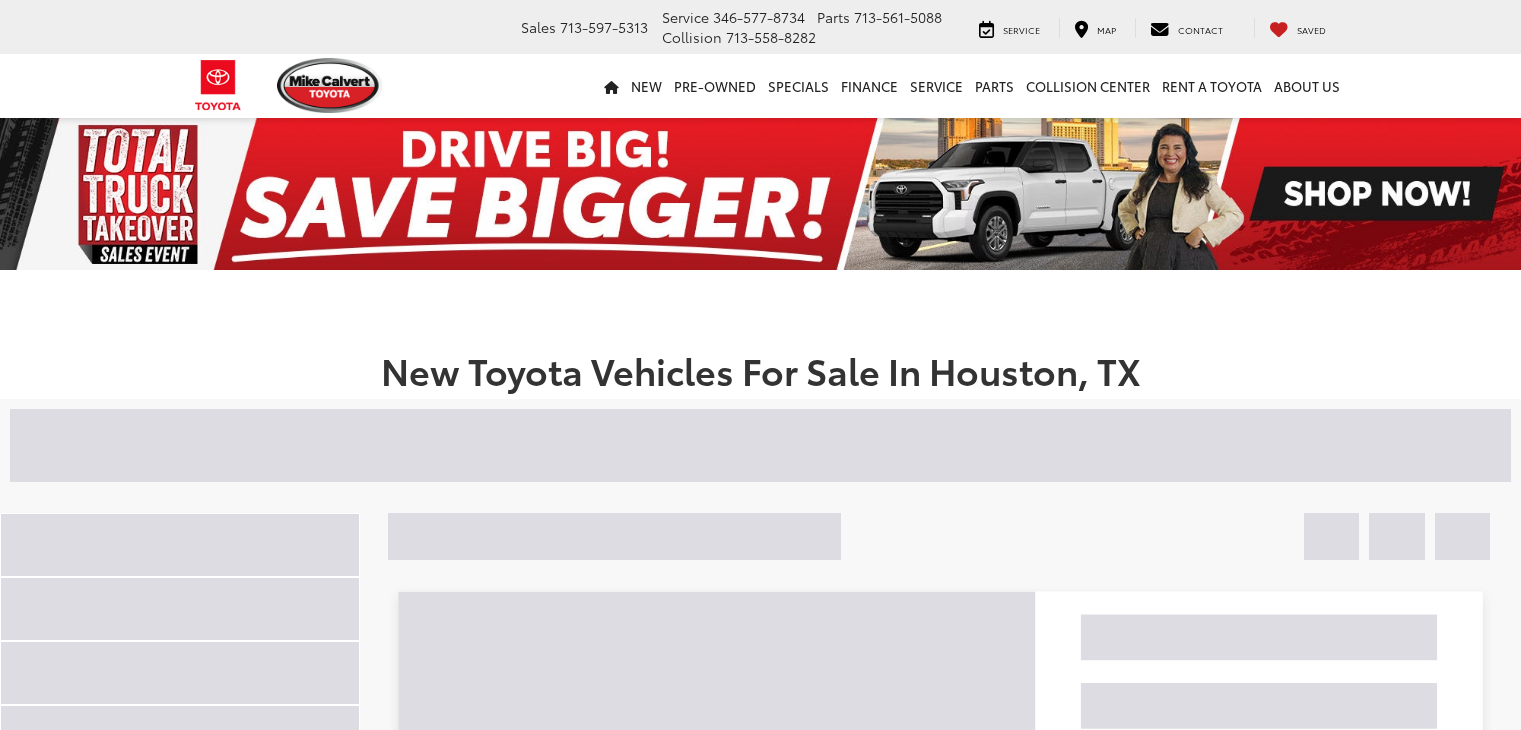 scroll, scrollTop: 0, scrollLeft: 0, axis: both 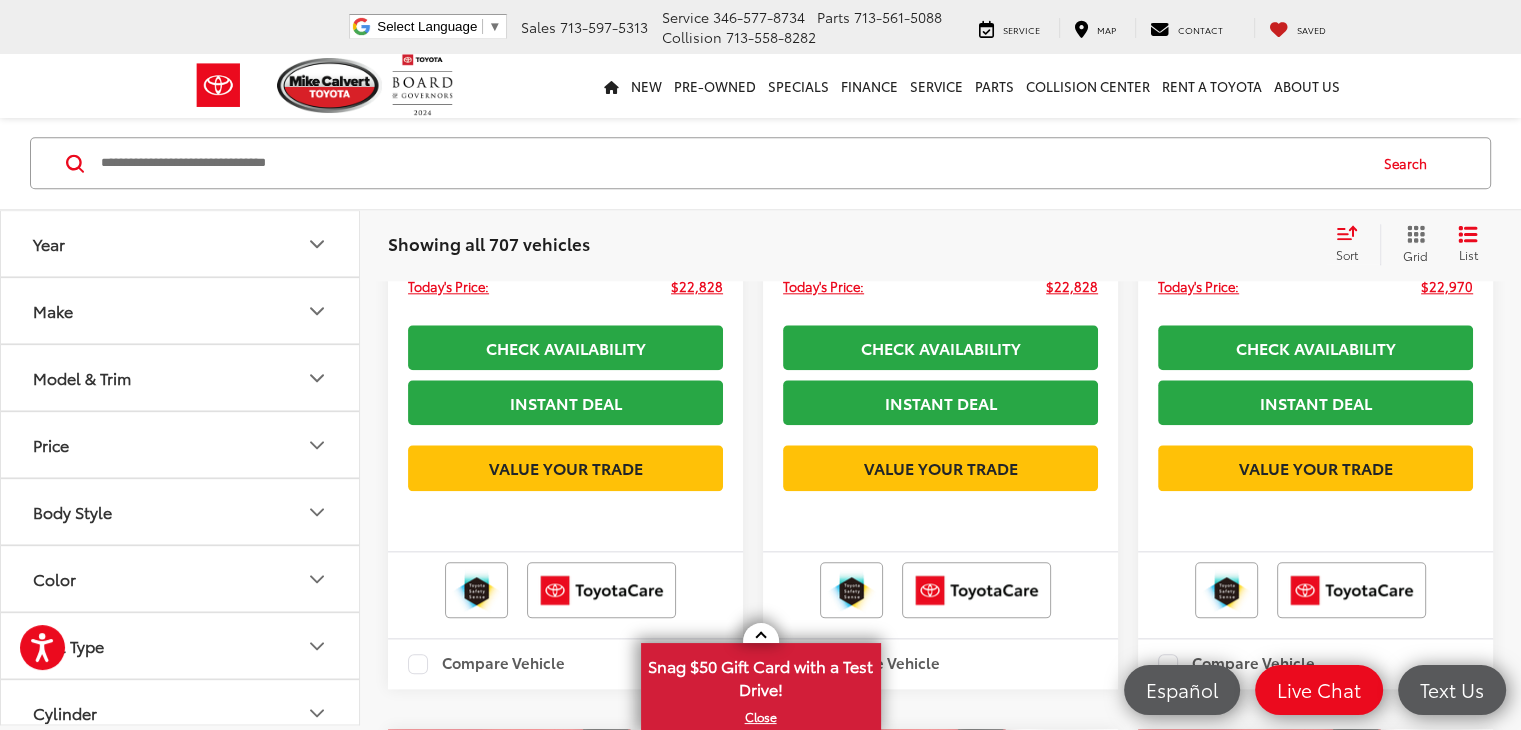click 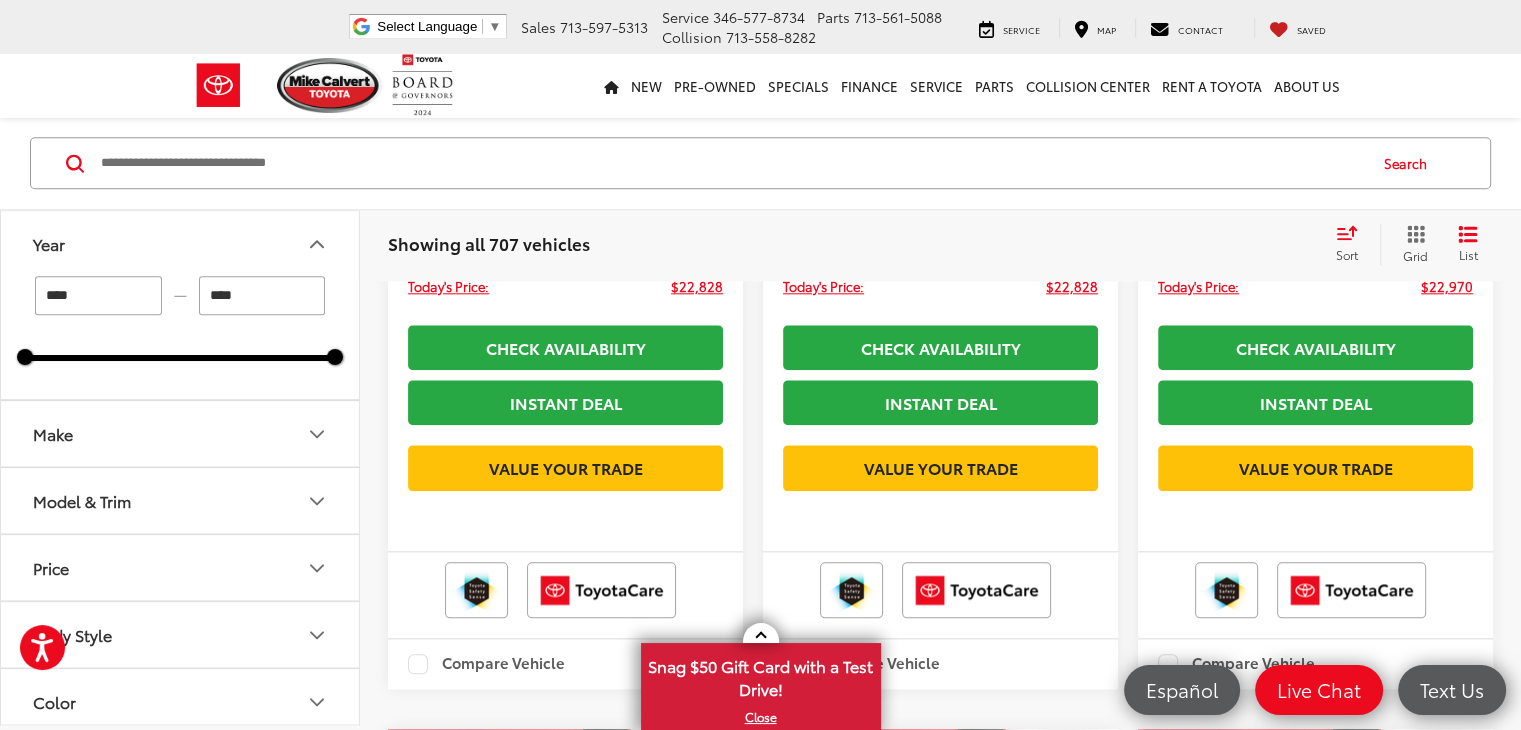 click on "Model & Trim" at bounding box center (181, 500) 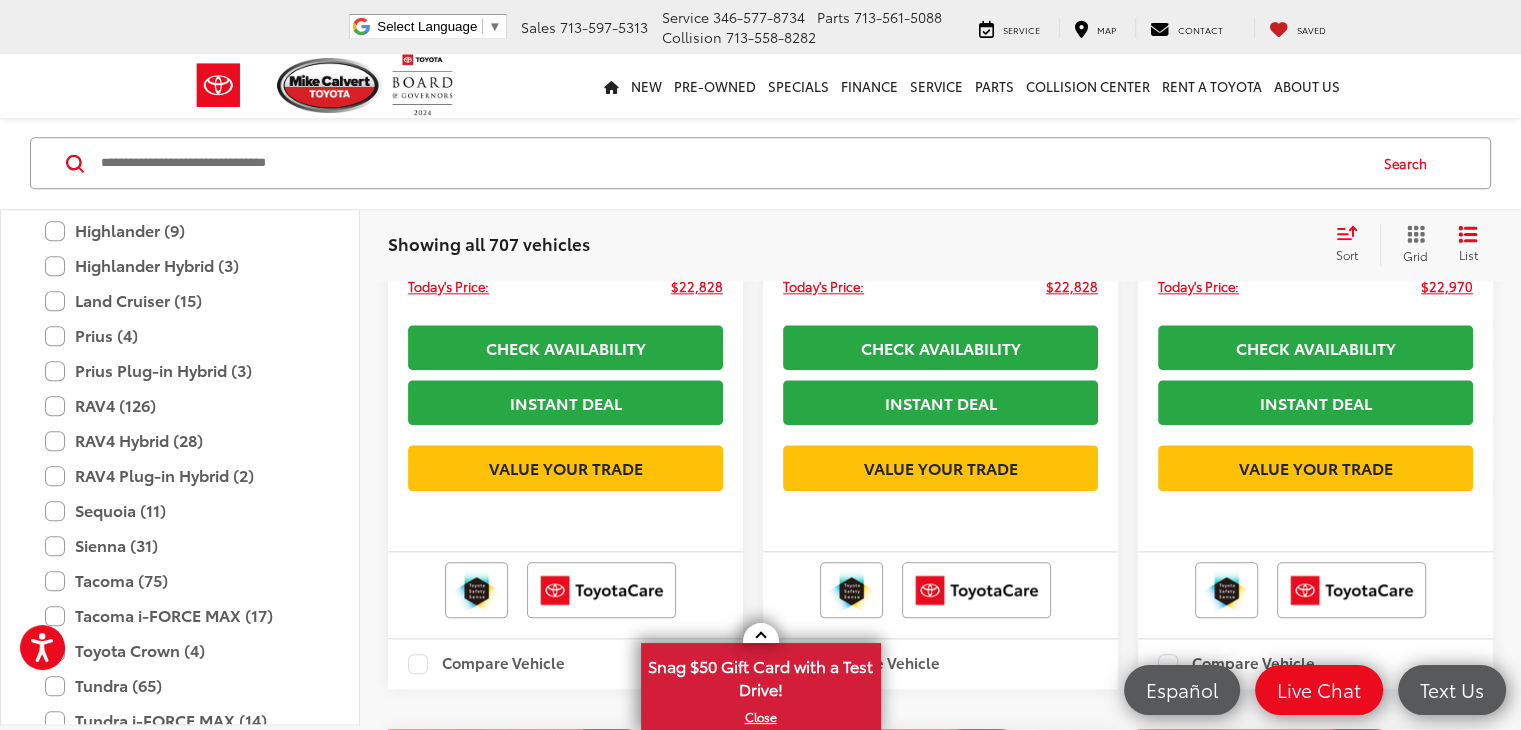 scroll, scrollTop: 794, scrollLeft: 0, axis: vertical 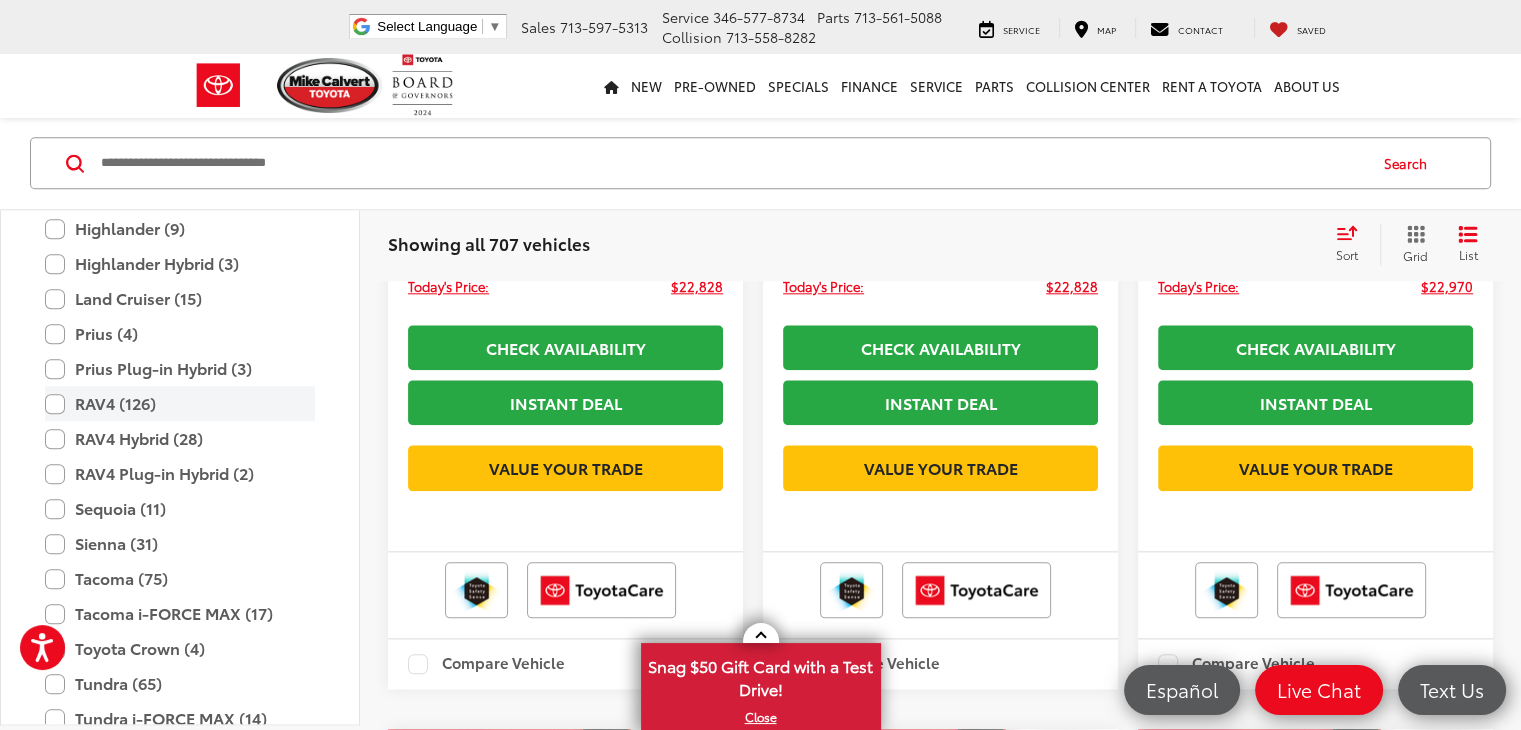click on "RAV4 (126)" at bounding box center (180, 403) 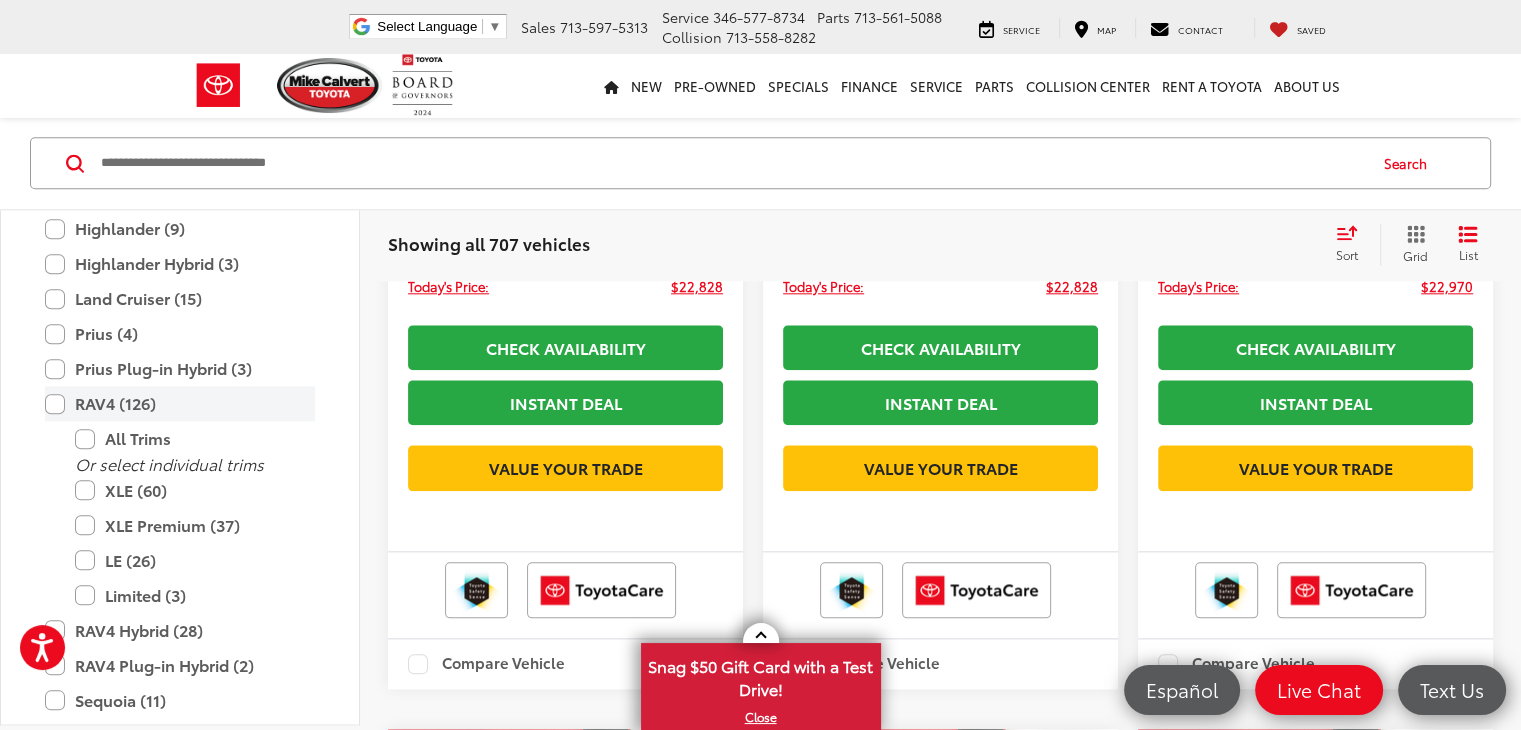 type on "****" 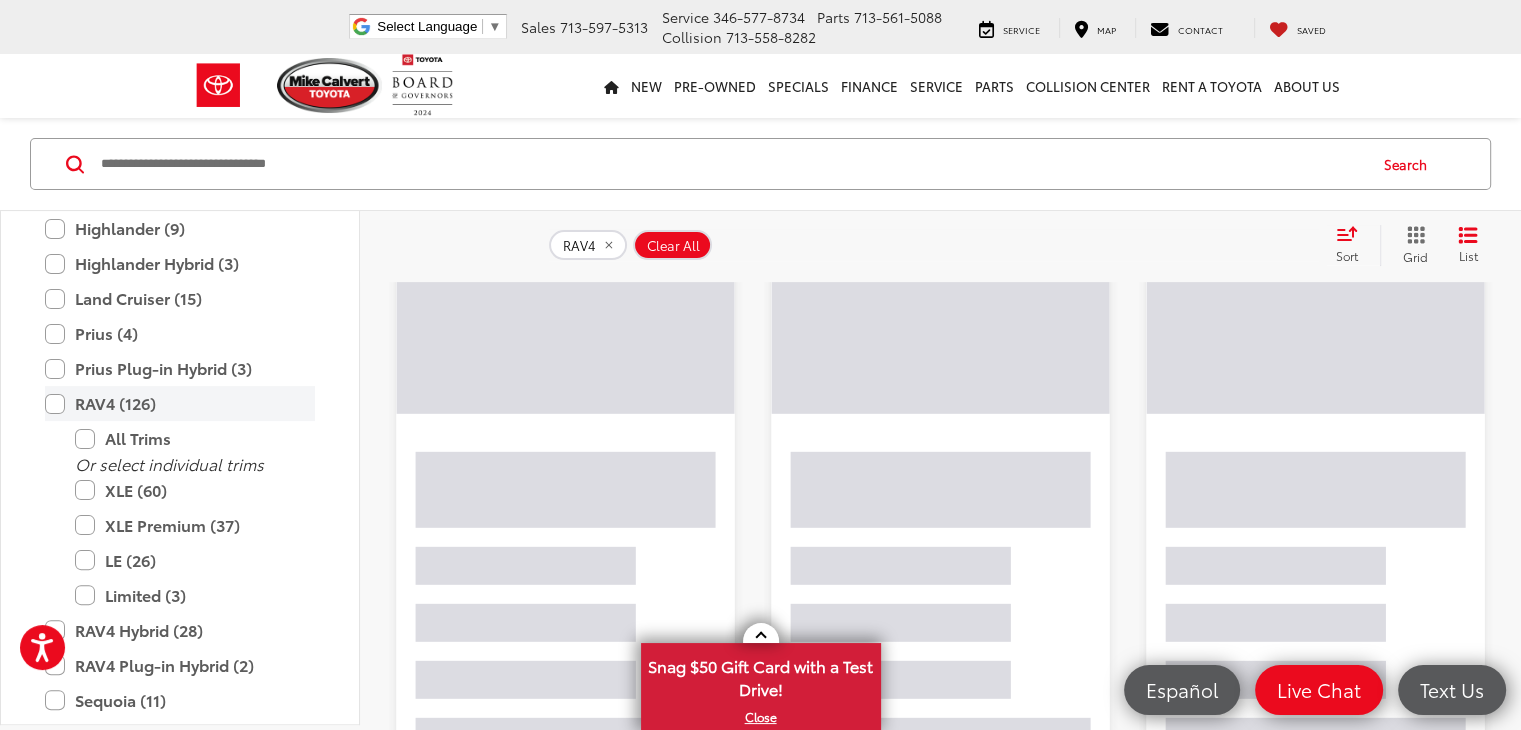 scroll, scrollTop: 280, scrollLeft: 0, axis: vertical 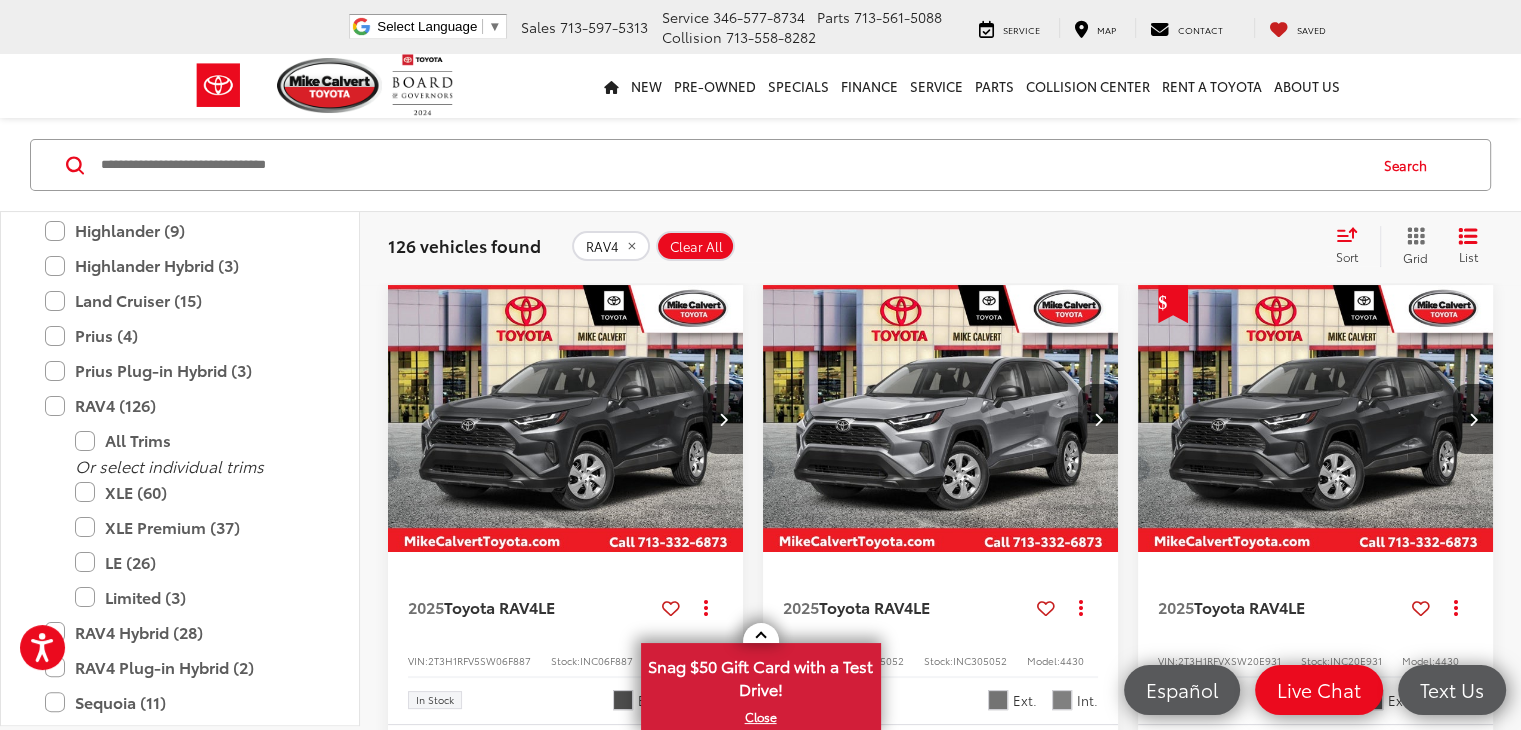 click at bounding box center [566, 419] 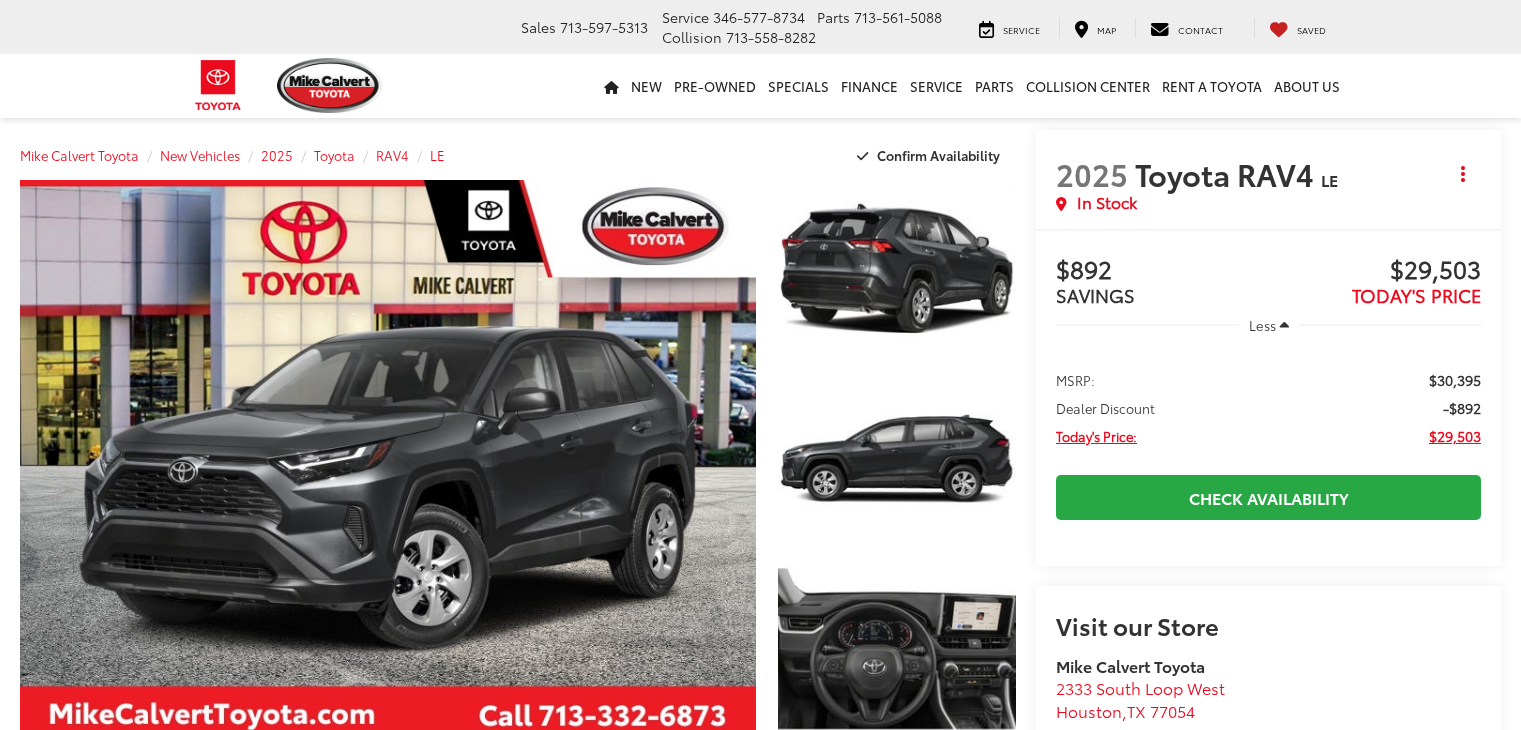 scroll, scrollTop: 0, scrollLeft: 0, axis: both 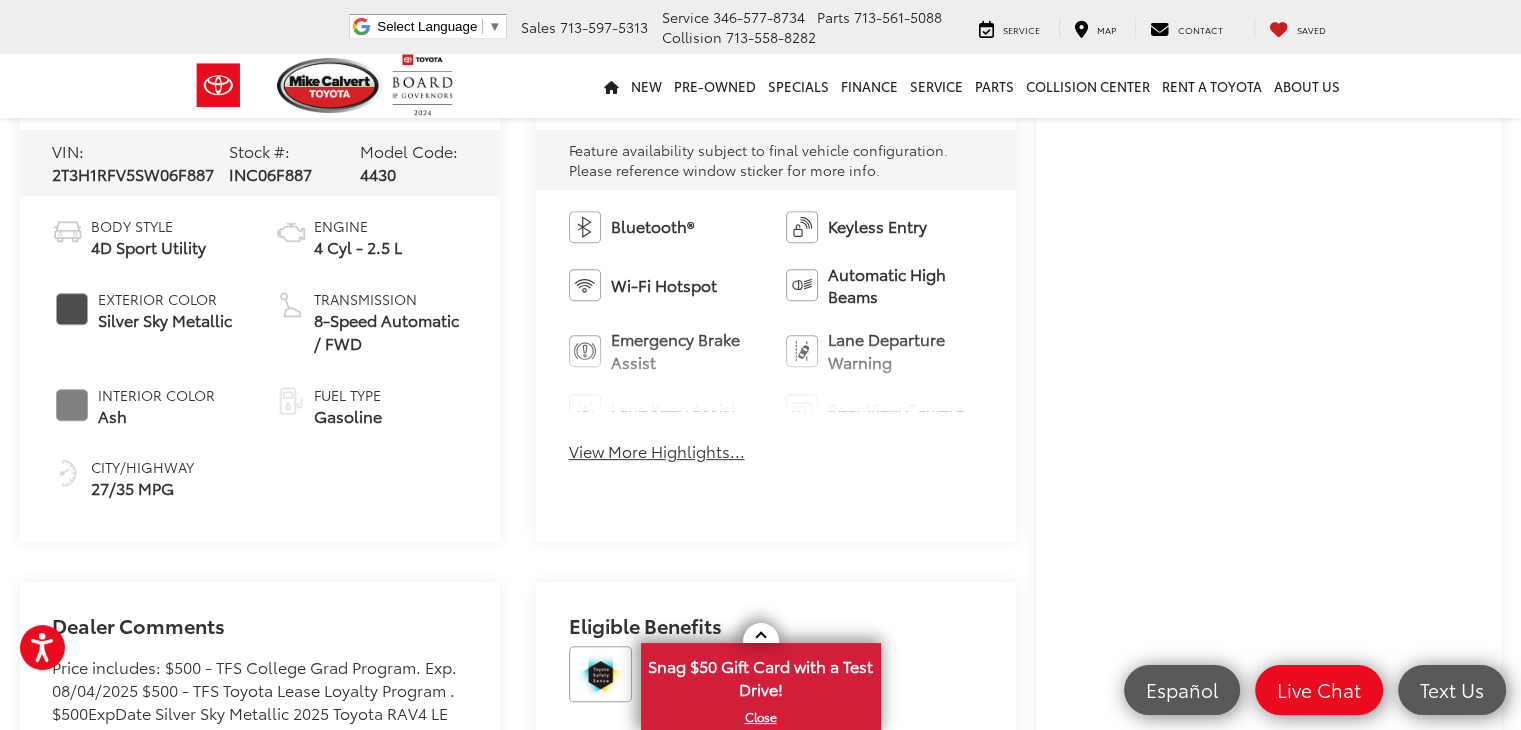 click on "View More Highlights..." at bounding box center (657, 451) 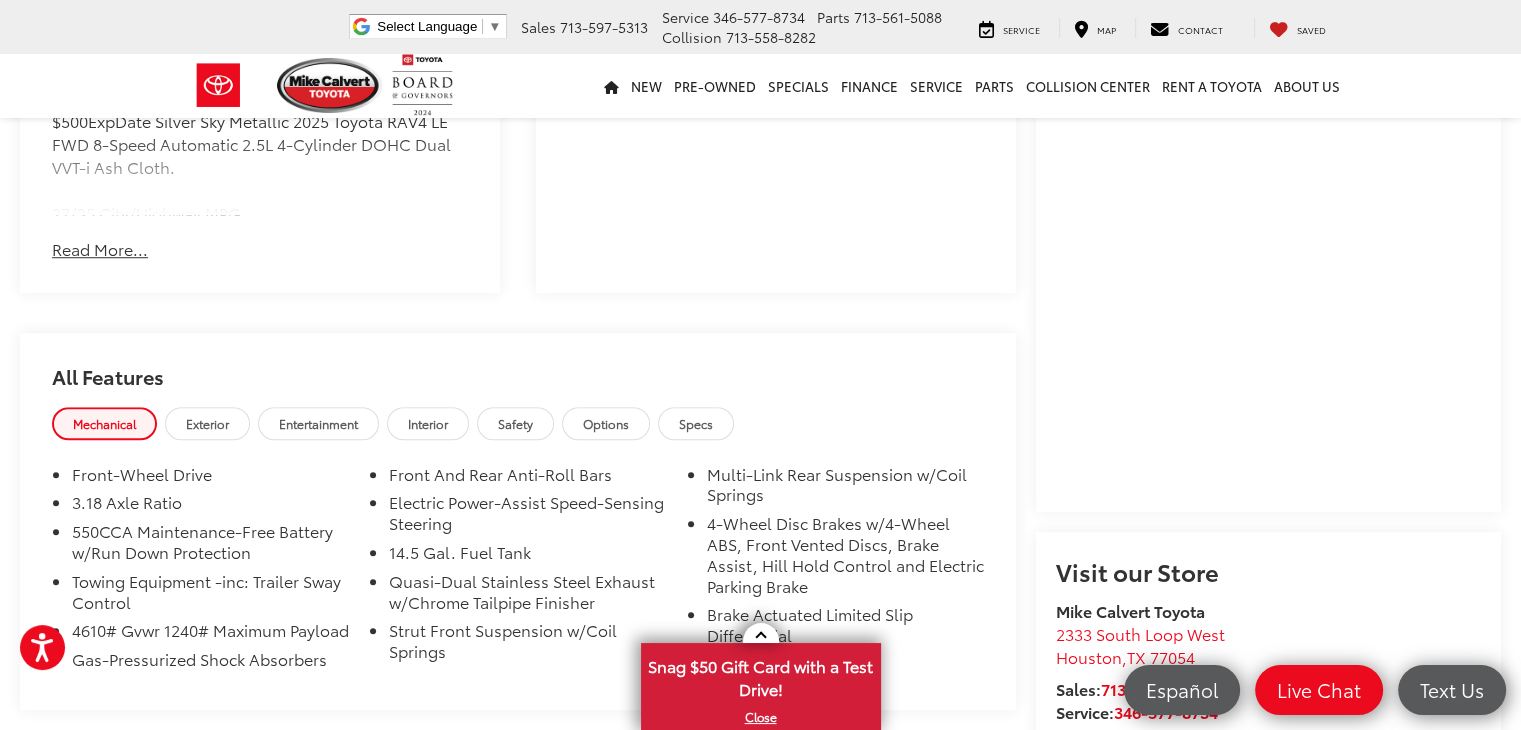 scroll, scrollTop: 1414, scrollLeft: 0, axis: vertical 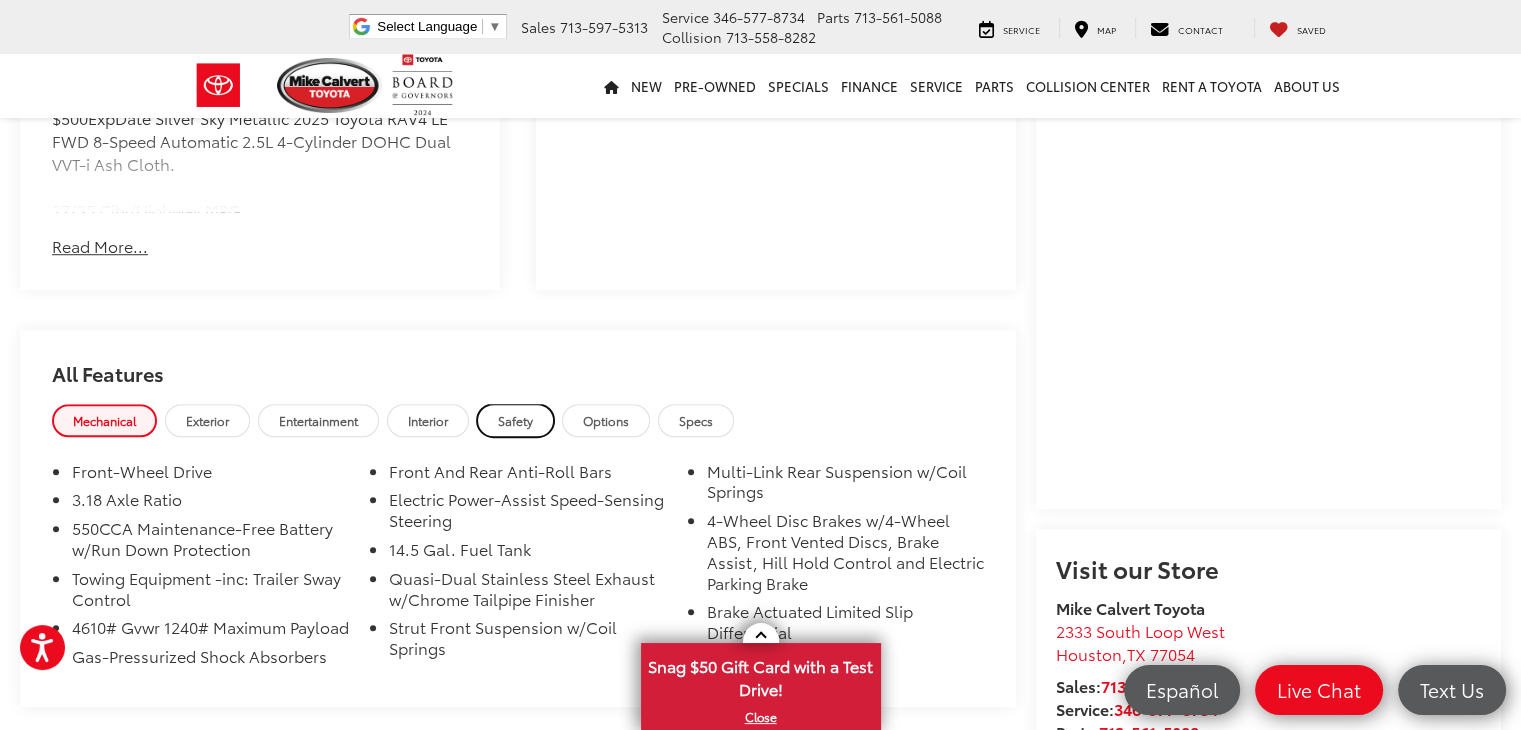 click on "Safety" at bounding box center [515, 420] 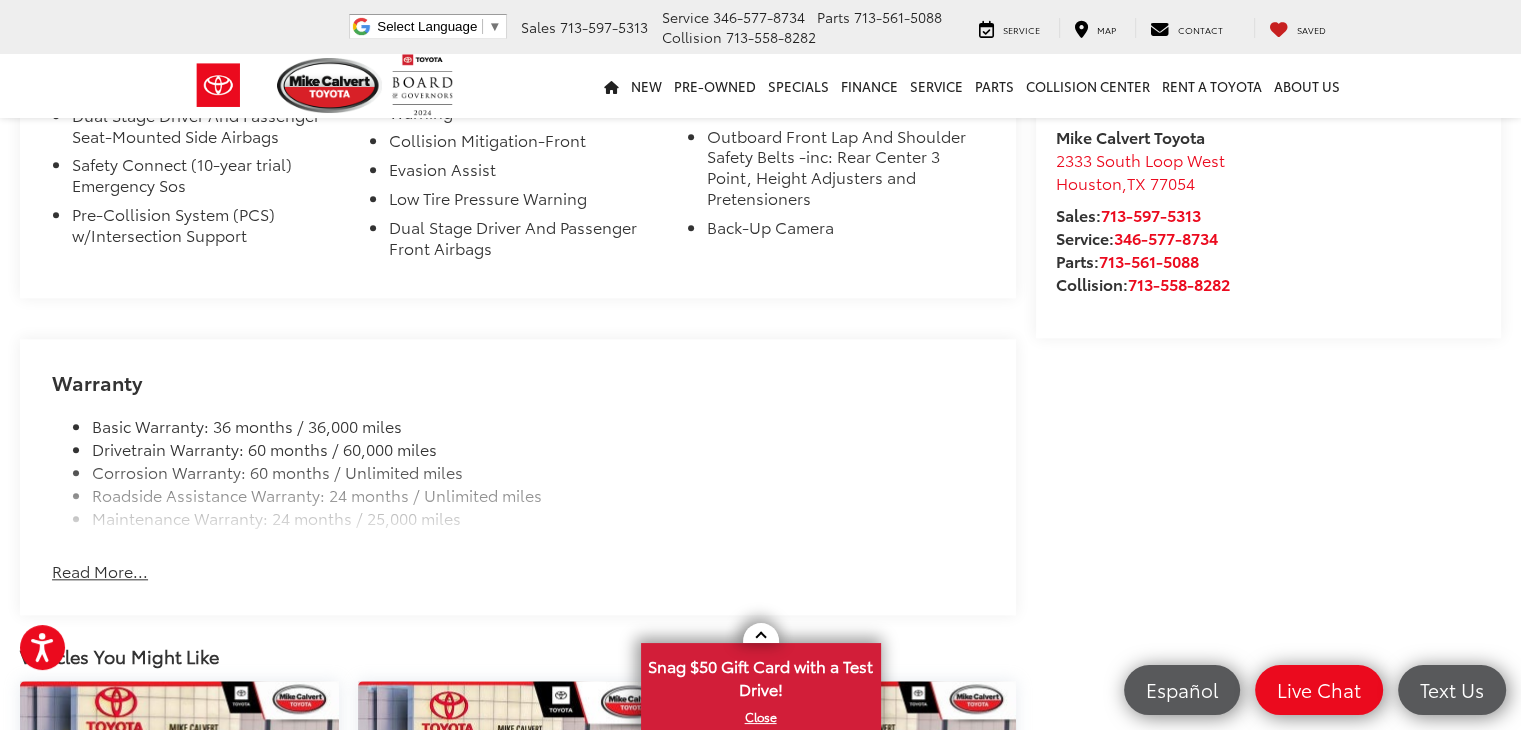 scroll, scrollTop: 1891, scrollLeft: 0, axis: vertical 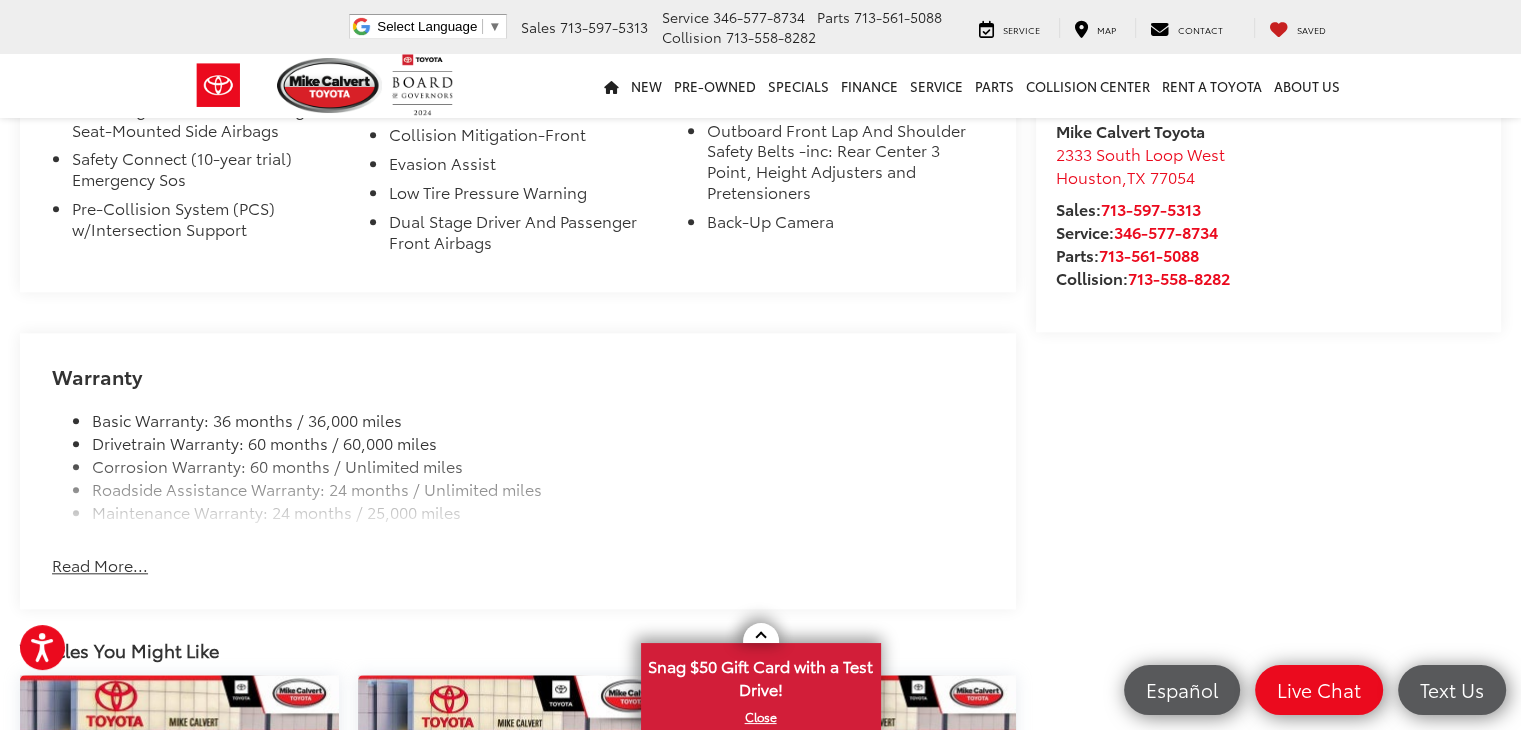 click on "Read More..." at bounding box center (100, 565) 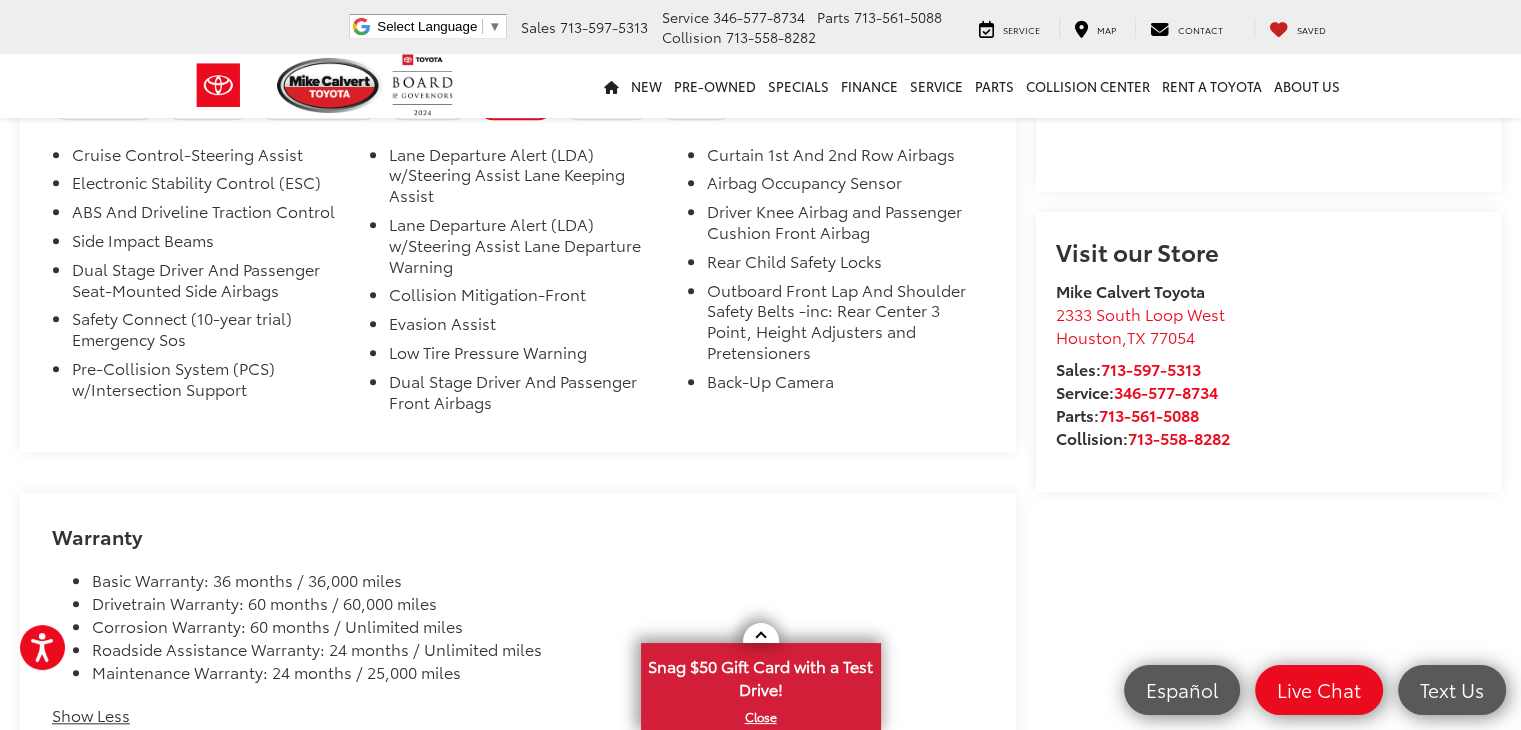 scroll, scrollTop: 1728, scrollLeft: 0, axis: vertical 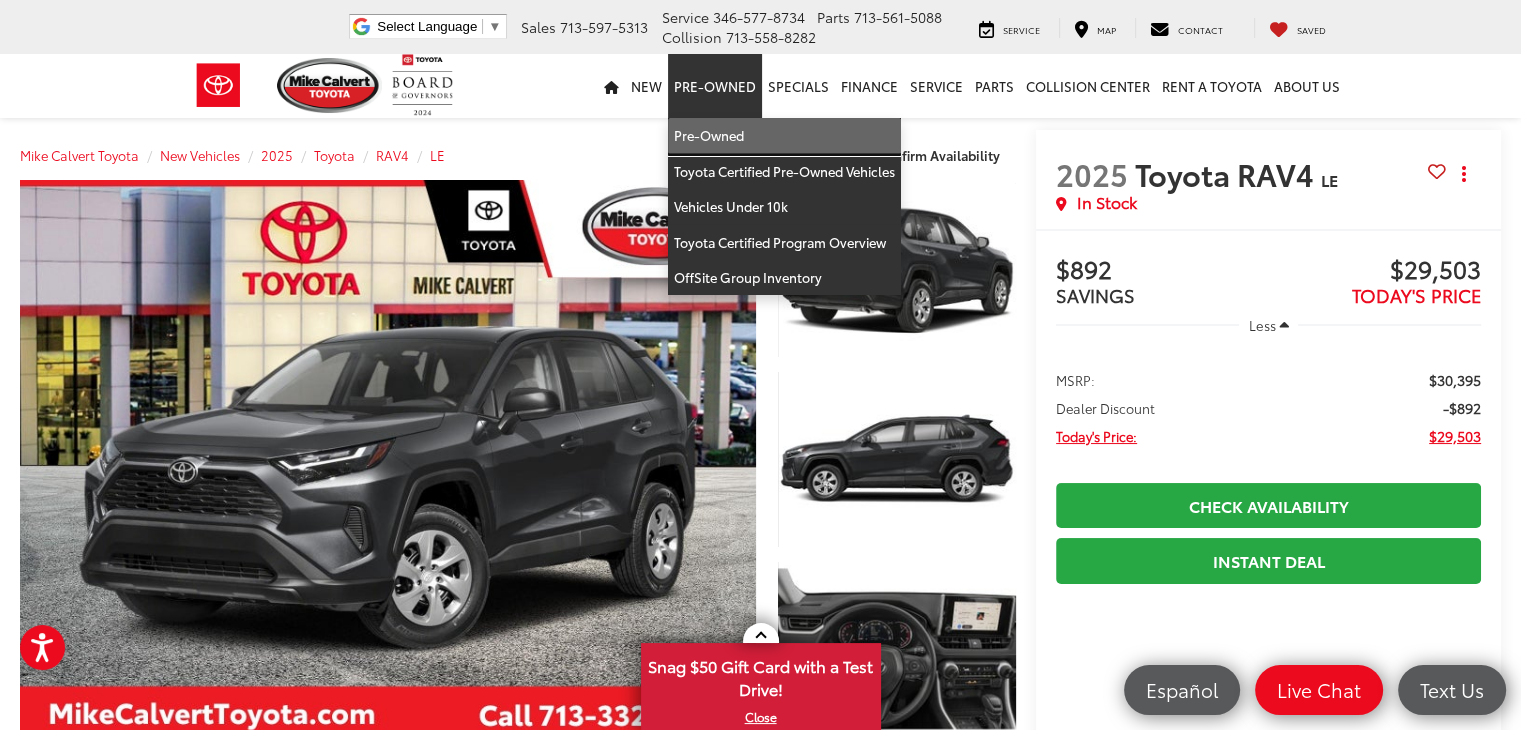 click on "Pre-Owned" at bounding box center (784, 136) 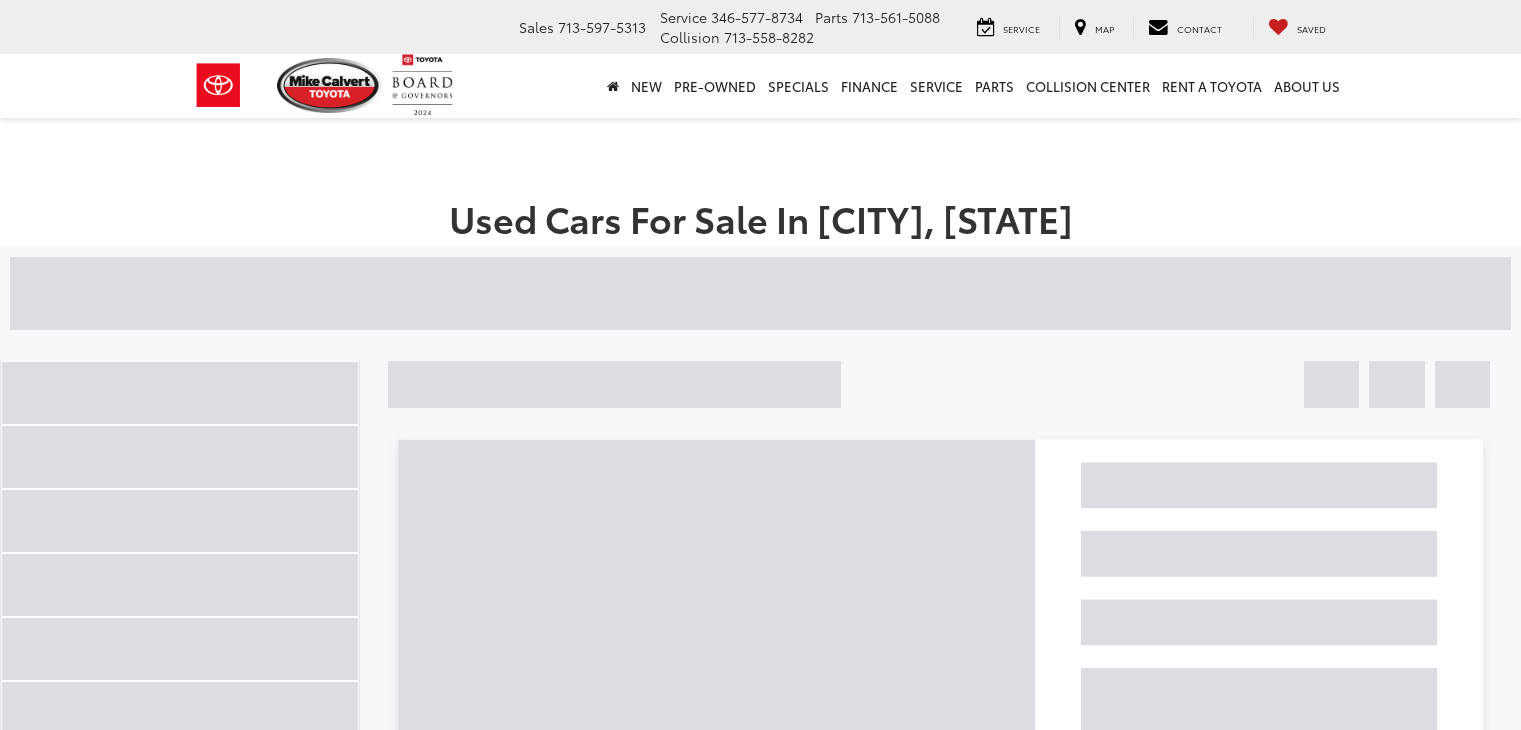 scroll, scrollTop: 0, scrollLeft: 0, axis: both 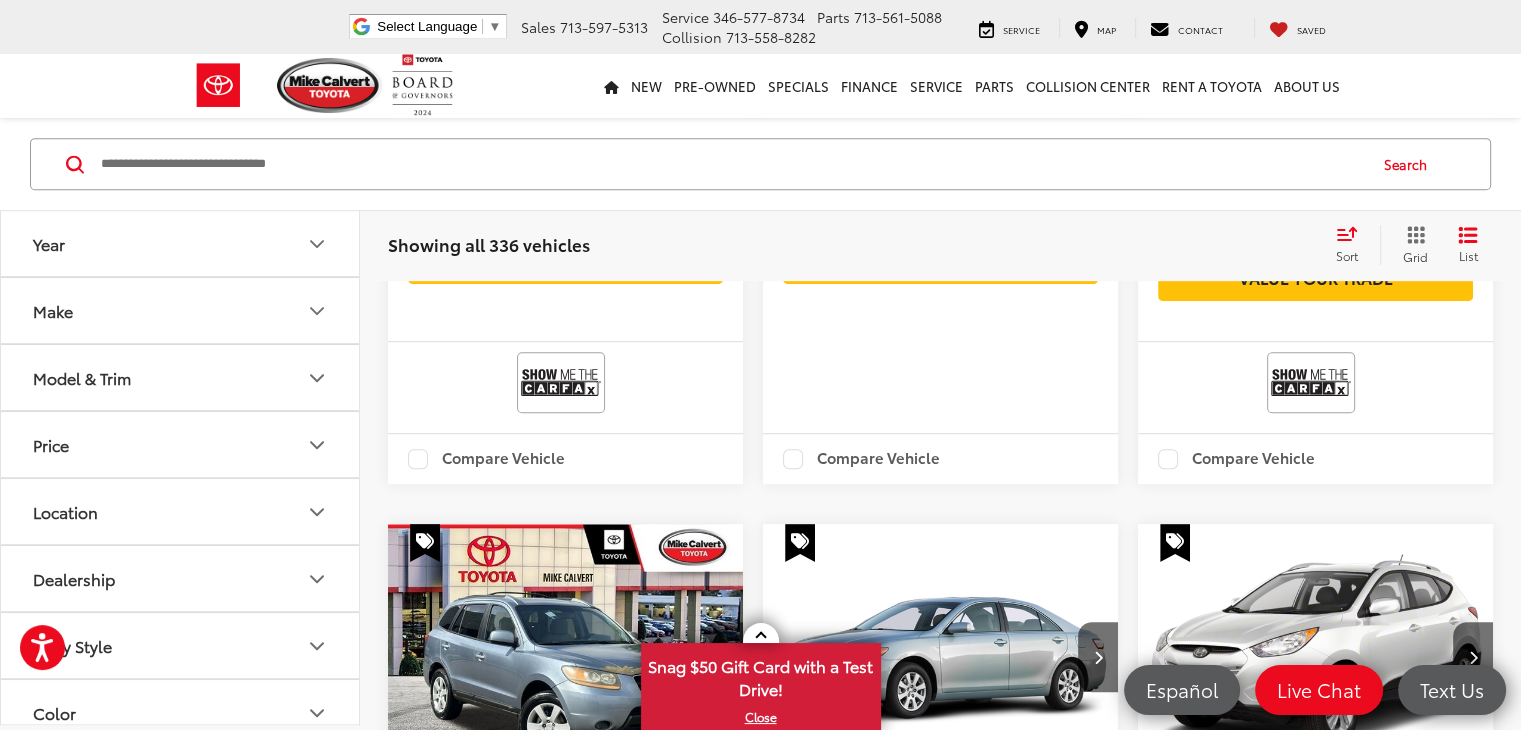 click on "Year" at bounding box center (181, 243) 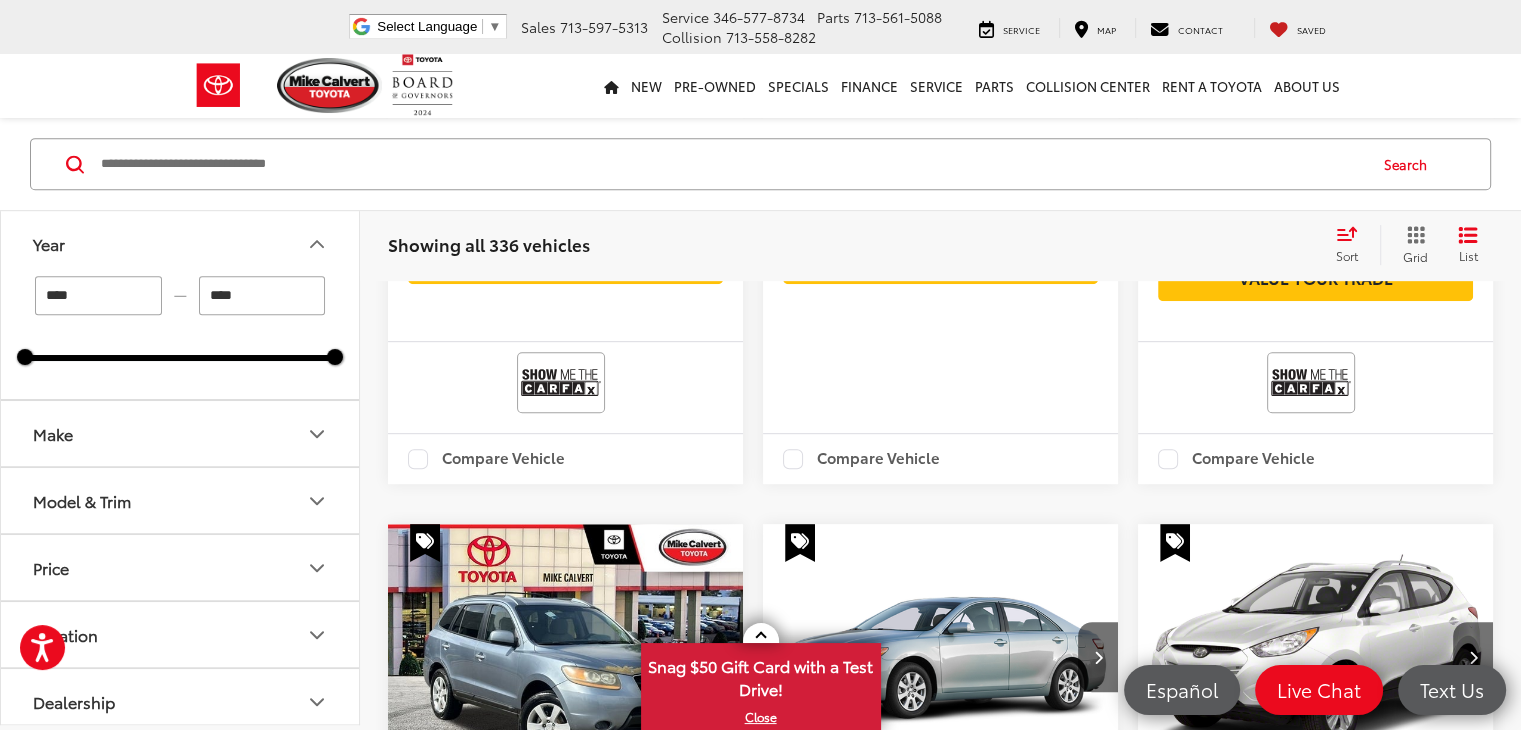 click on "****" at bounding box center [98, 295] 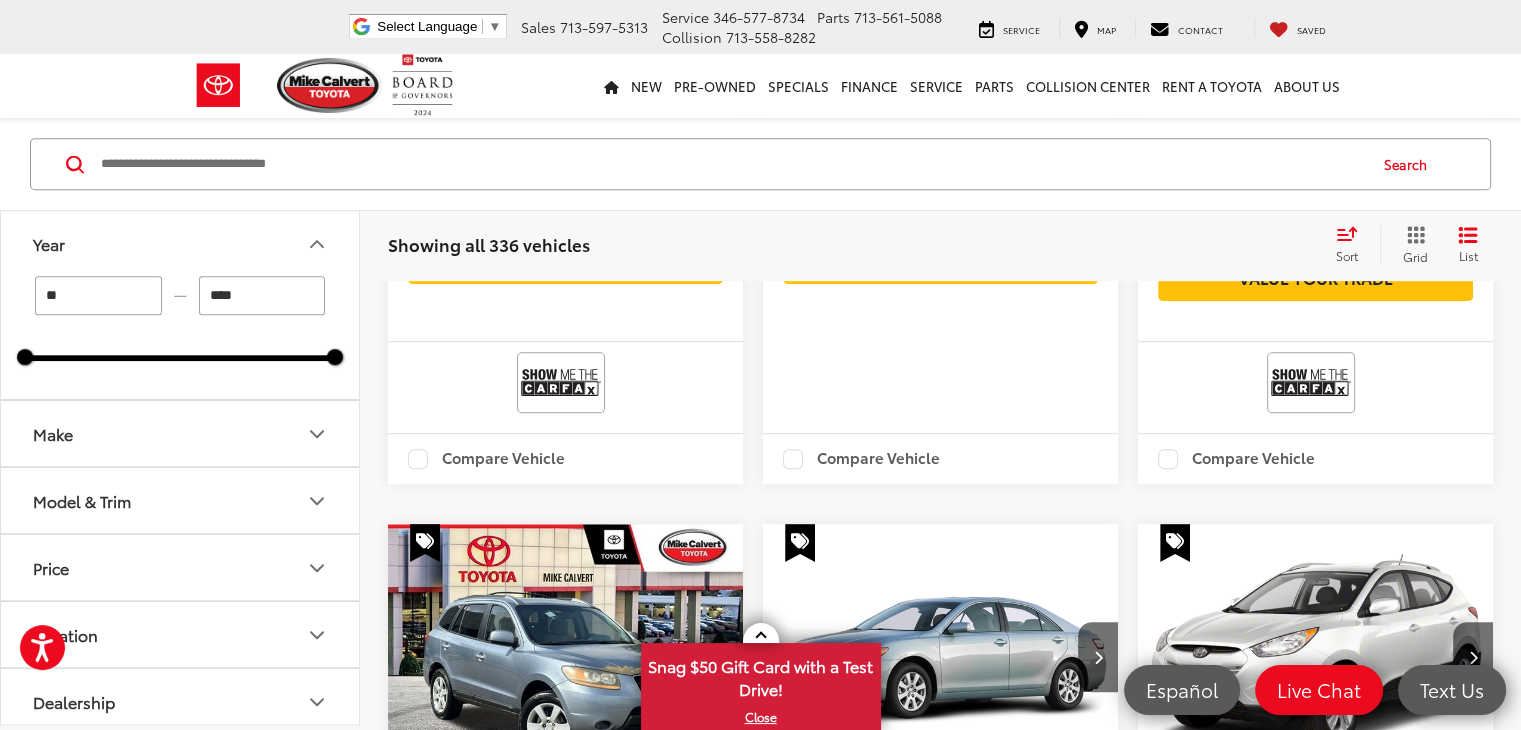 type on "****" 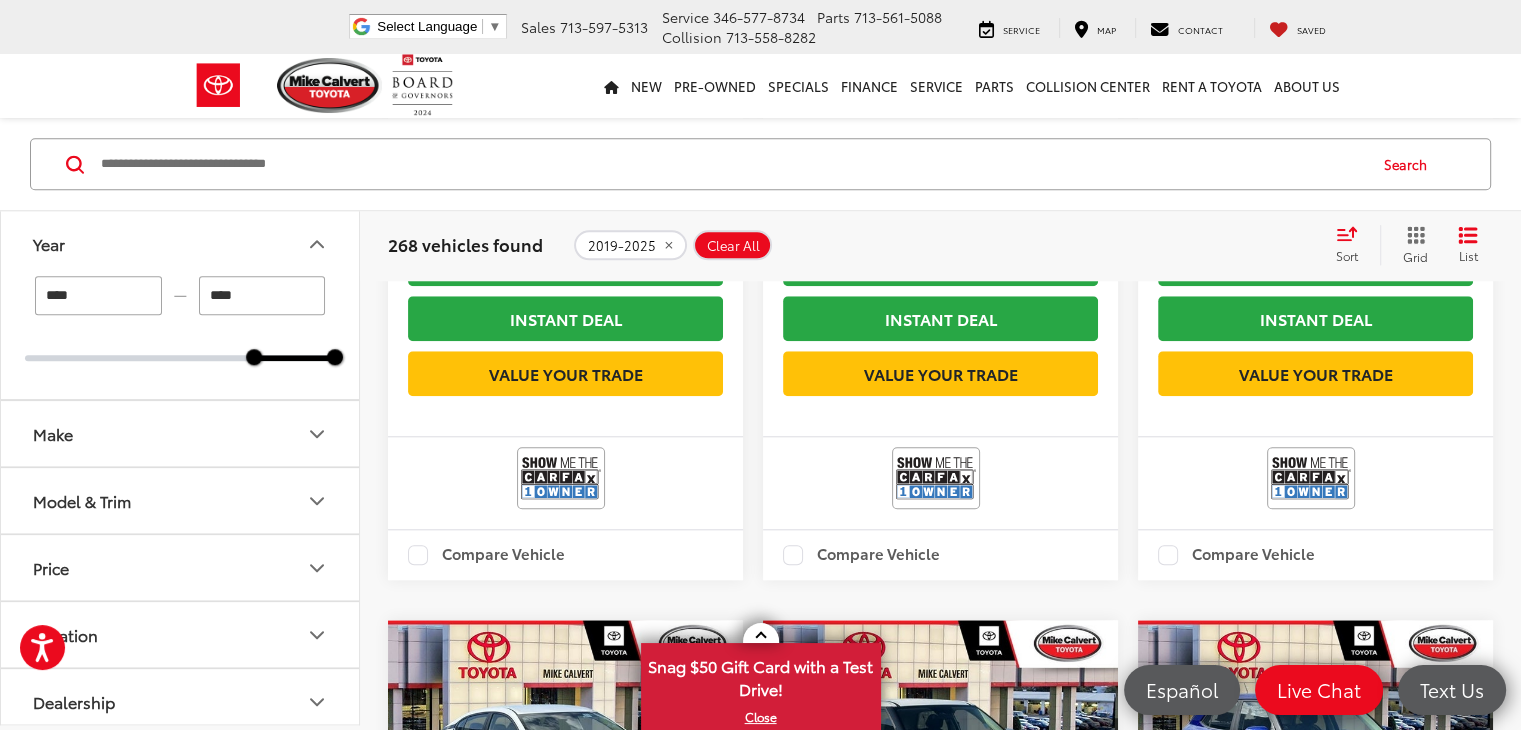 scroll, scrollTop: 1848, scrollLeft: 0, axis: vertical 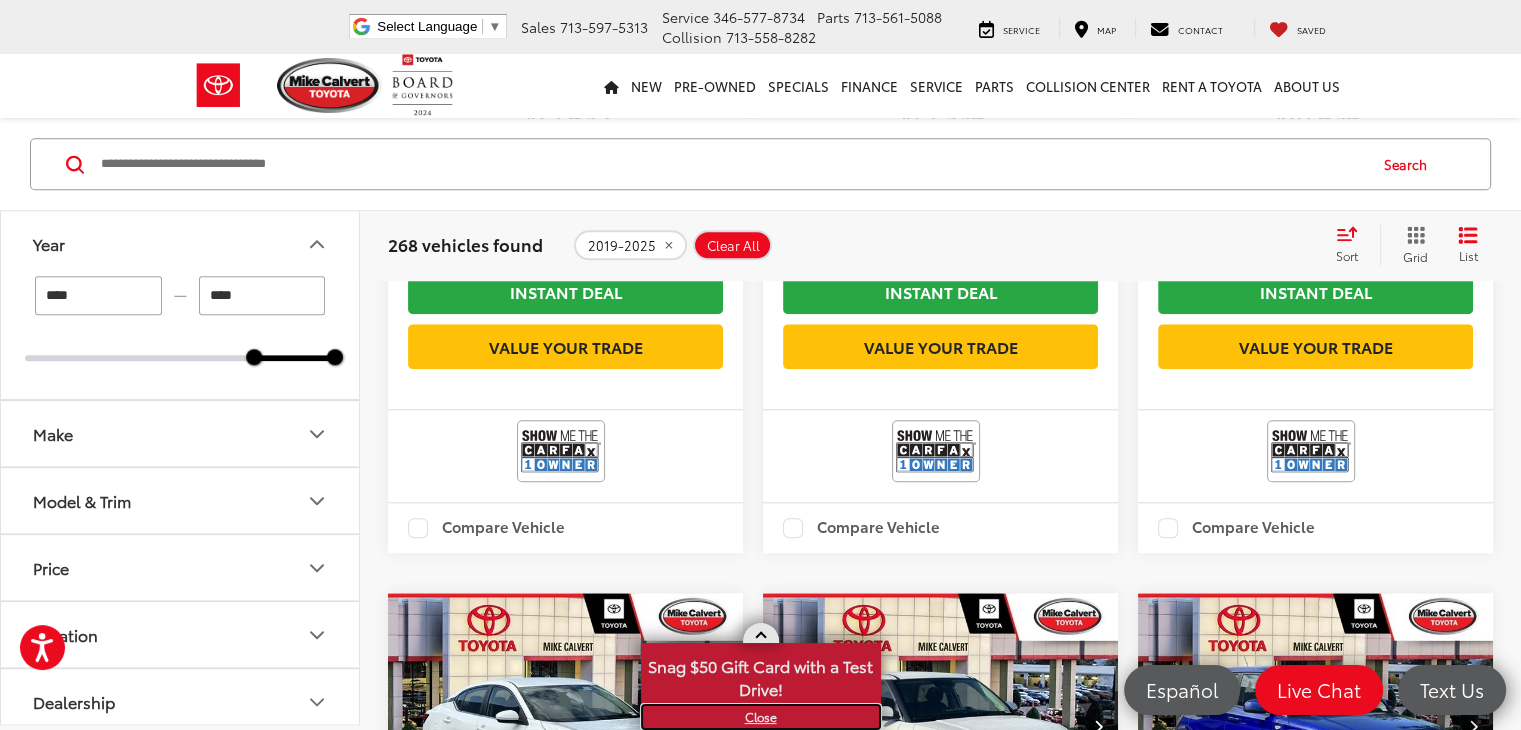 click on "X" at bounding box center [761, 717] 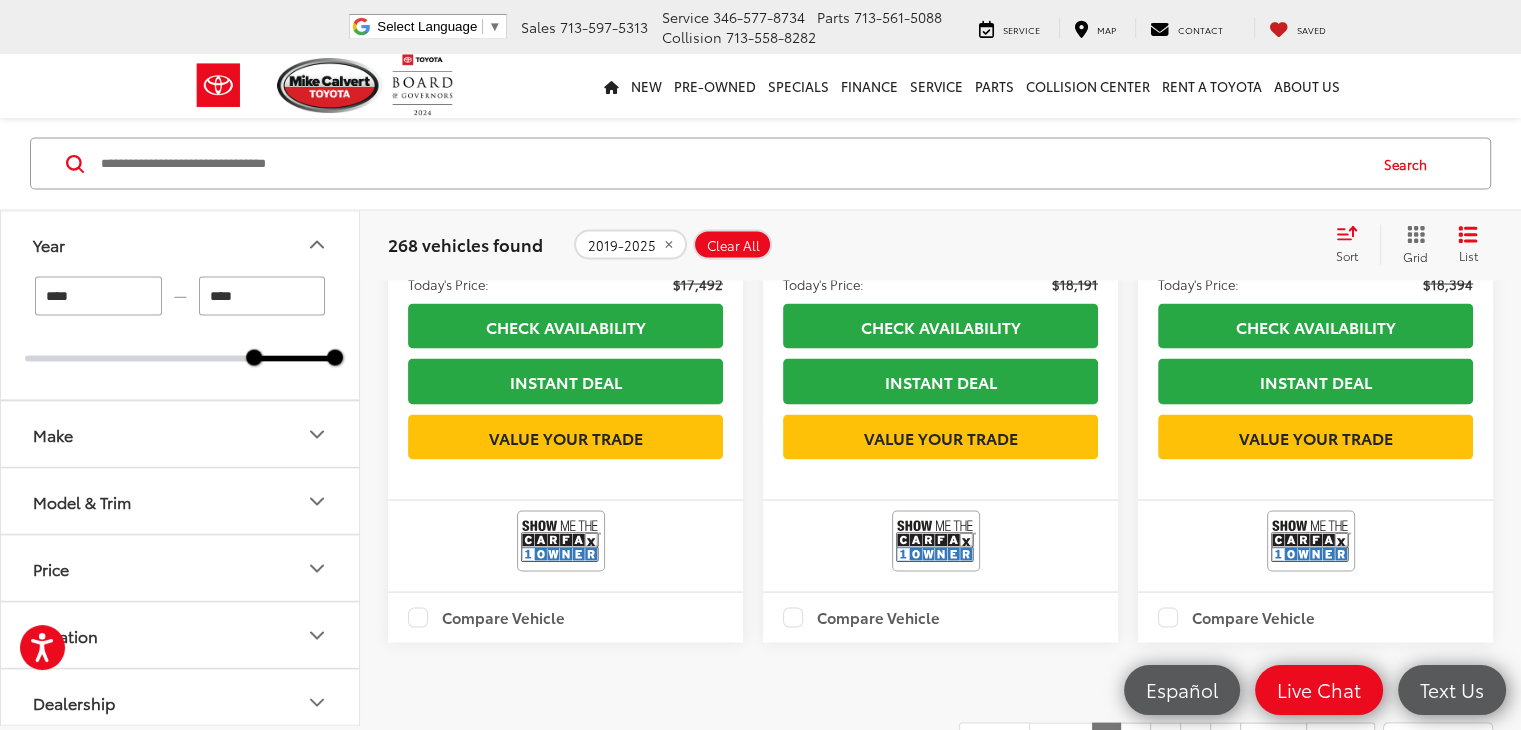 scroll, scrollTop: 3784, scrollLeft: 0, axis: vertical 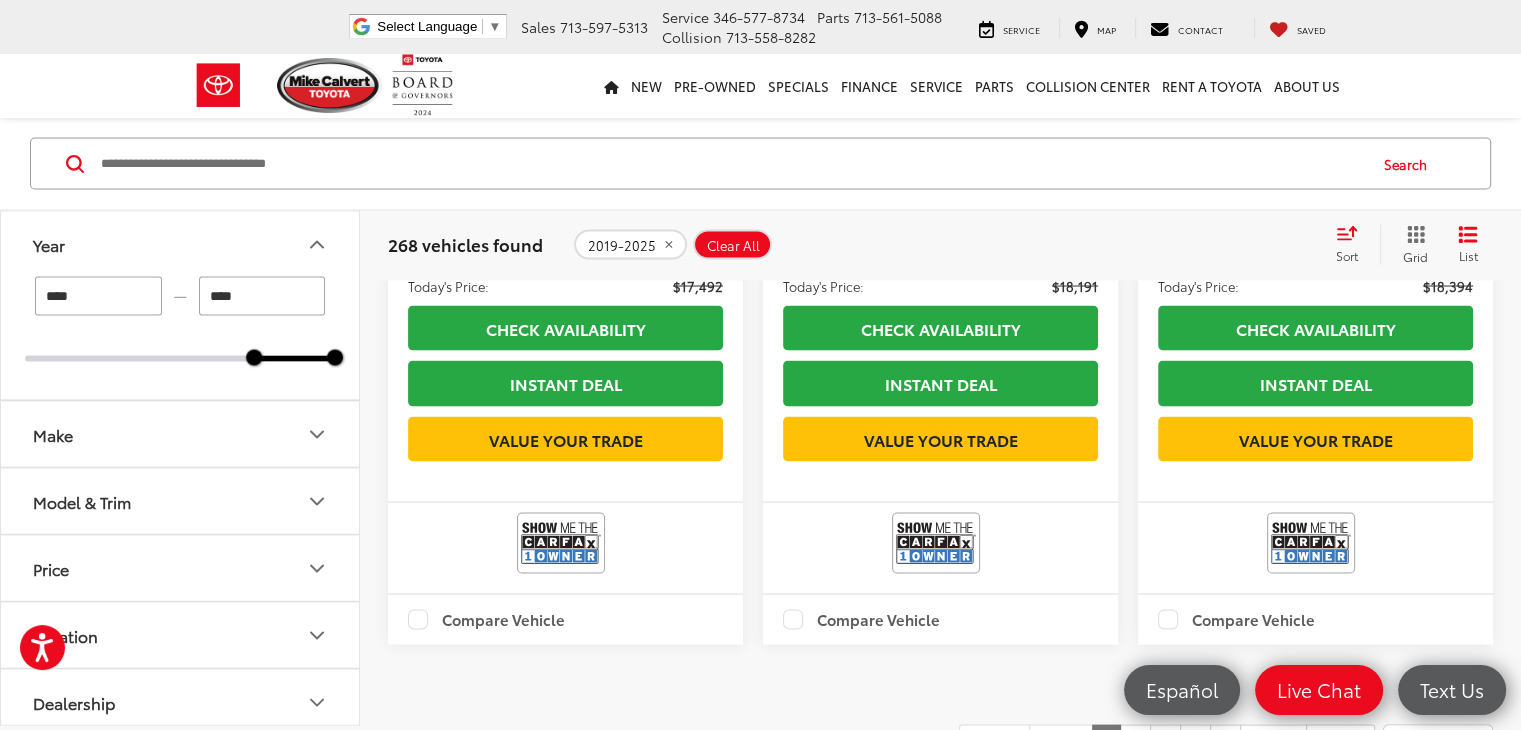 click 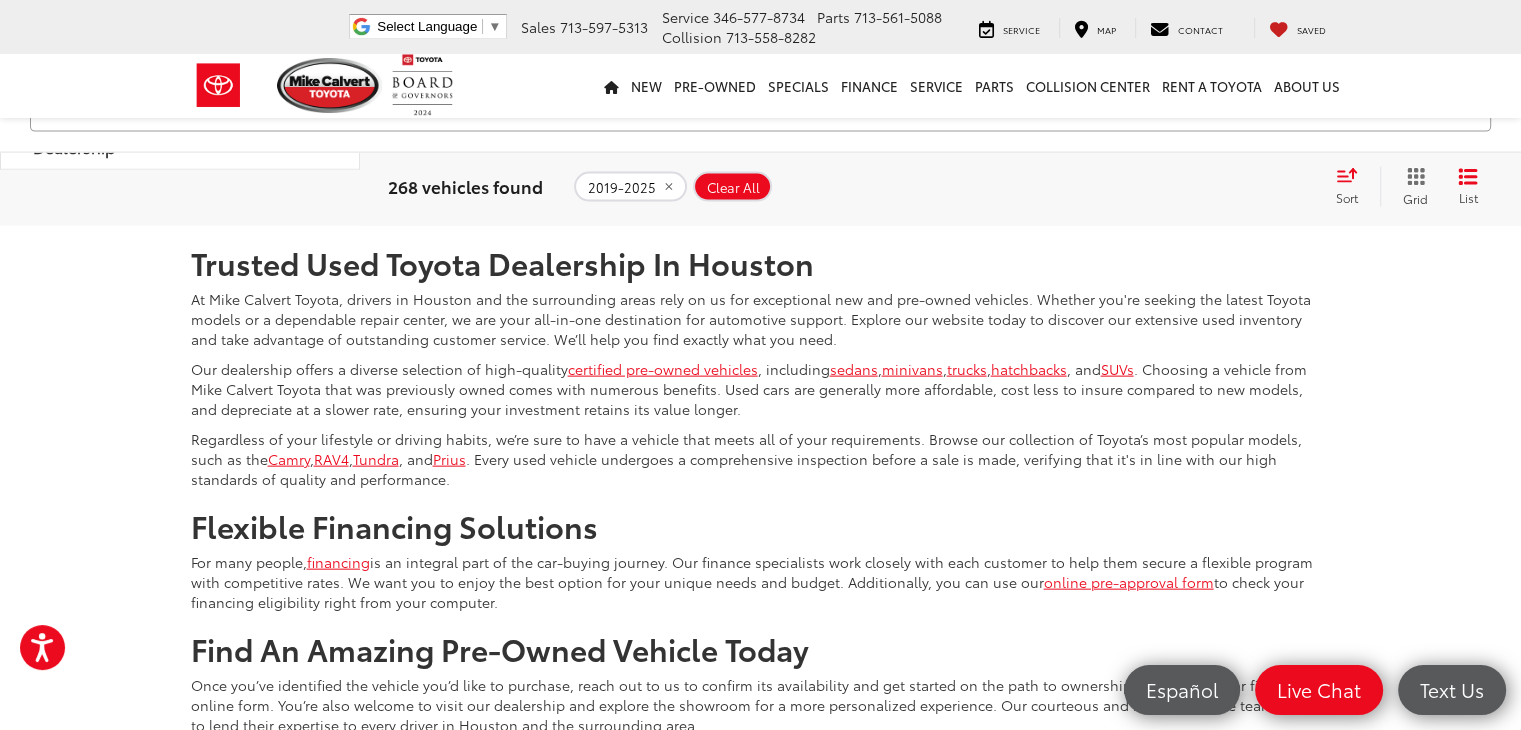 scroll, scrollTop: 4362, scrollLeft: 0, axis: vertical 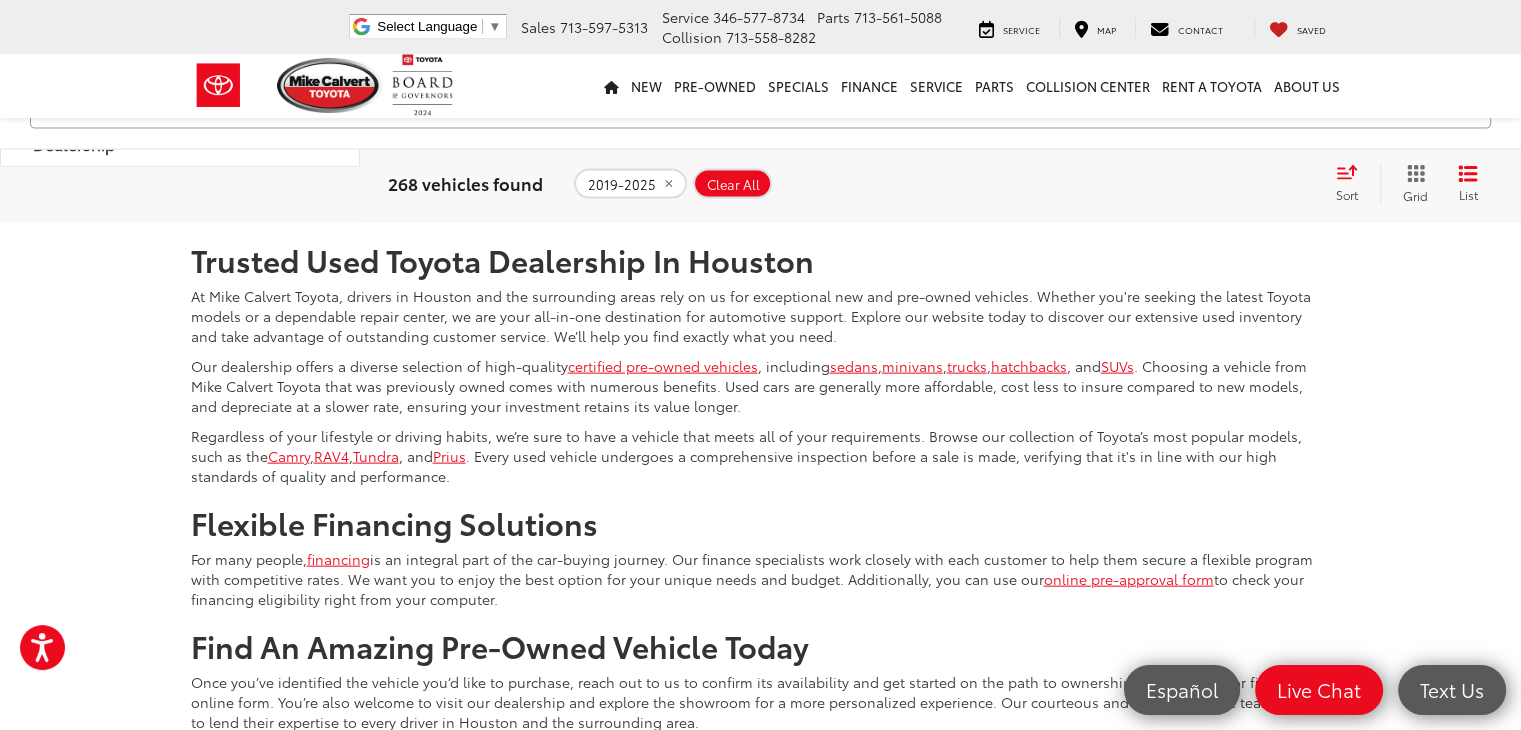 click on "2" at bounding box center [1135, 164] 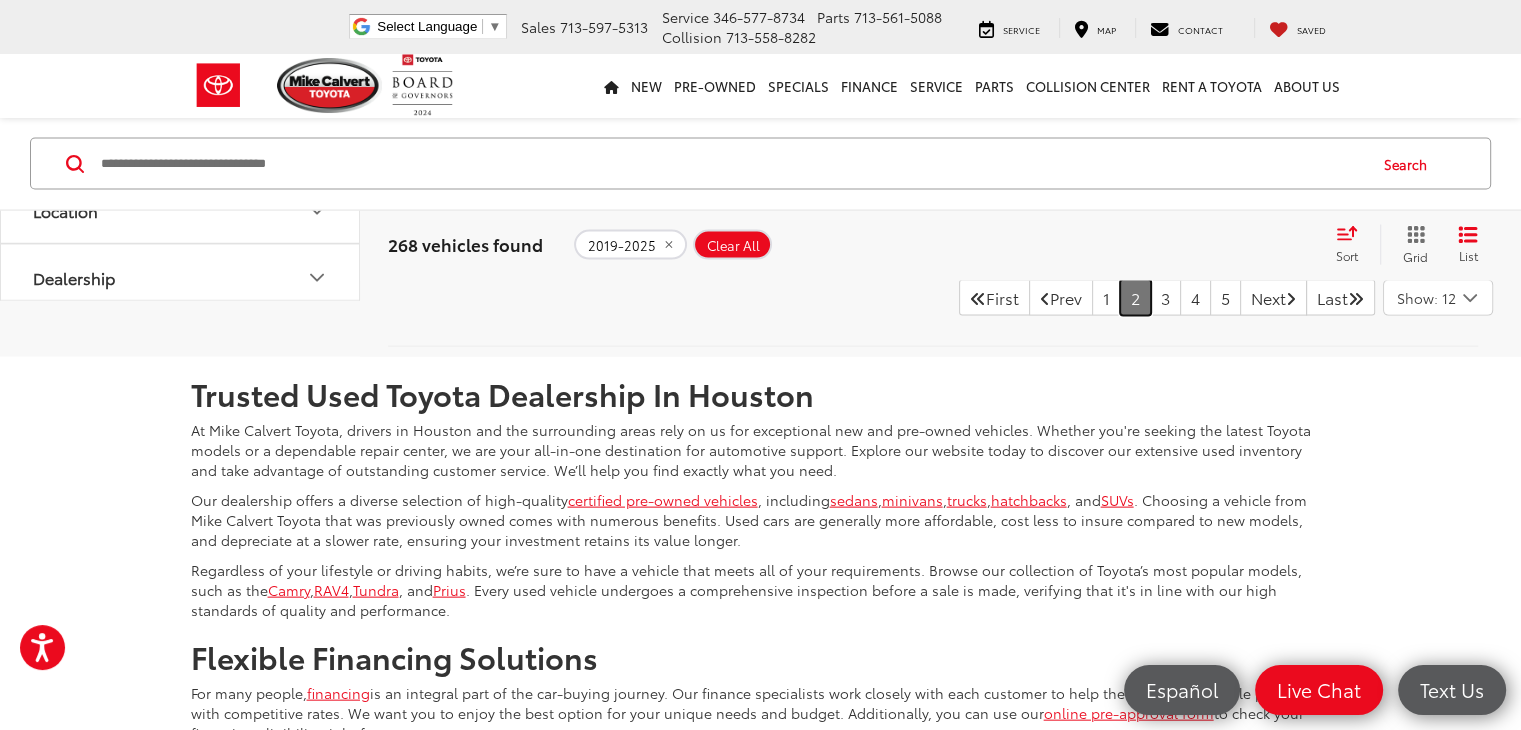 scroll, scrollTop: 4252, scrollLeft: 0, axis: vertical 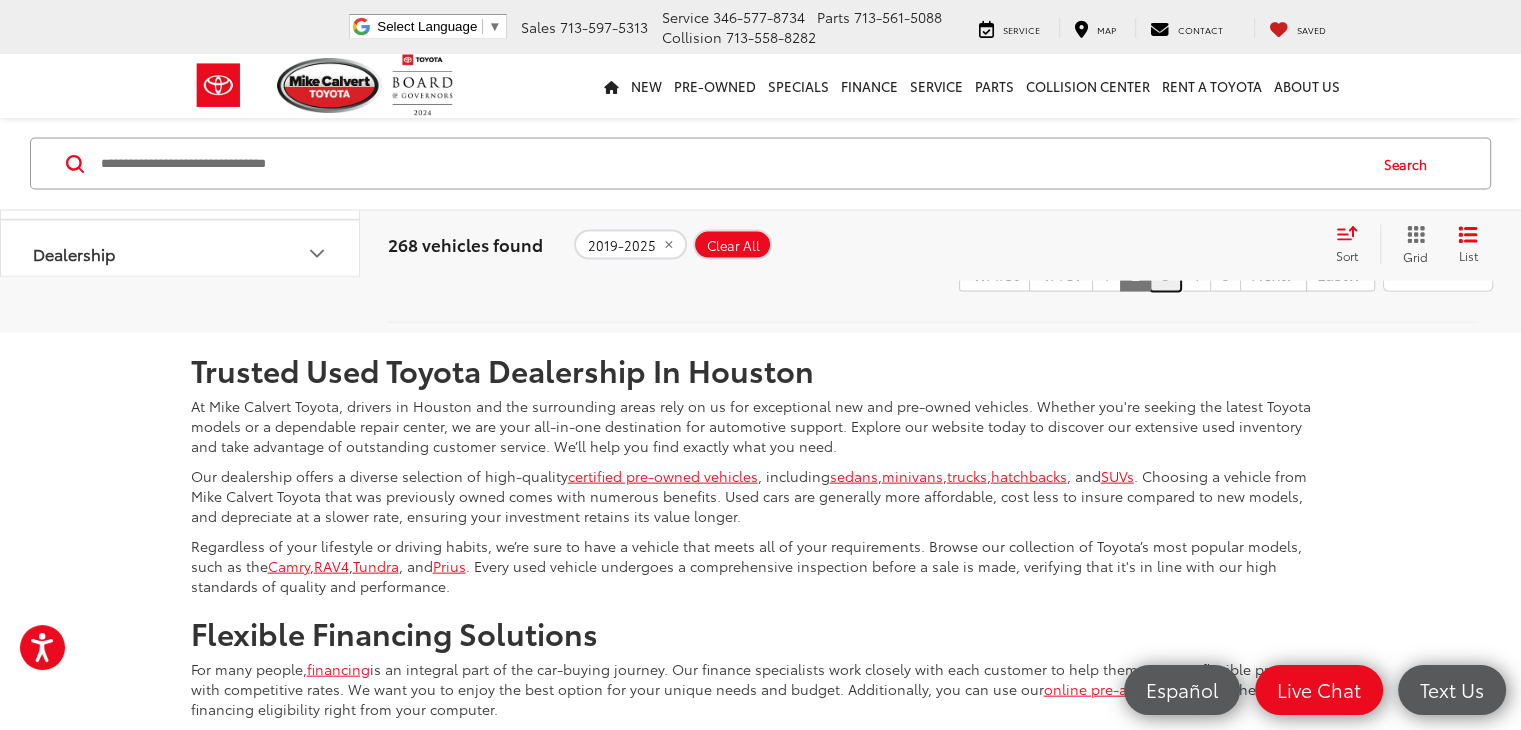 click on "3" at bounding box center (1165, 274) 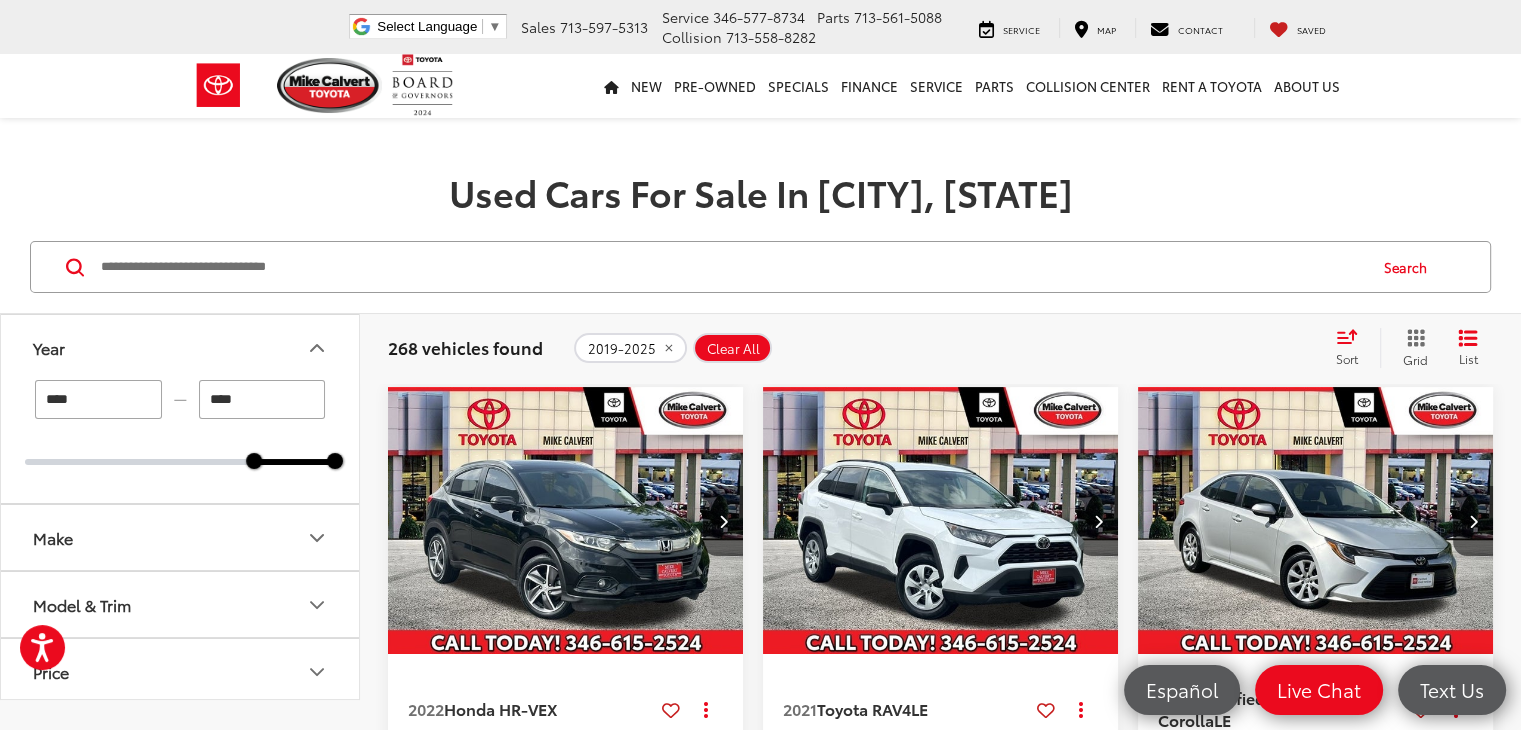 scroll, scrollTop: 0, scrollLeft: 0, axis: both 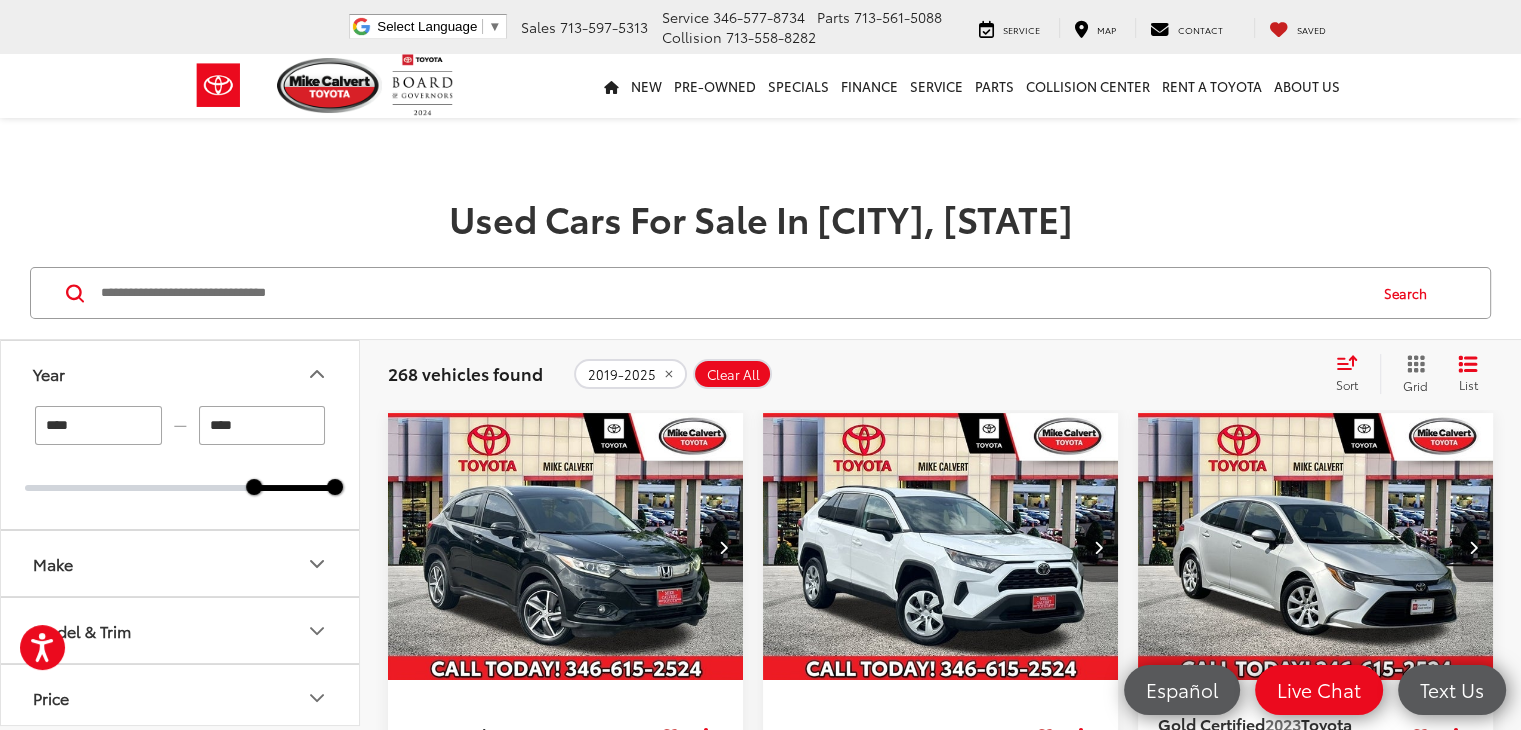 click on "Sort" at bounding box center [1353, 374] 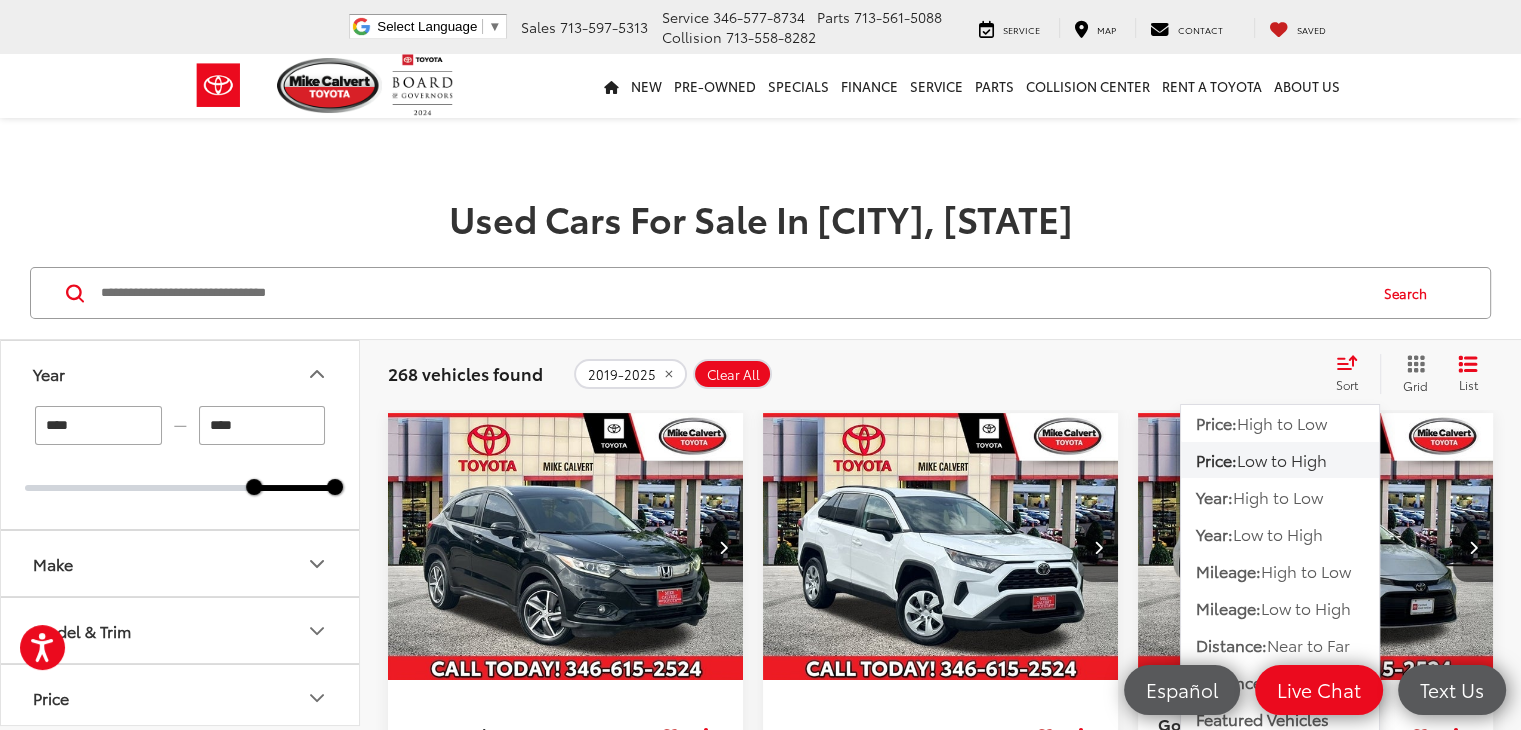 click on "Low to High" at bounding box center [1282, 459] 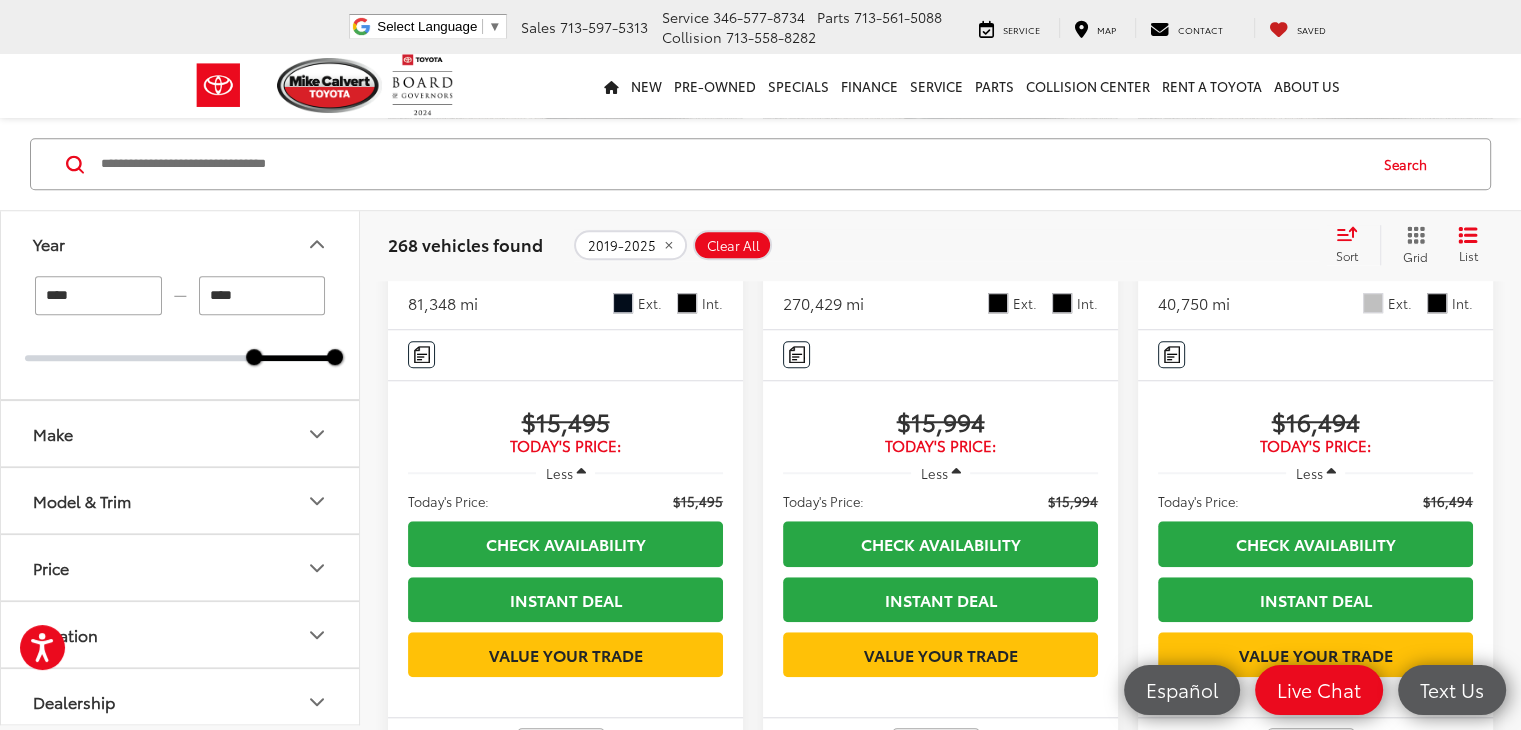 scroll, scrollTop: 1541, scrollLeft: 0, axis: vertical 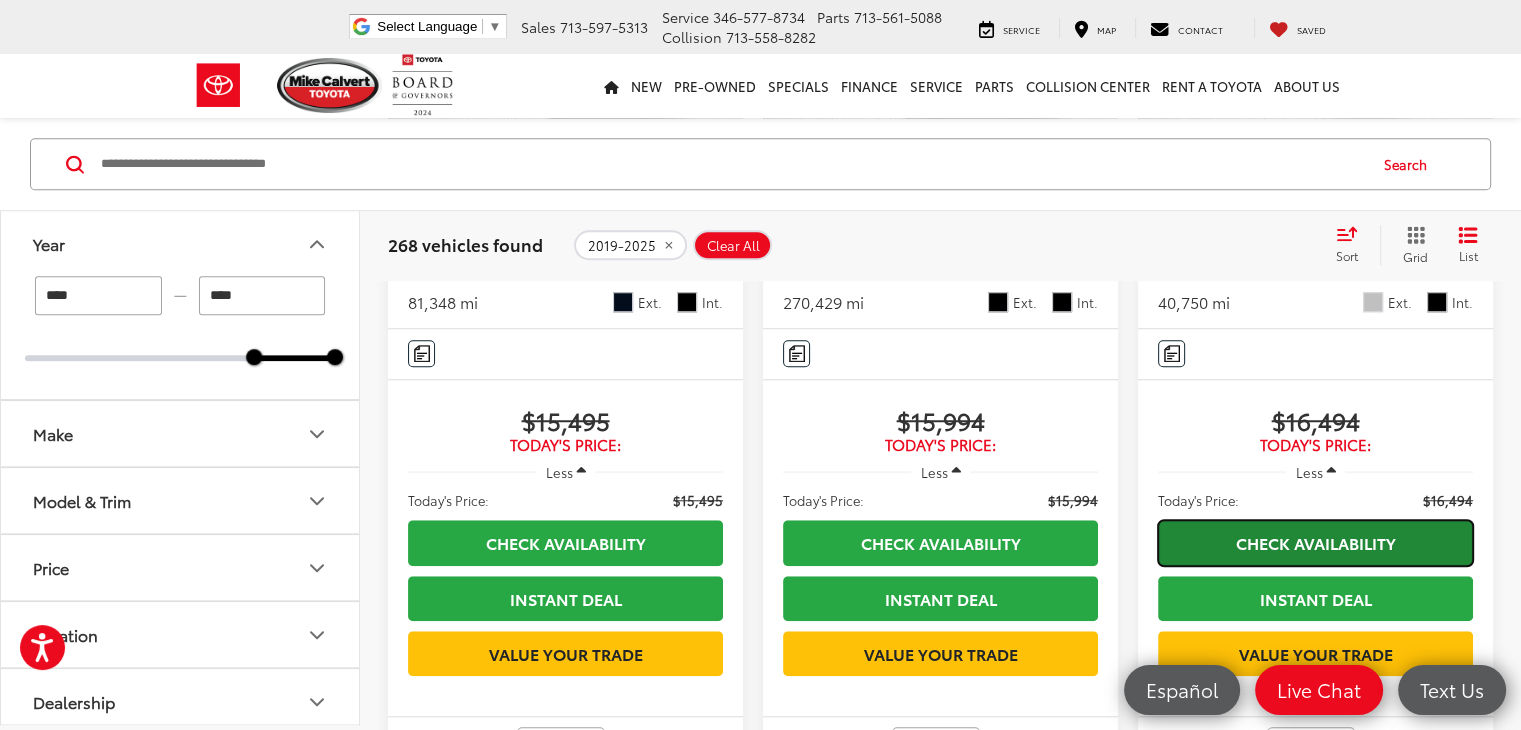 click on "Check Availability" at bounding box center (1315, 542) 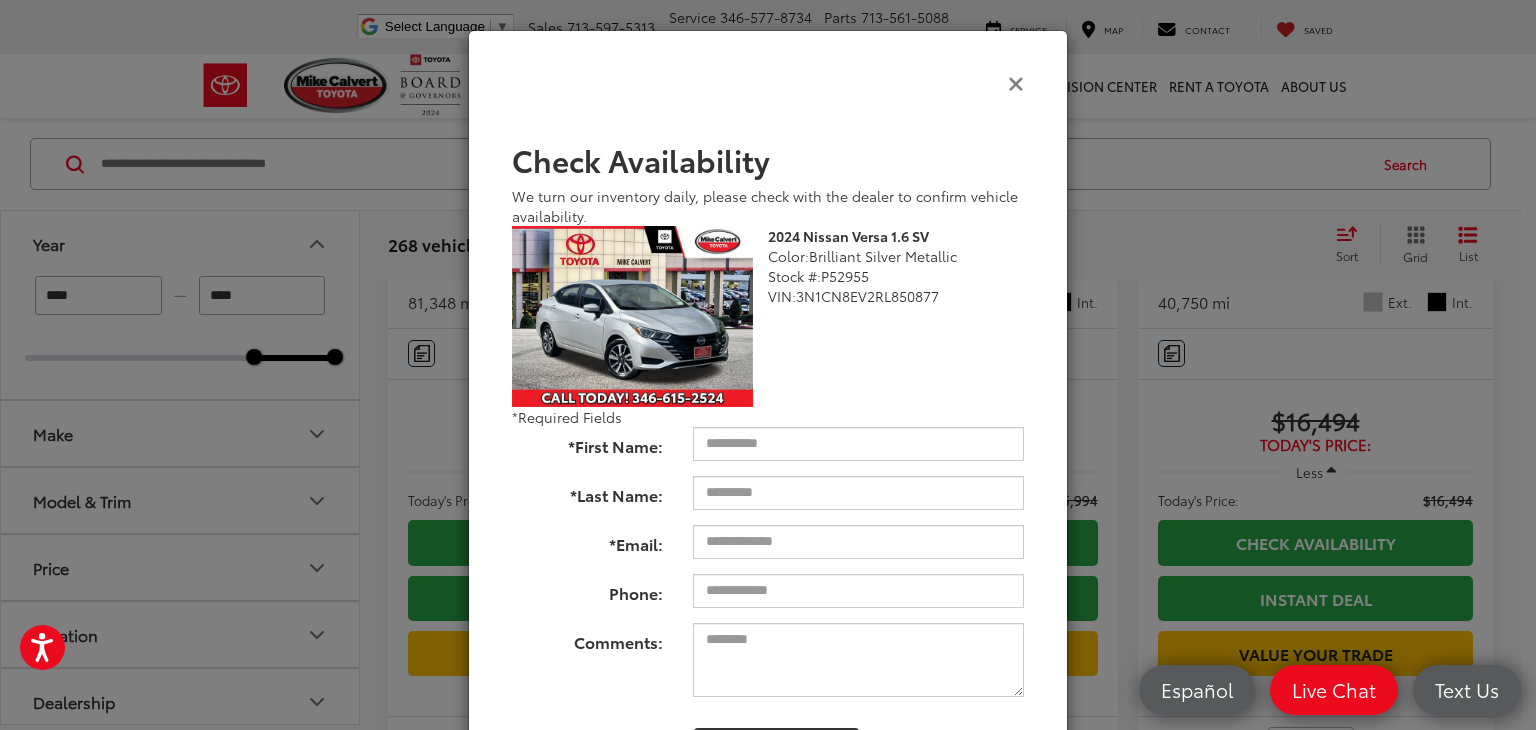 click at bounding box center [1016, 82] 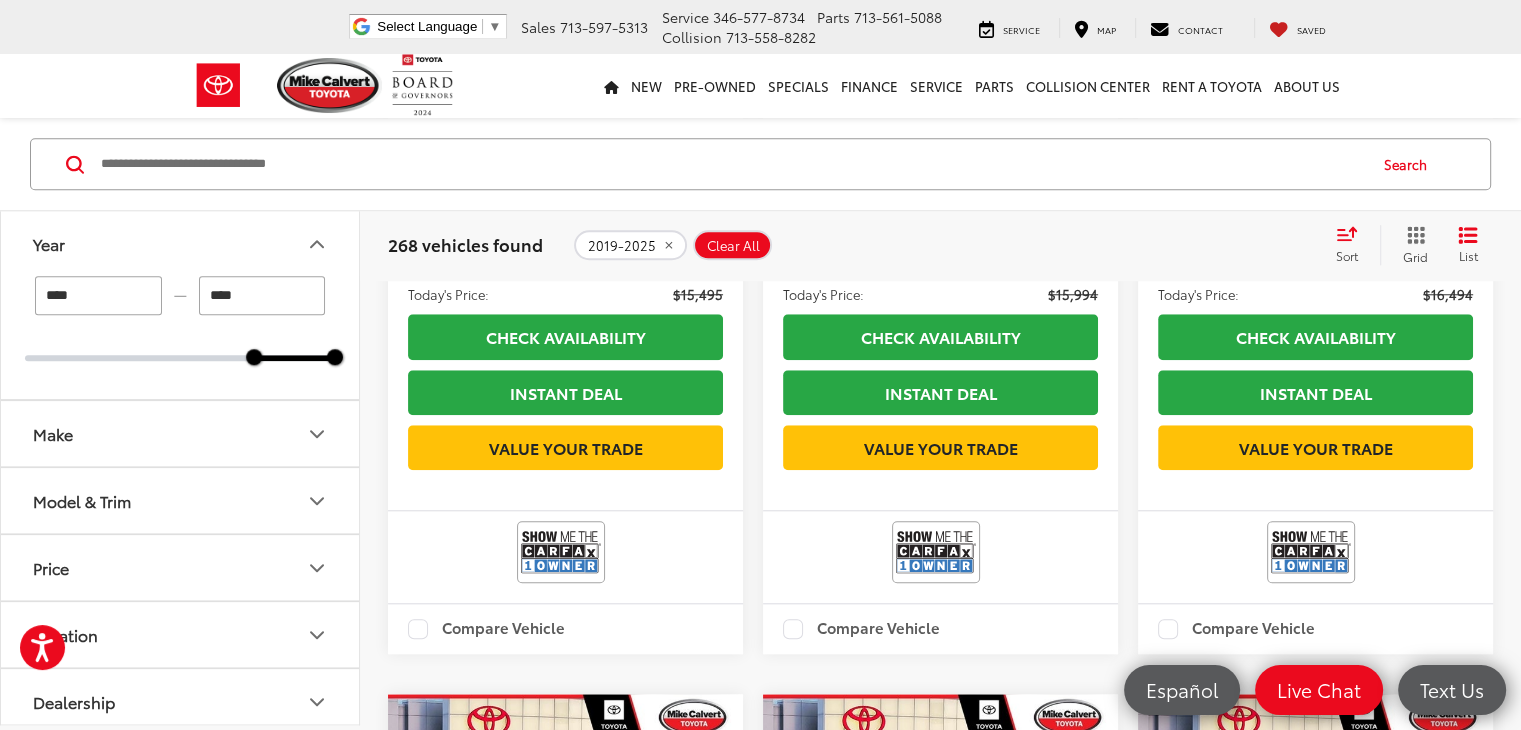 scroll, scrollTop: 1748, scrollLeft: 0, axis: vertical 